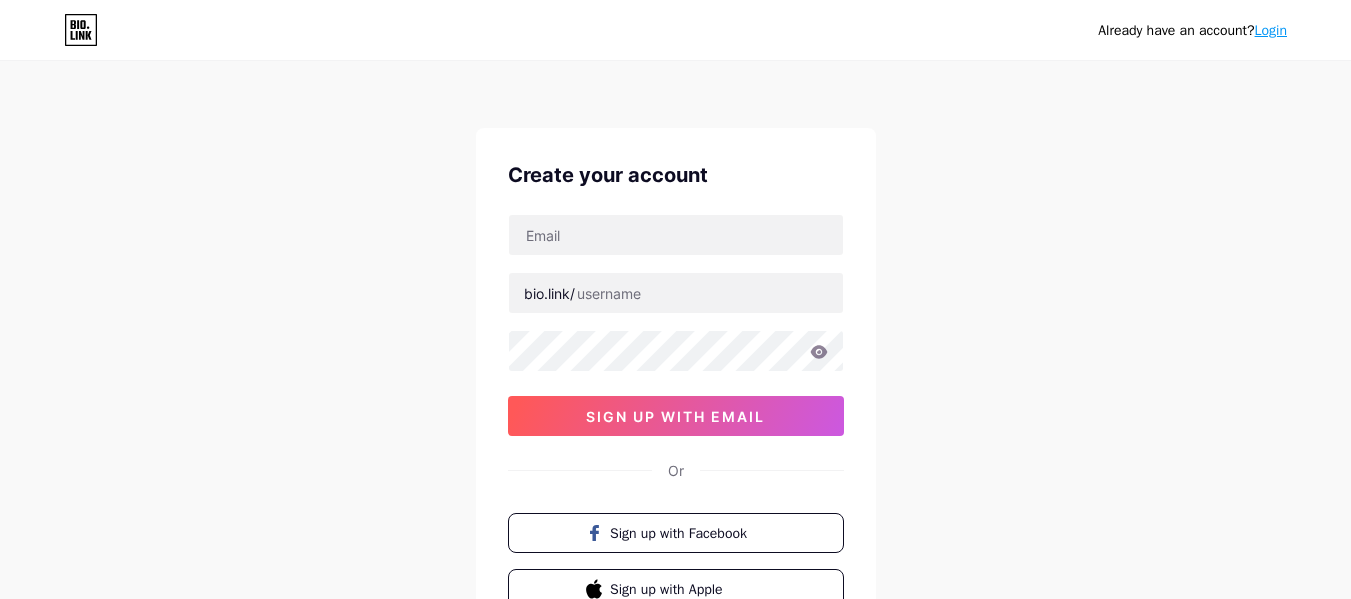 scroll, scrollTop: 166, scrollLeft: 0, axis: vertical 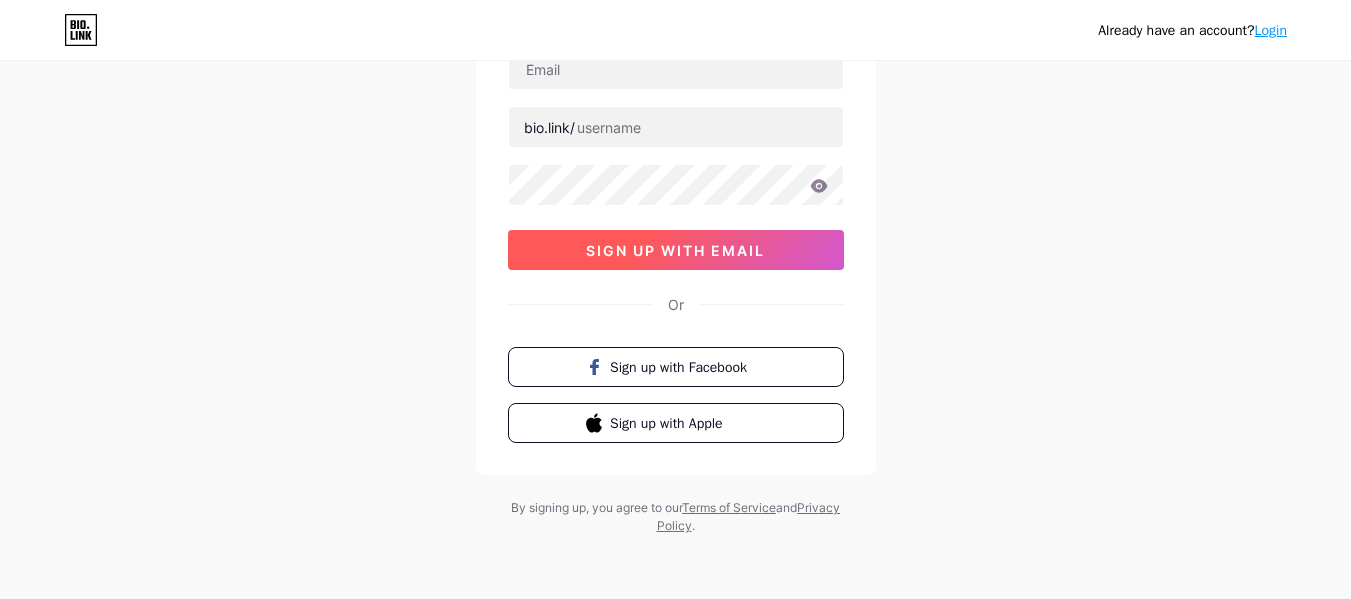 click on "sign up with email" at bounding box center [675, 250] 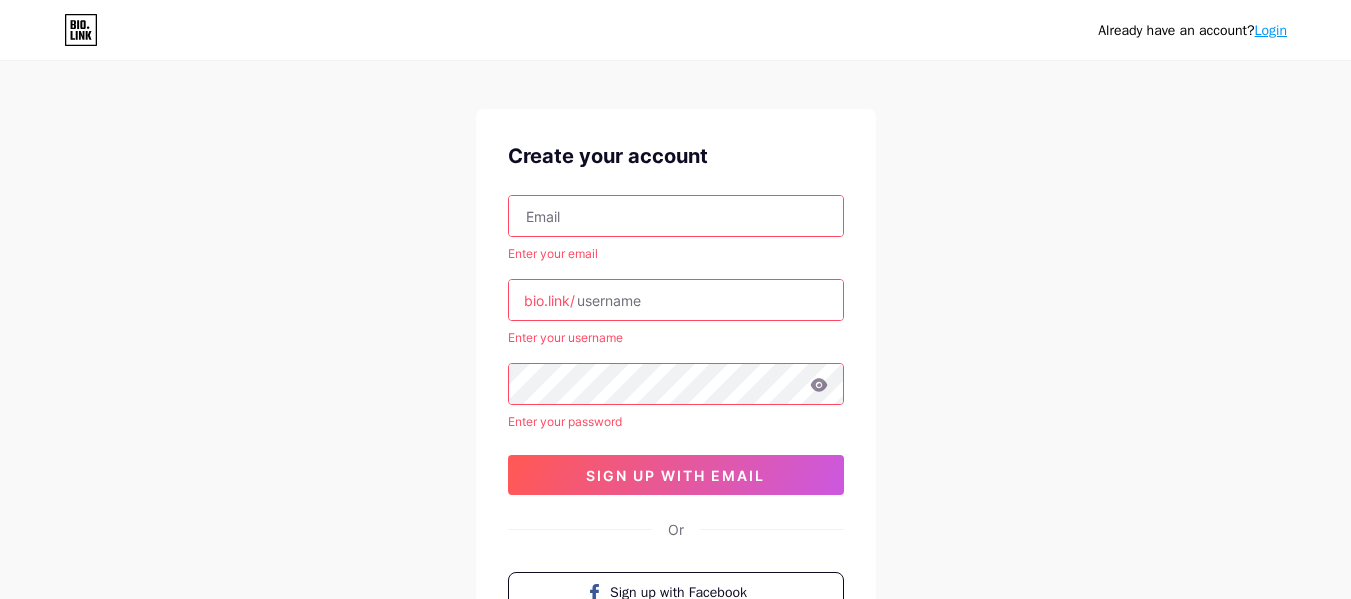 scroll, scrollTop: 0, scrollLeft: 0, axis: both 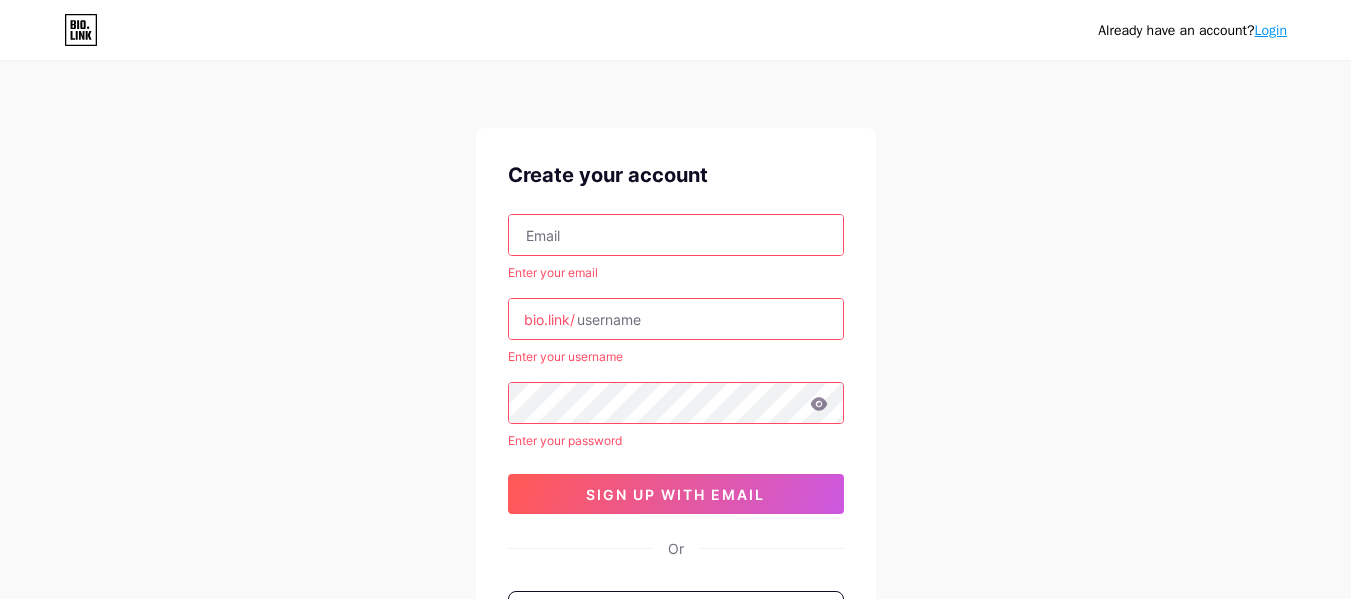 click on "Login" at bounding box center [1271, 30] 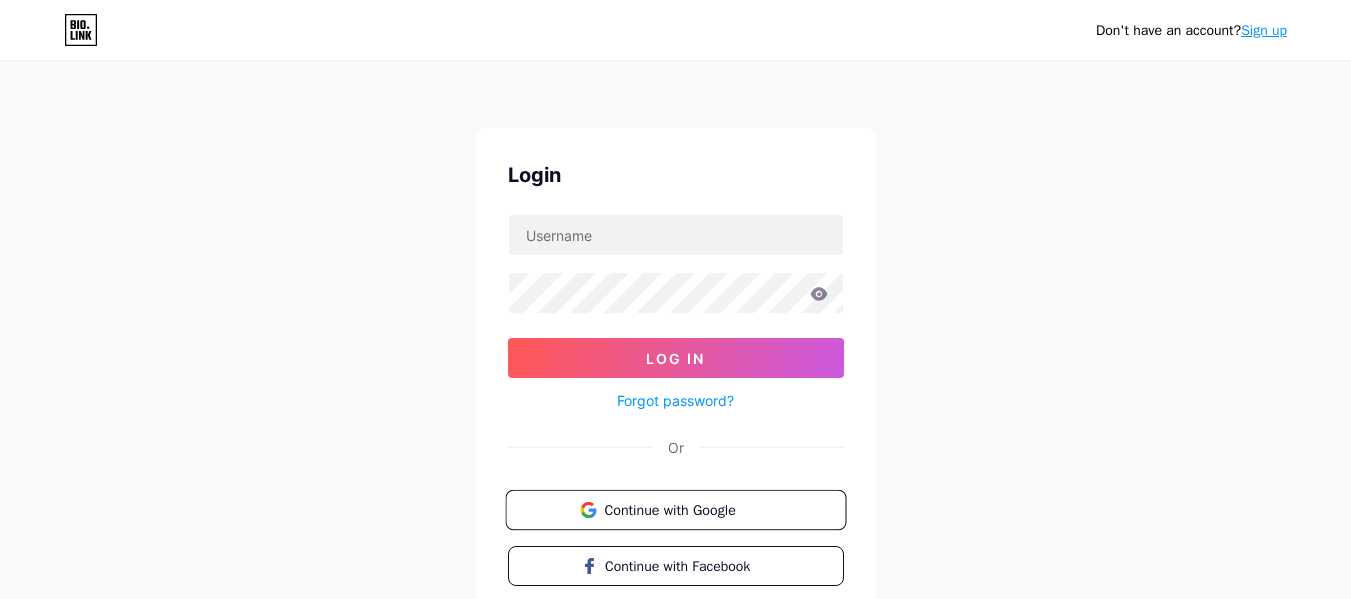 click on "Continue with Google" at bounding box center (687, 509) 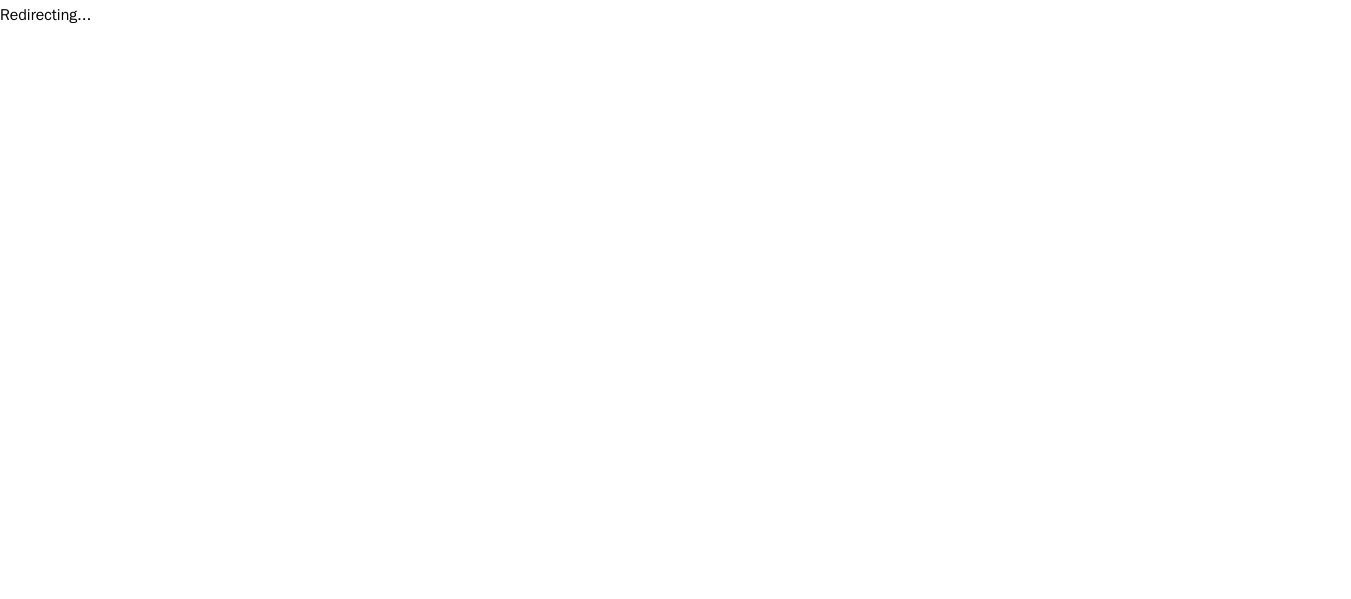 scroll, scrollTop: 0, scrollLeft: 0, axis: both 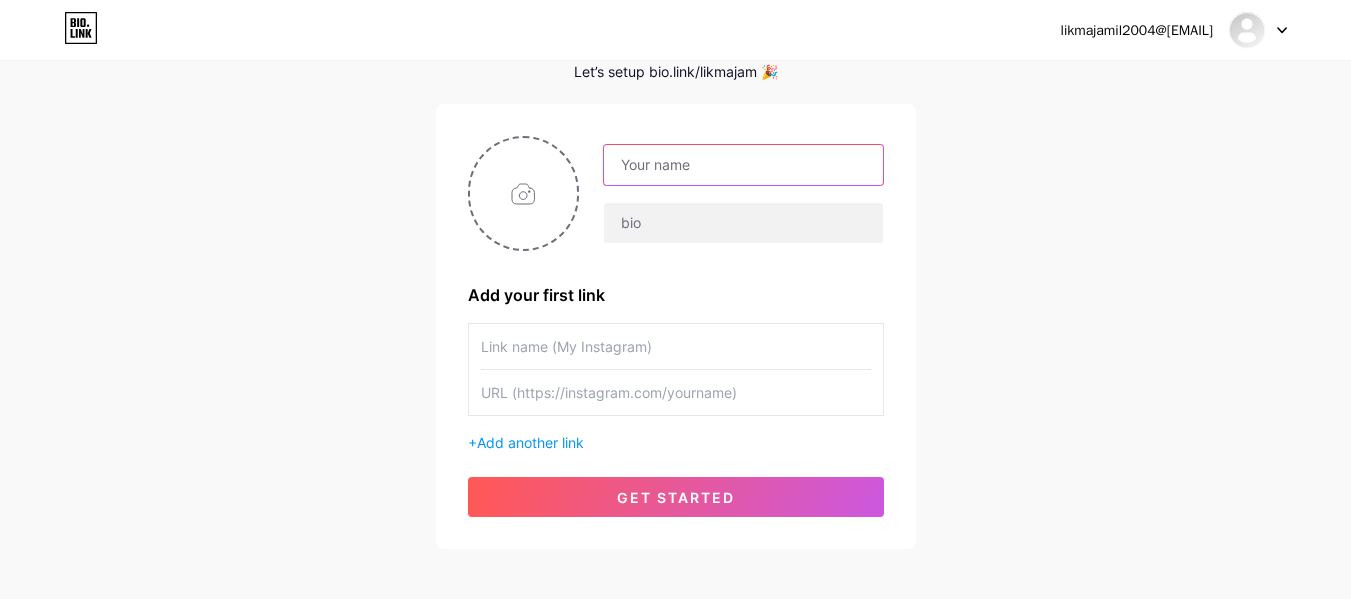 click at bounding box center (743, 165) 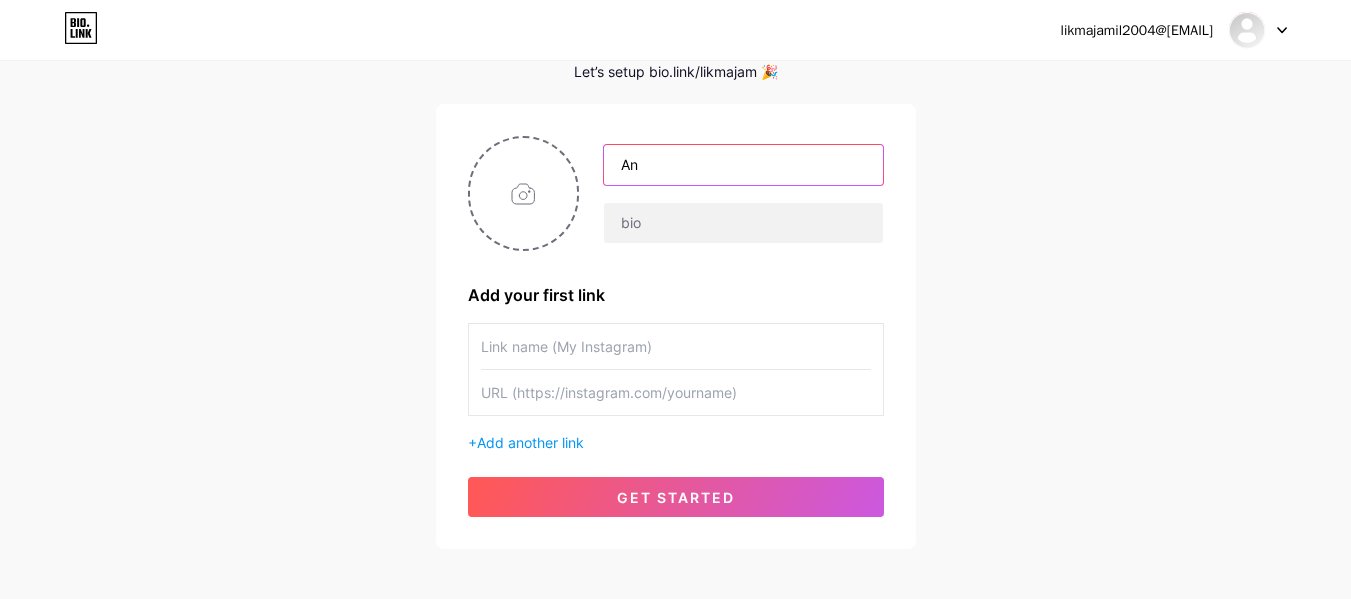 drag, startPoint x: 591, startPoint y: 167, endPoint x: 579, endPoint y: 167, distance: 12 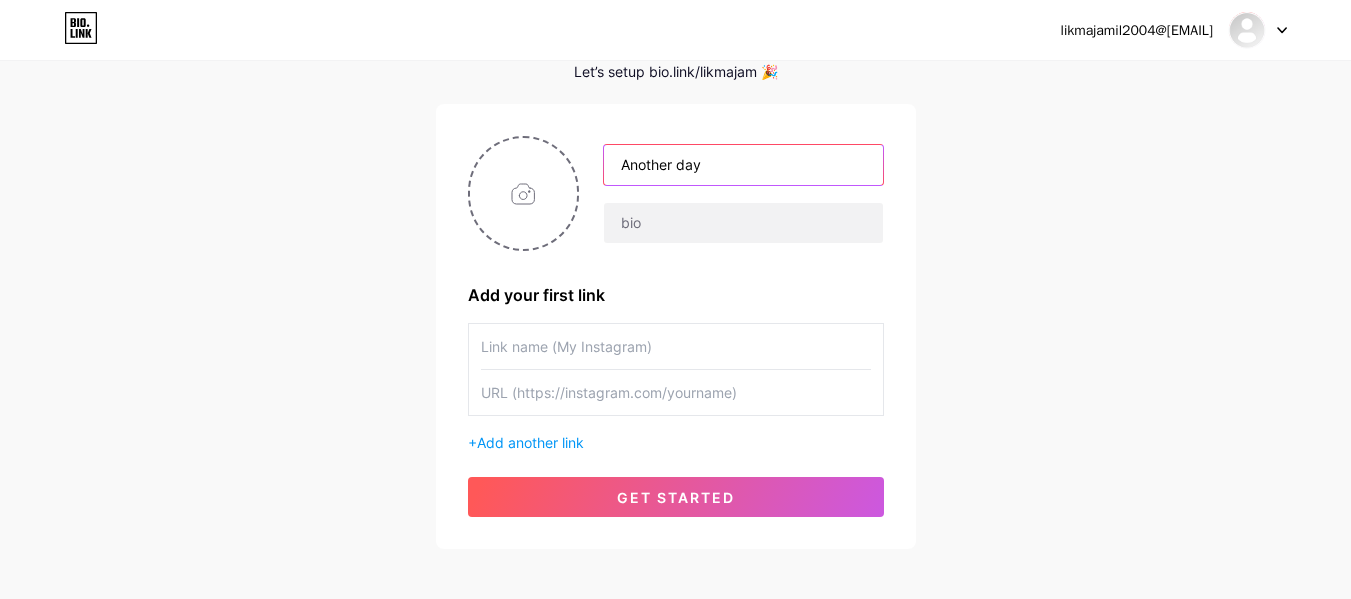 type on "Another day" 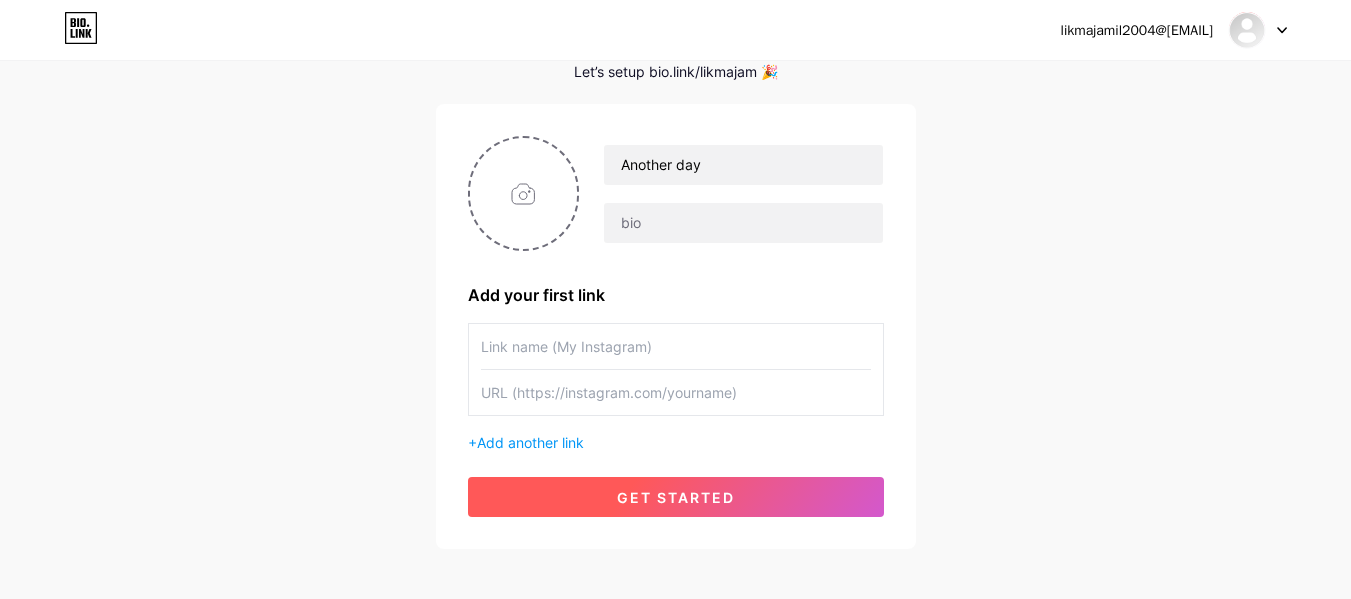 click on "get started" at bounding box center (676, 497) 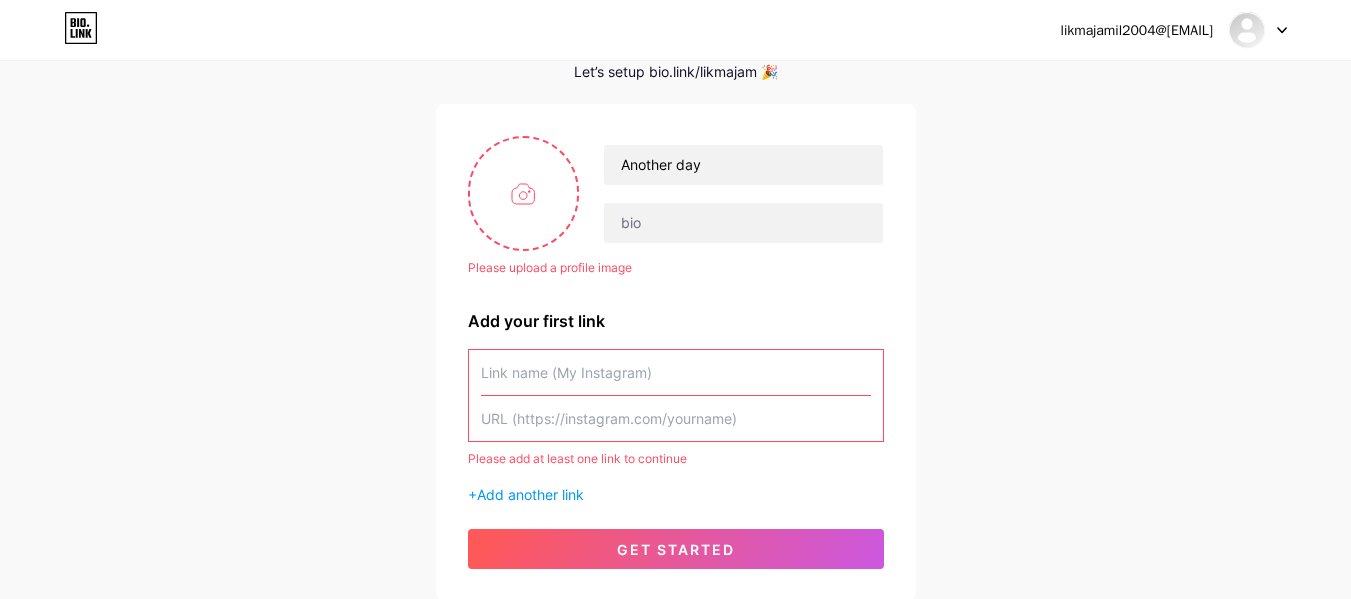 click at bounding box center [676, 372] 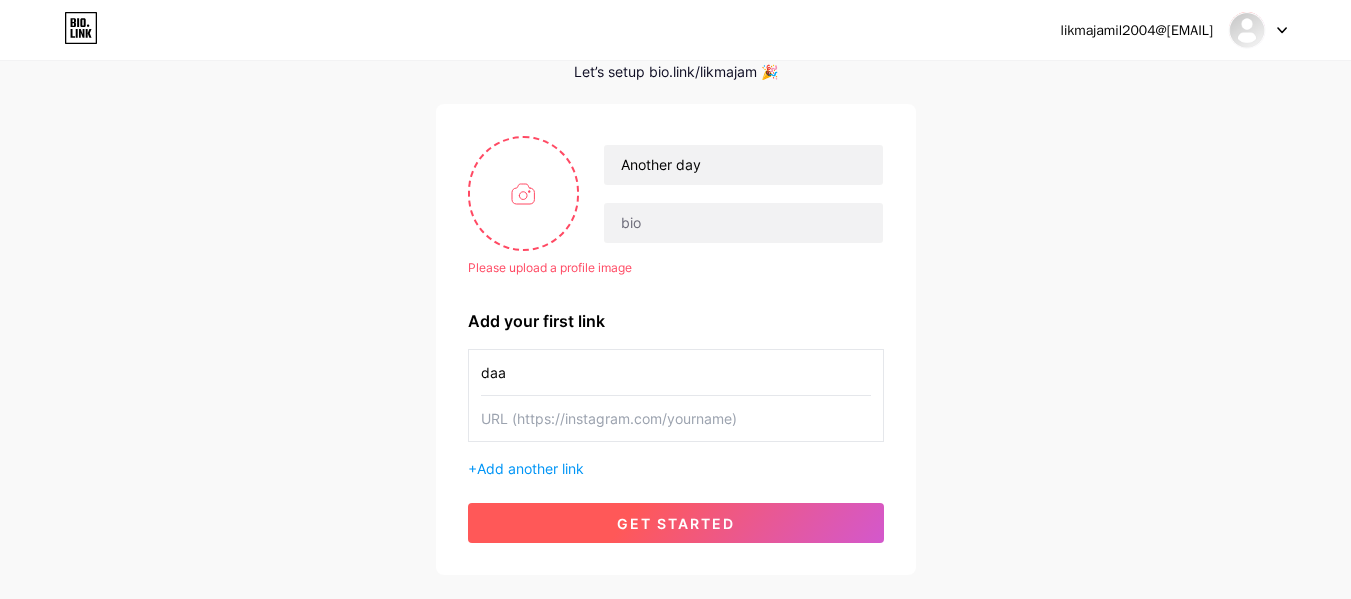 type on "daa" 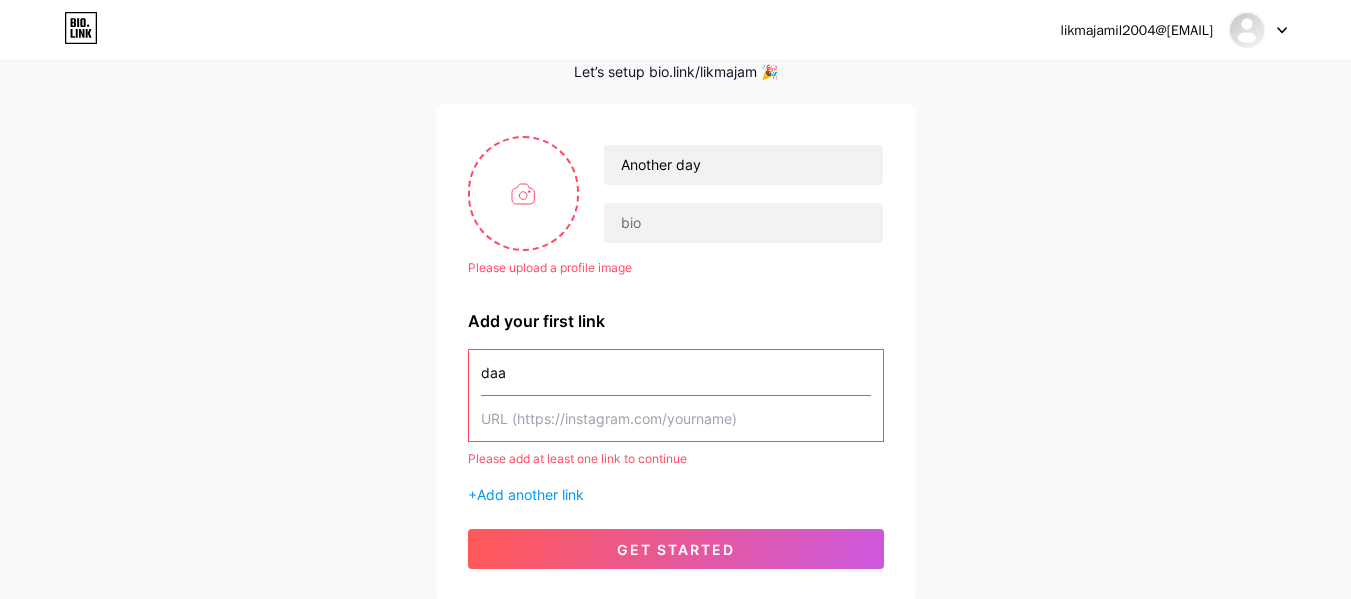 click at bounding box center (676, 418) 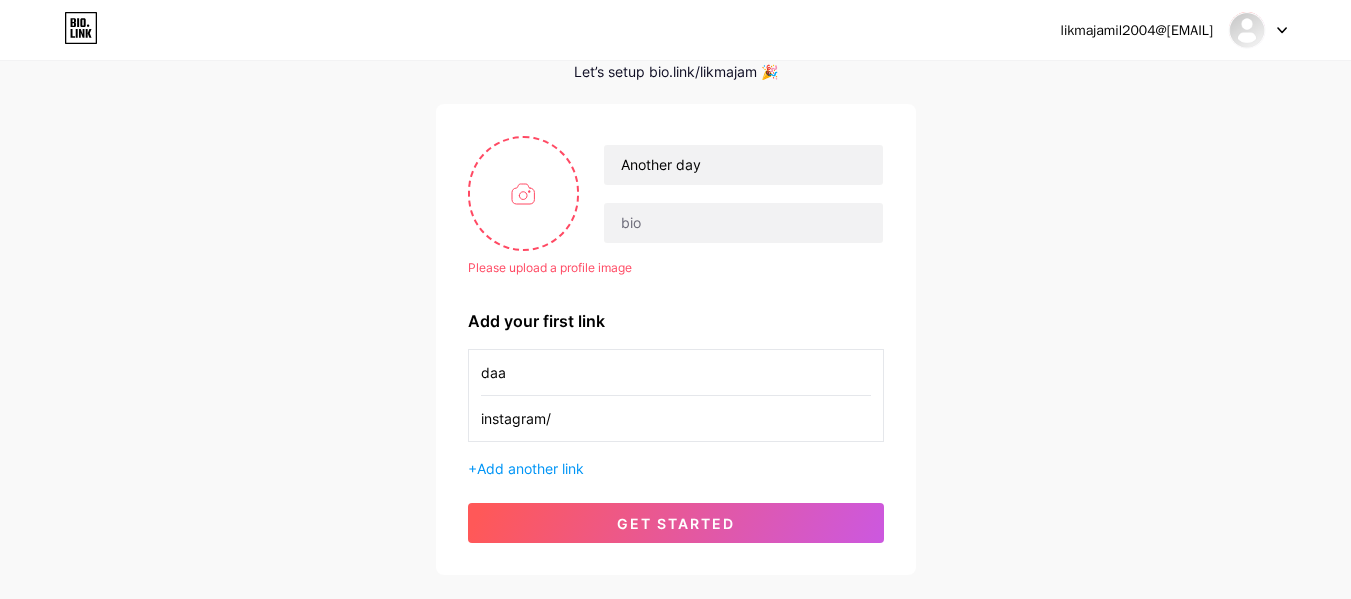 paste on "Another day" 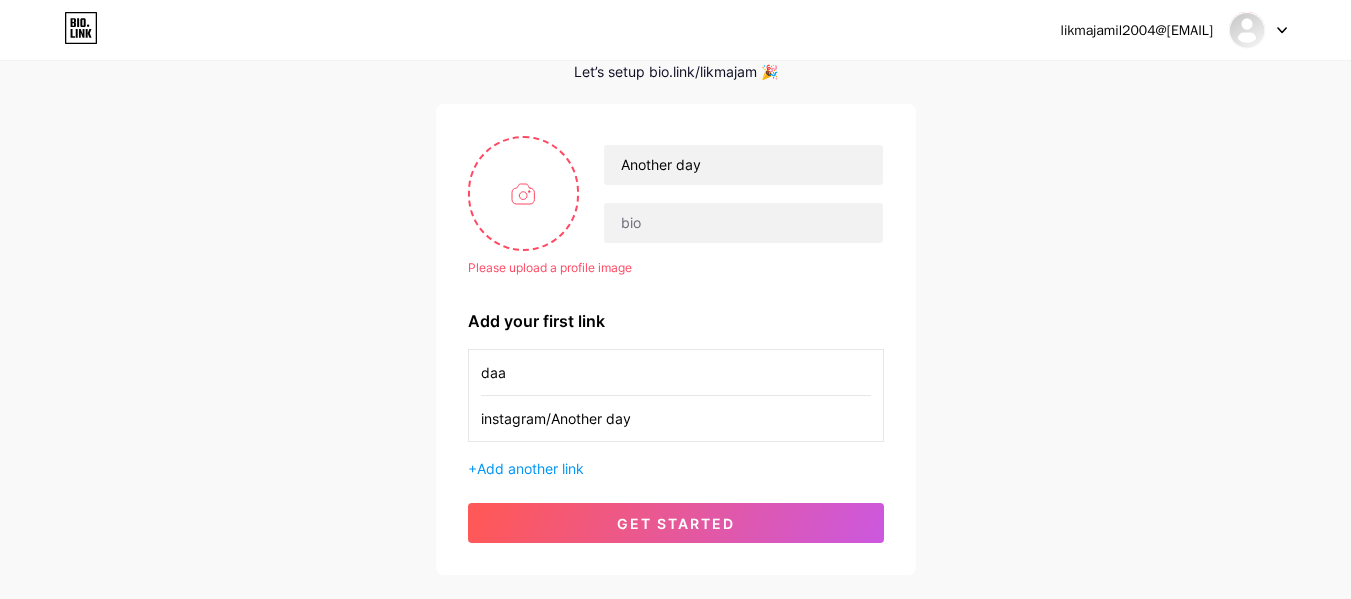 type on "instagram/Another day" 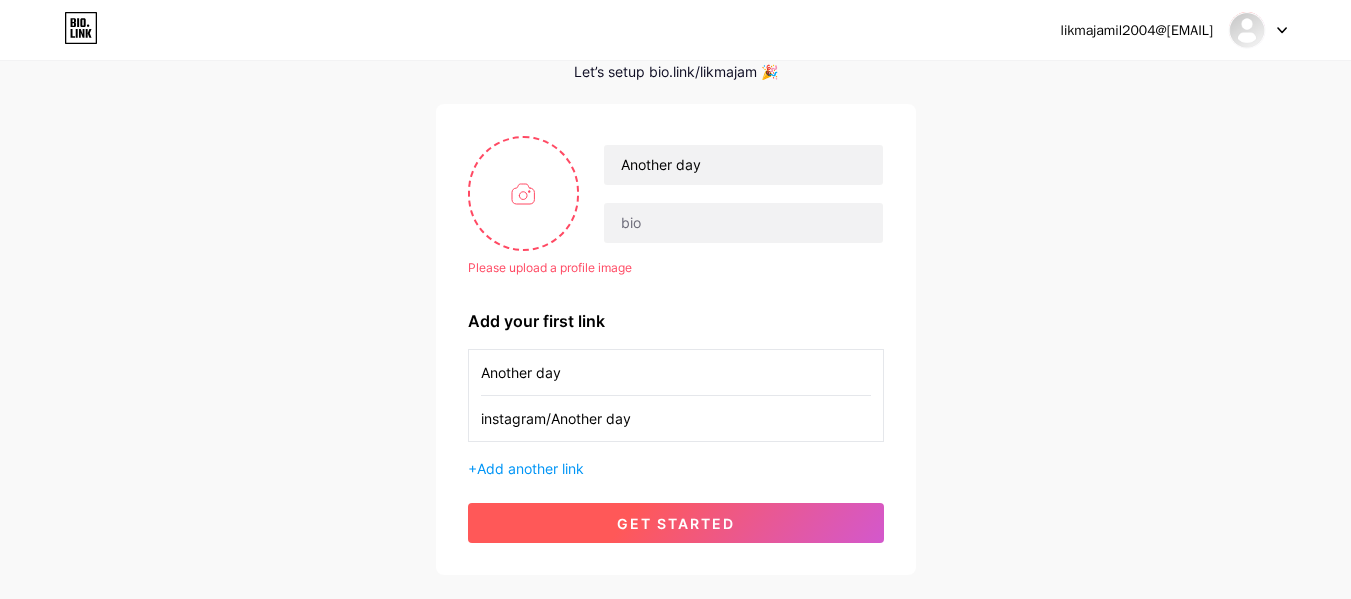 type on "Another day" 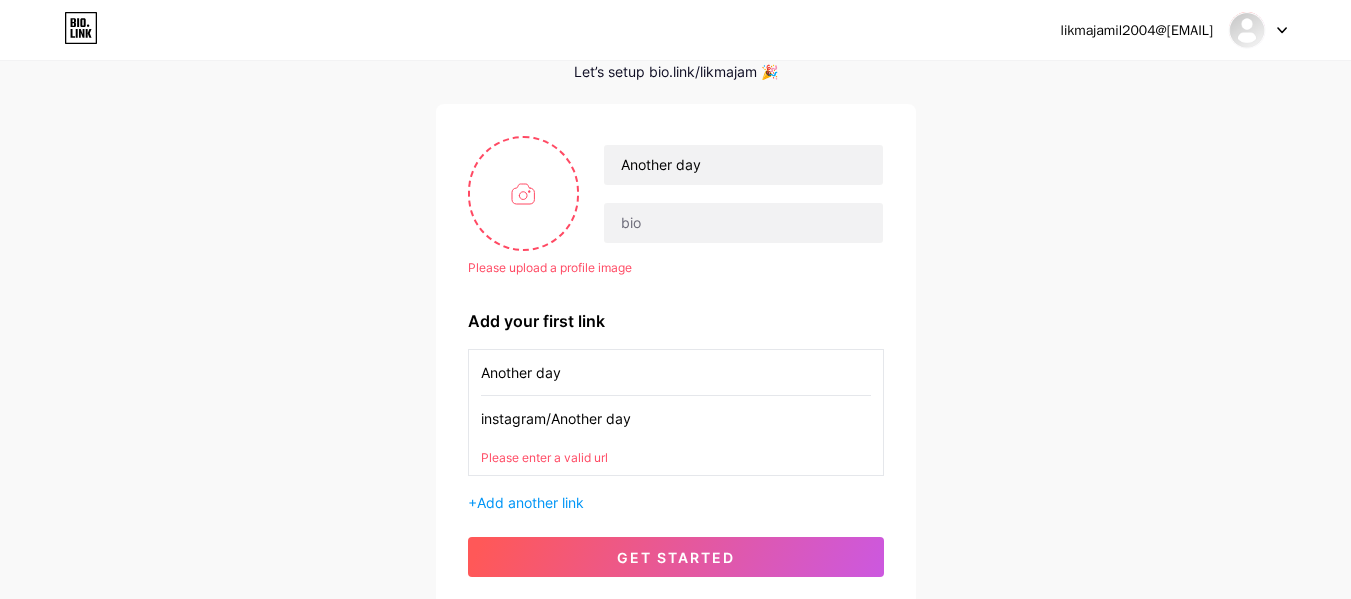 click on "Please enter a valid url" at bounding box center (676, 458) 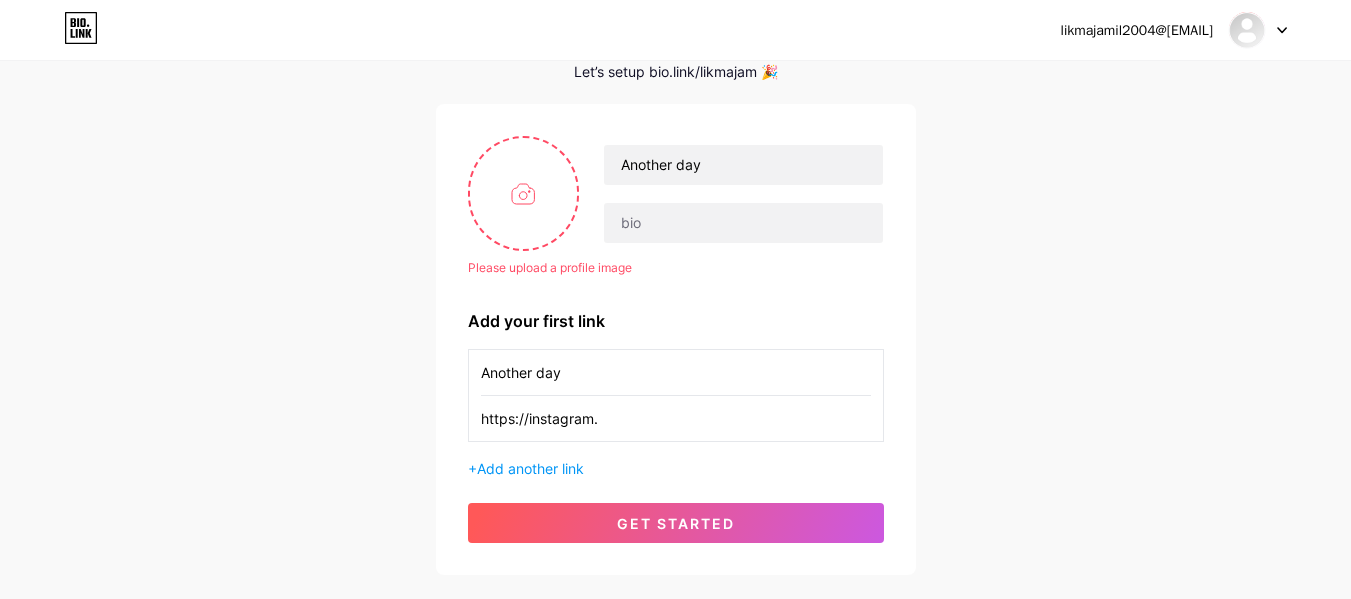 paste on "Another day" 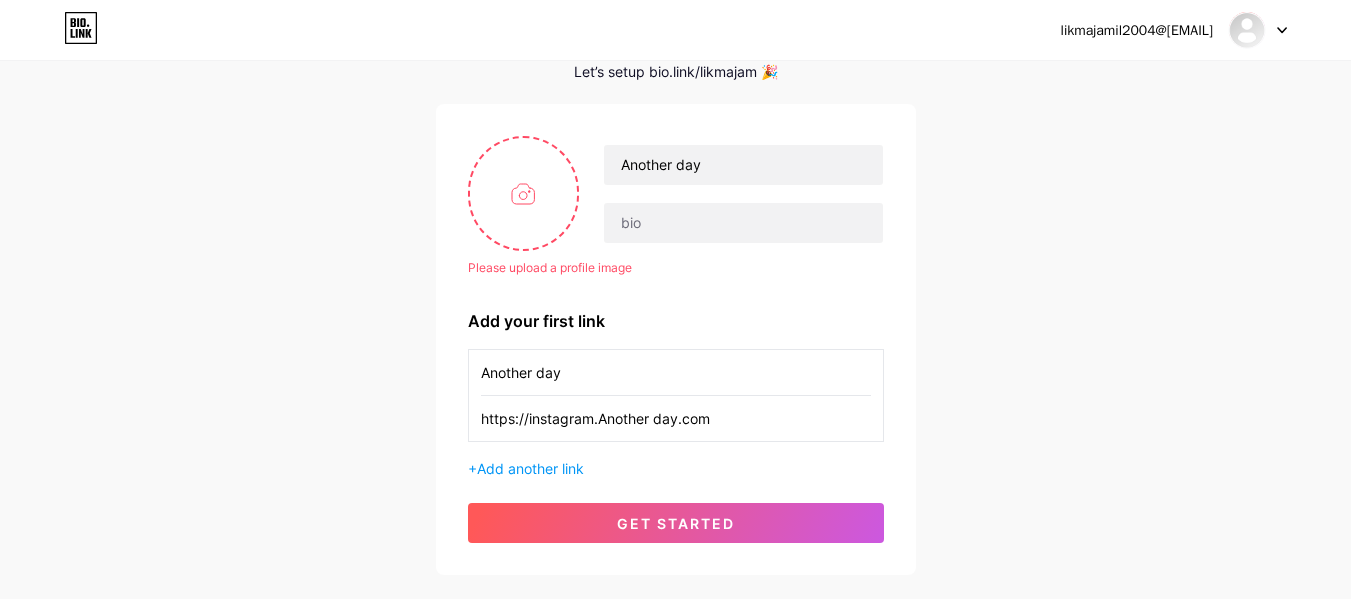 click on "https://instagram.Another day.com" at bounding box center (676, 418) 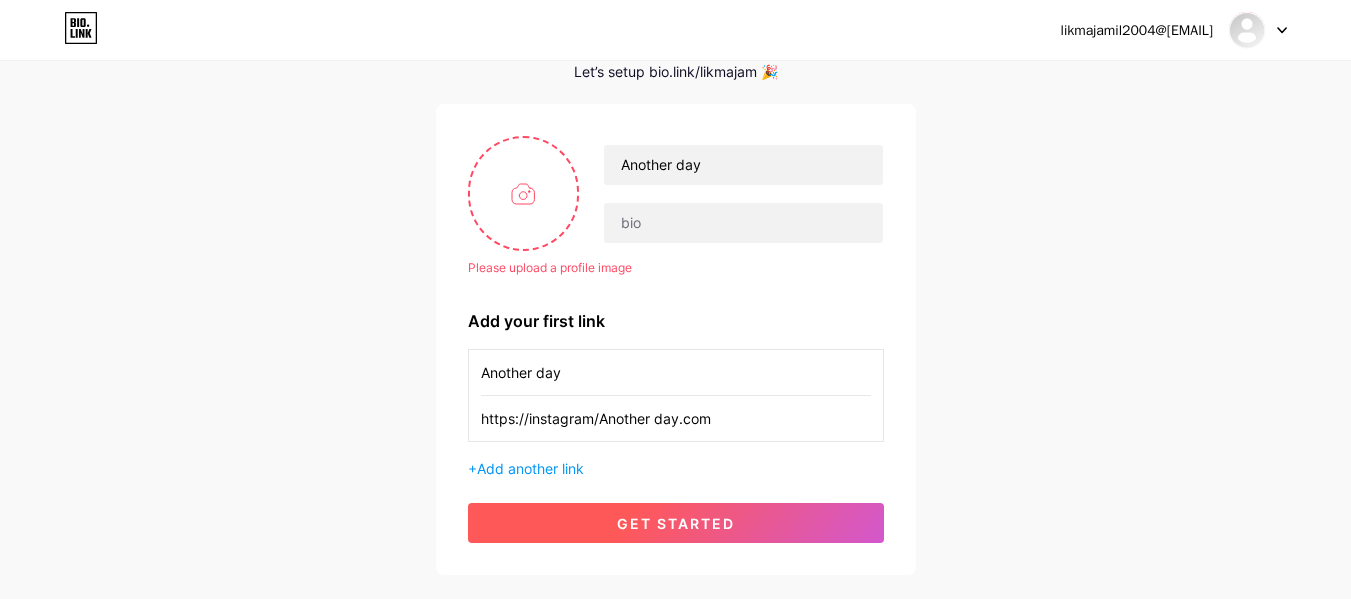 type on "https://instagram/Another day.com" 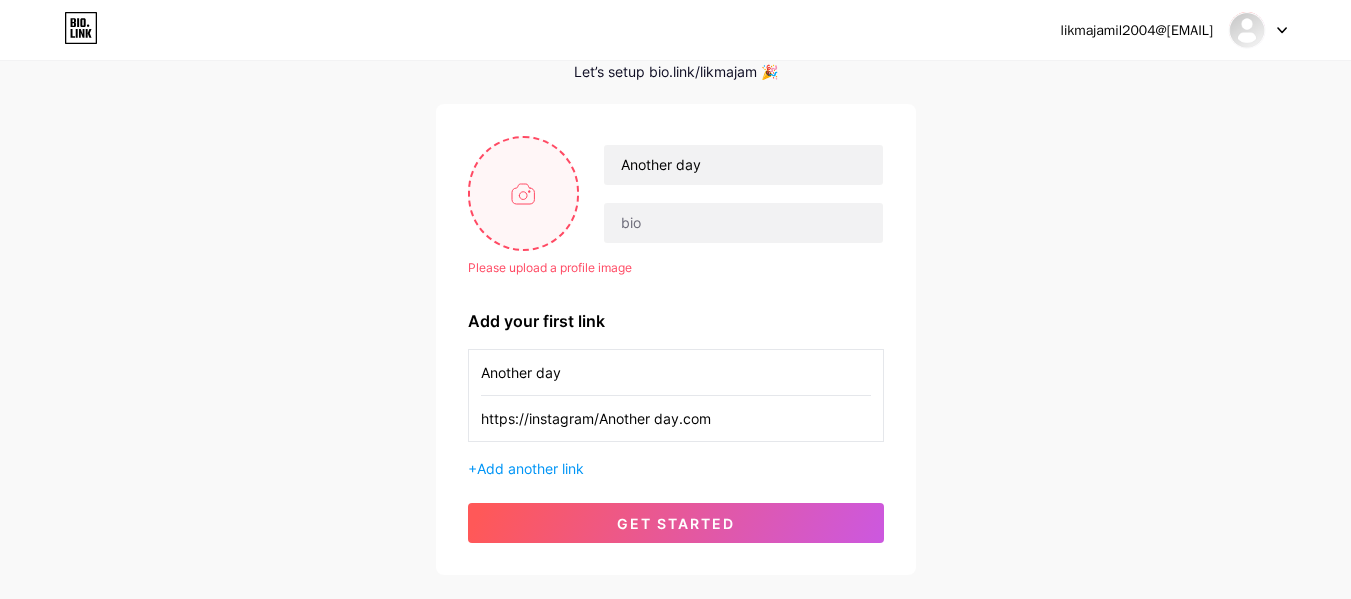 click at bounding box center [524, 193] 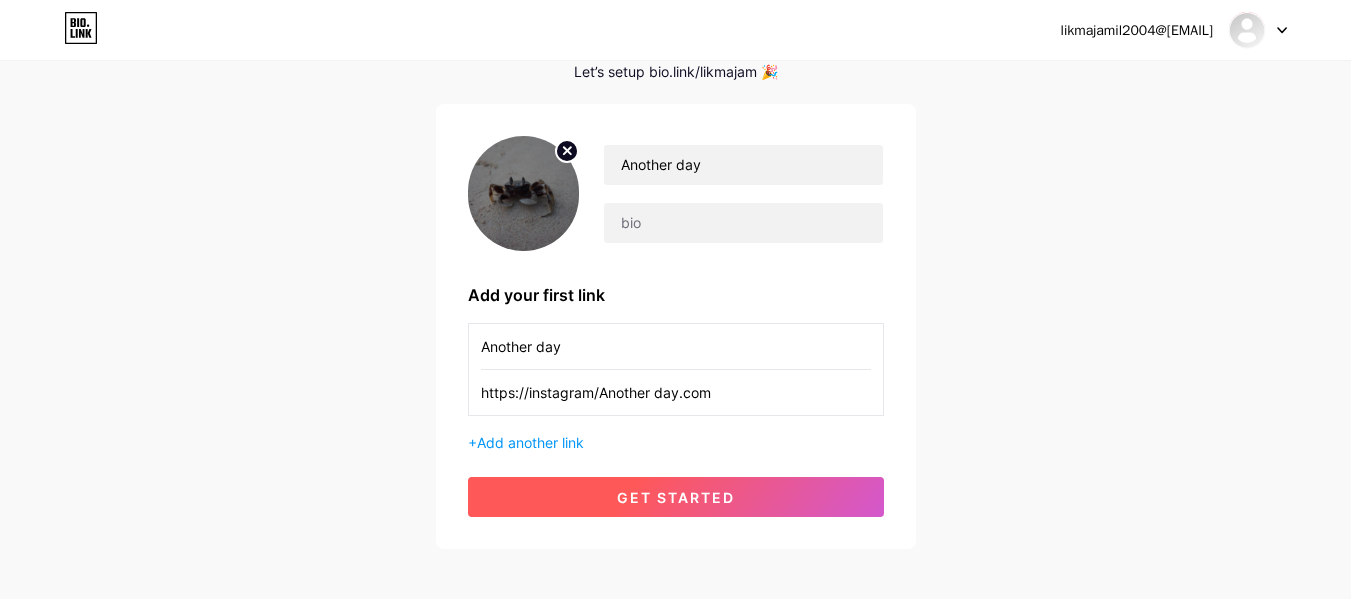 click on "get started" at bounding box center (676, 497) 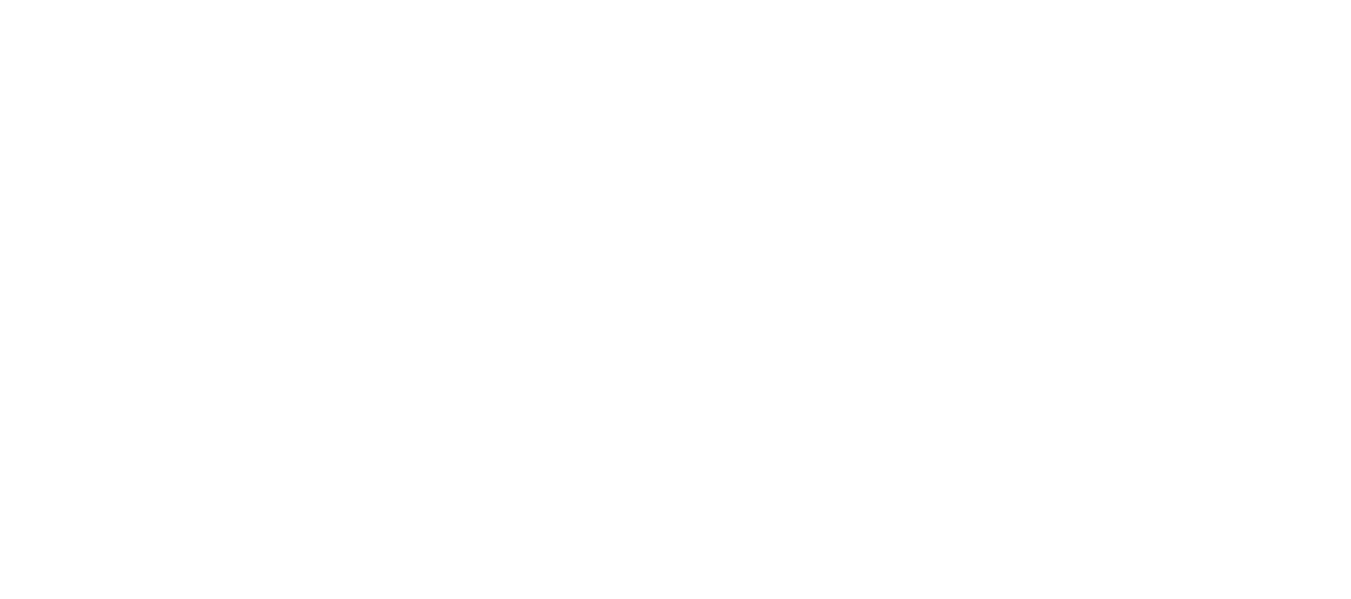 scroll, scrollTop: 0, scrollLeft: 0, axis: both 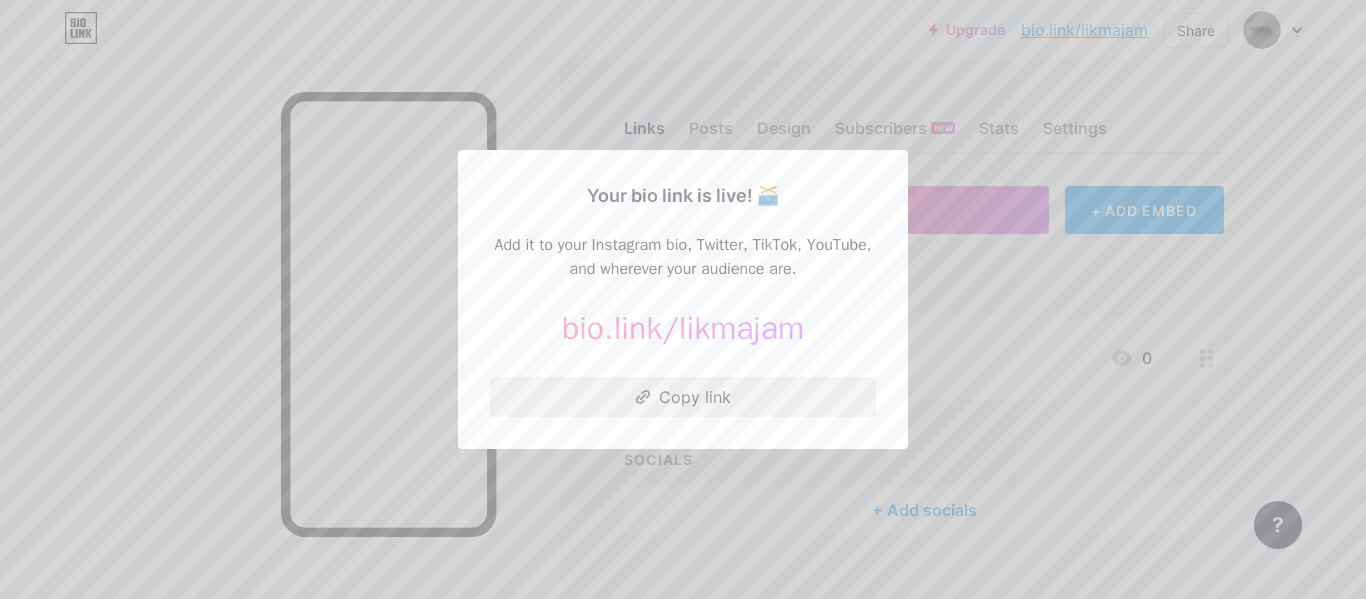 click on "Copy link" at bounding box center (683, 397) 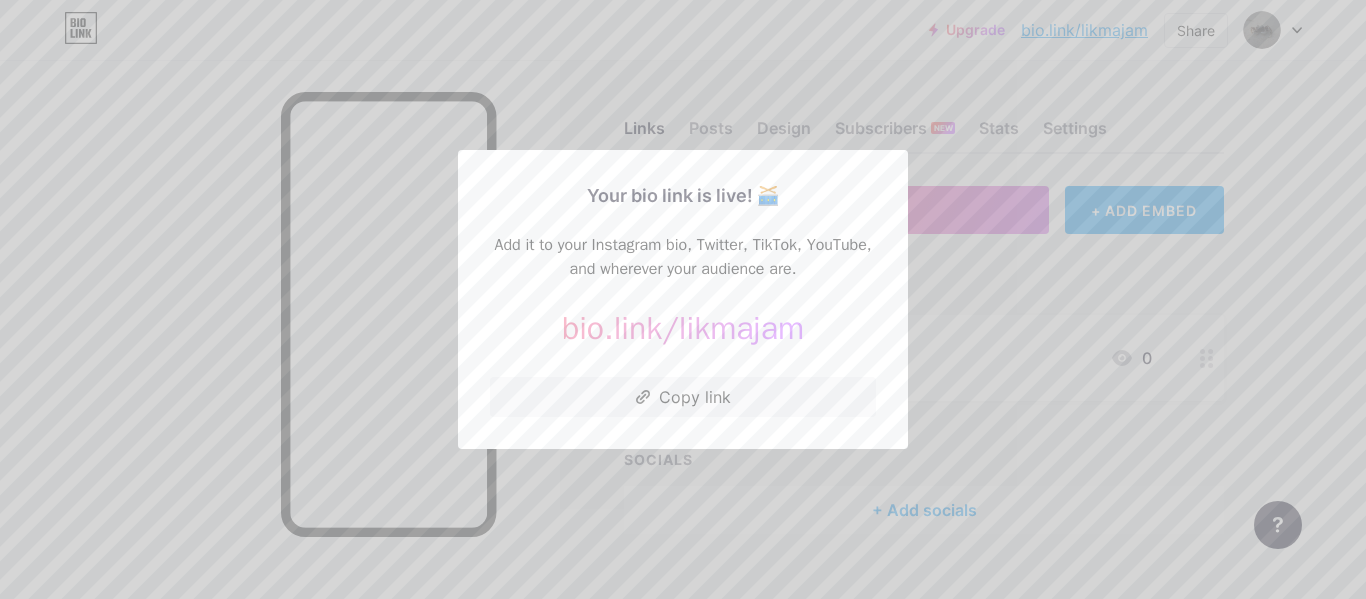 click on "bio.link/ likmajam" at bounding box center (683, 329) 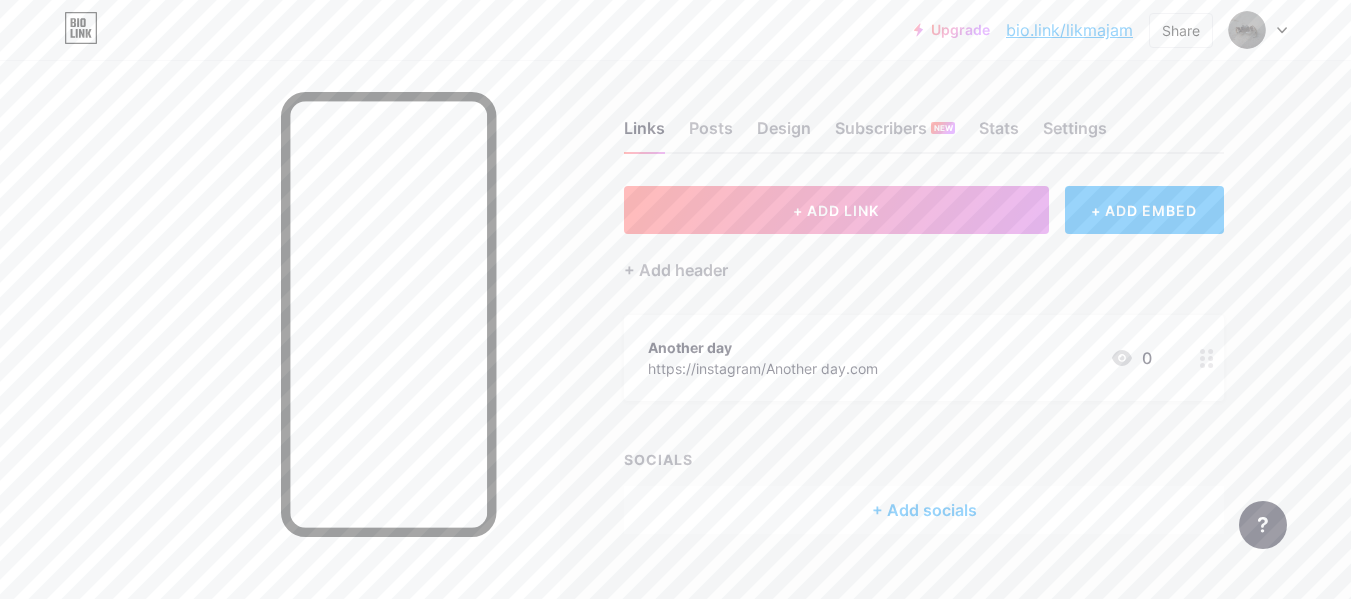 scroll, scrollTop: 0, scrollLeft: 0, axis: both 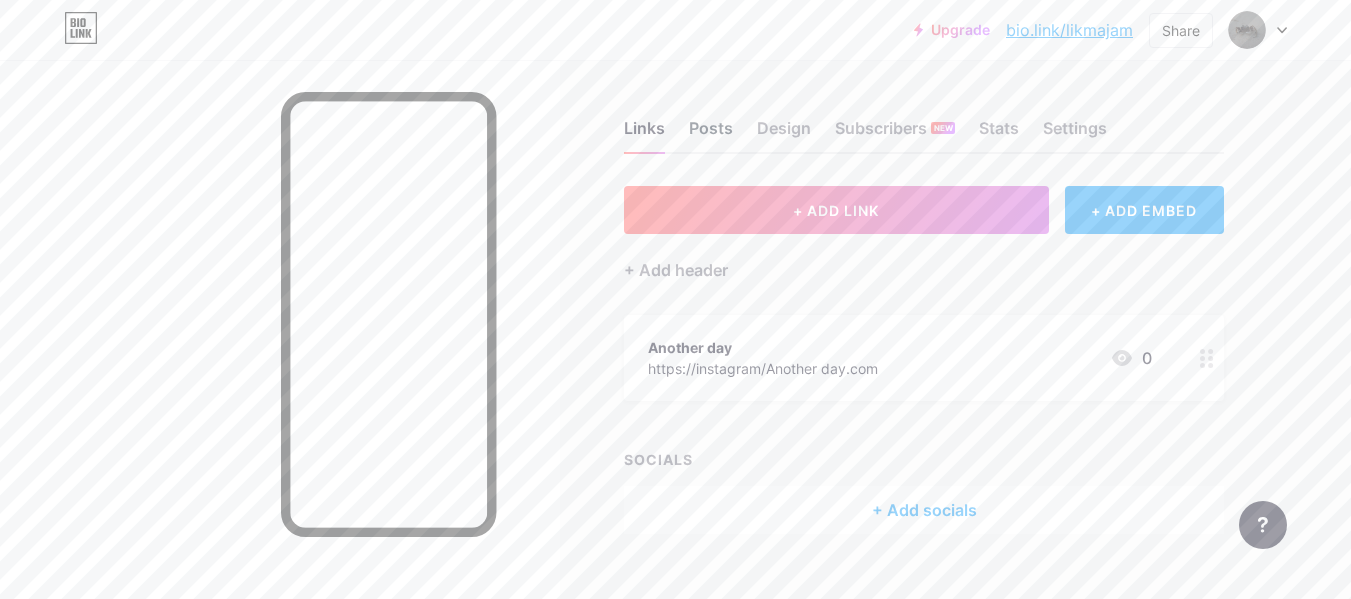 click on "Posts" at bounding box center (711, 134) 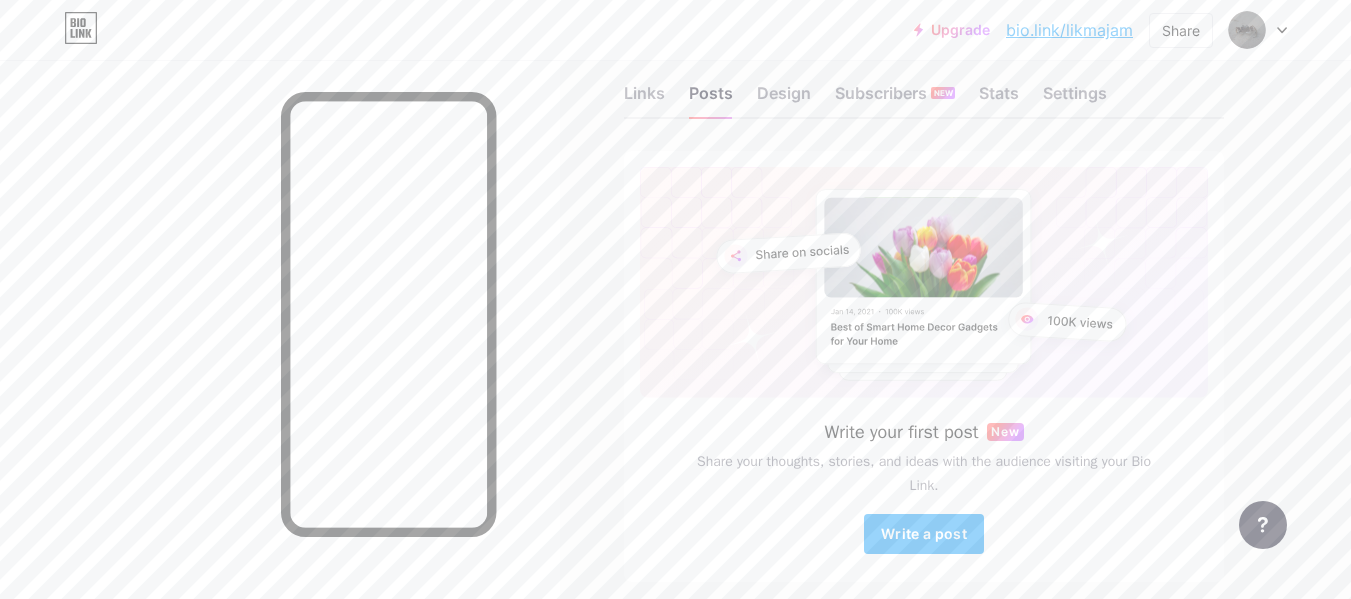 scroll, scrollTop: 0, scrollLeft: 0, axis: both 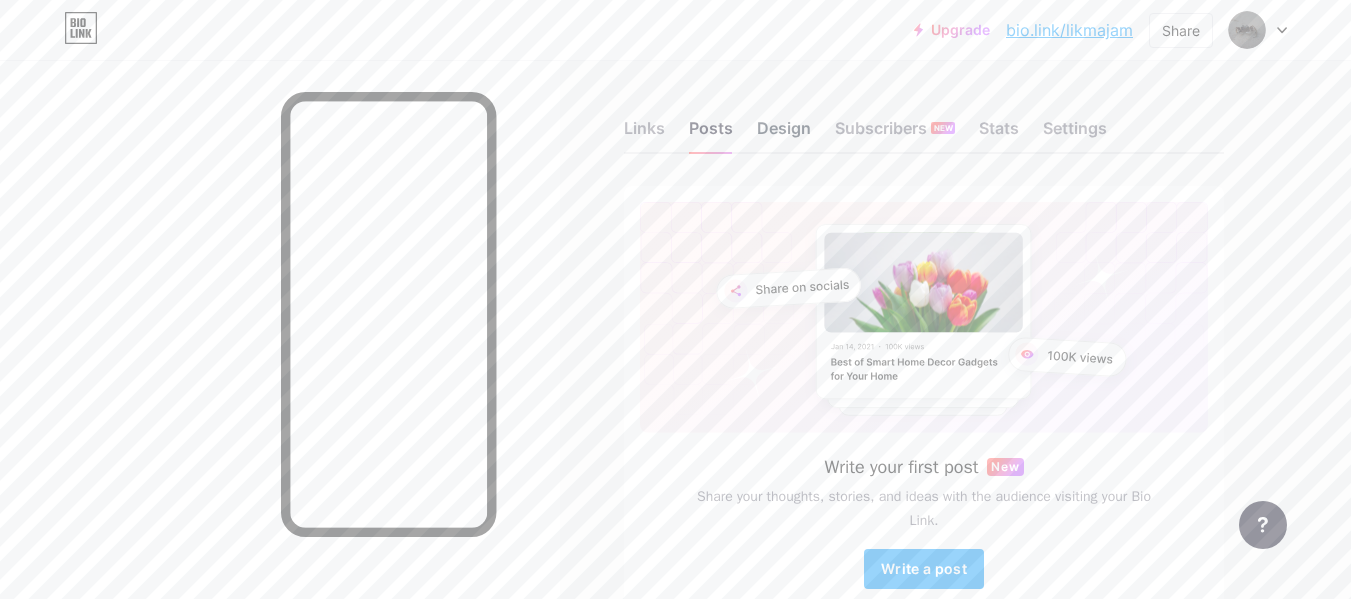 click on "Design" at bounding box center [784, 134] 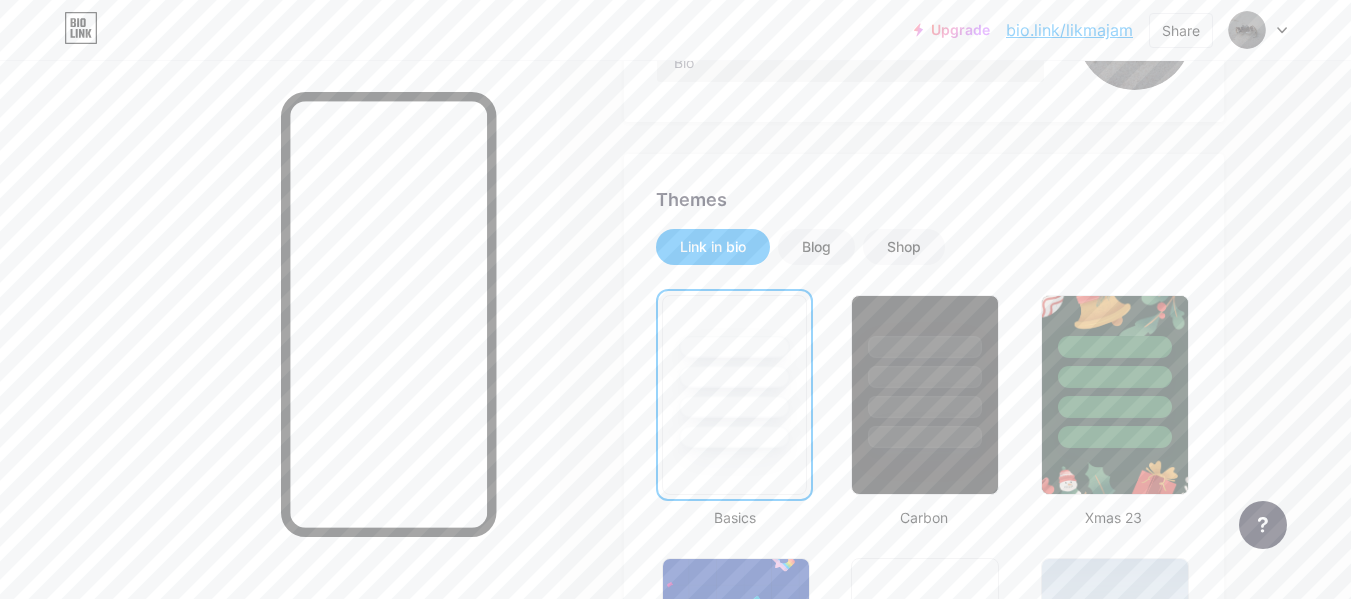 scroll, scrollTop: 298, scrollLeft: 0, axis: vertical 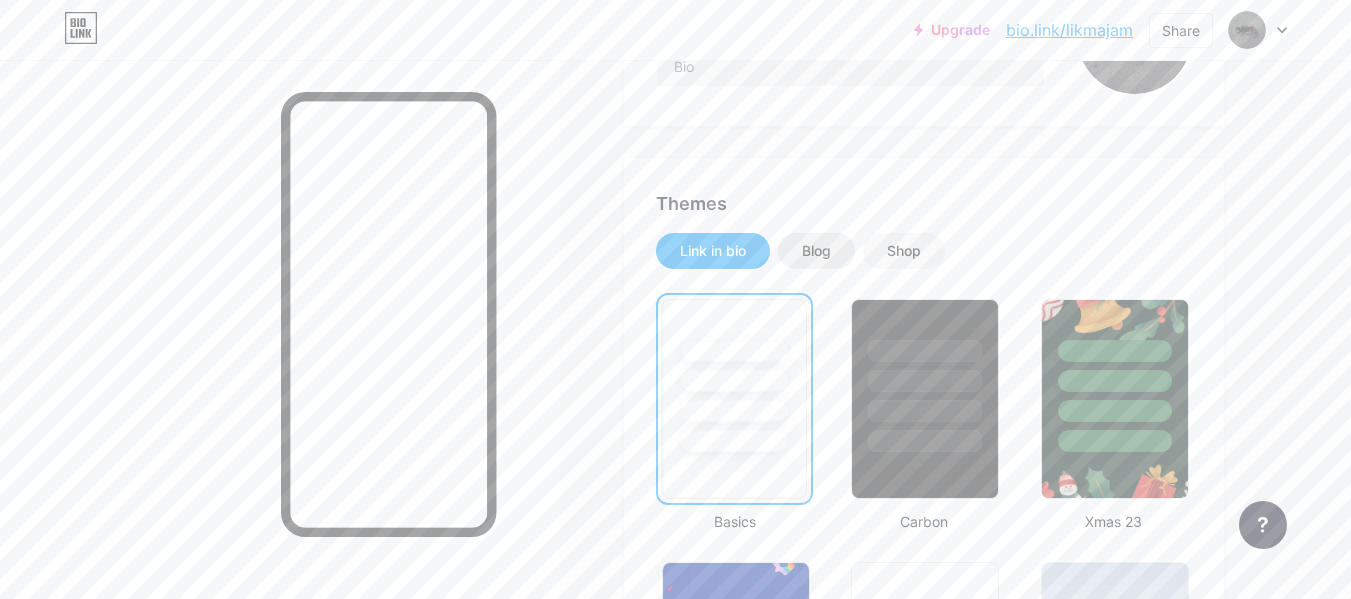 click on "Blog" at bounding box center (816, 251) 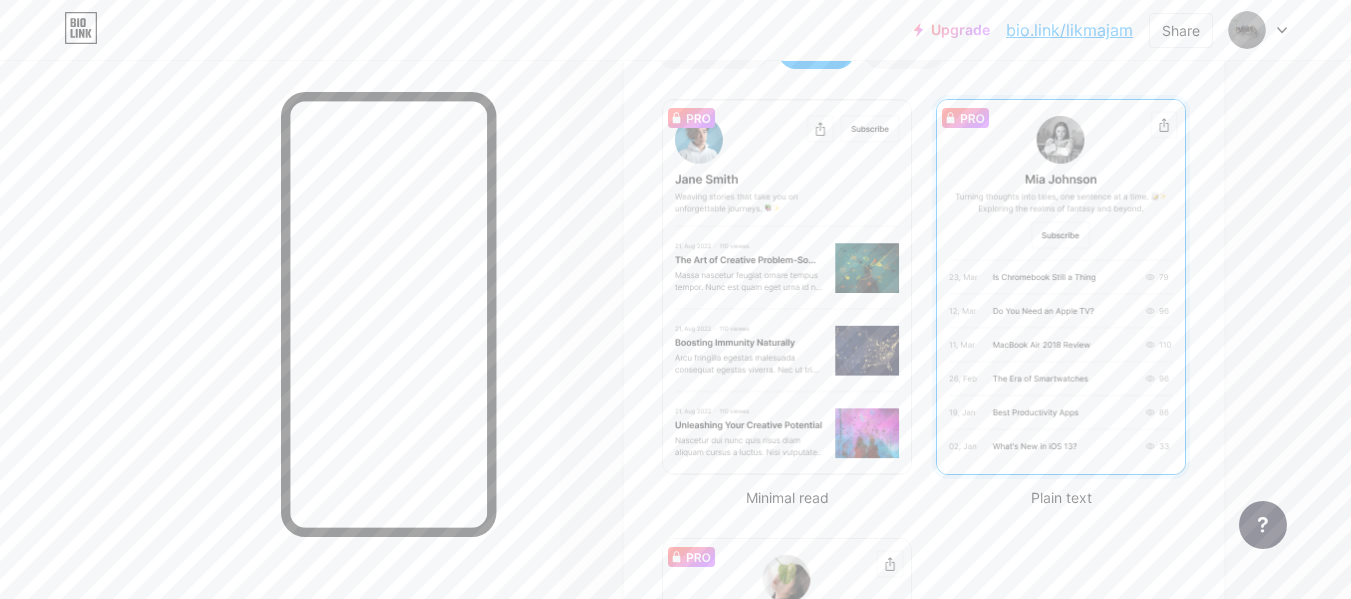 scroll, scrollTop: 298, scrollLeft: 0, axis: vertical 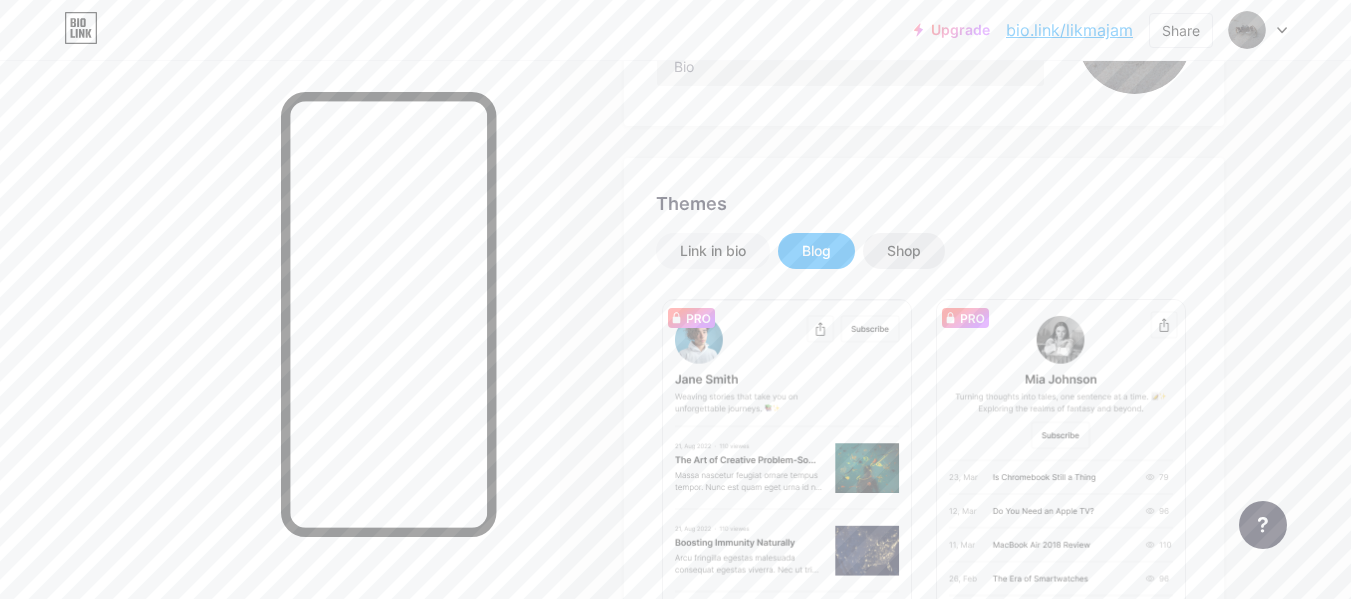 click on "Shop" at bounding box center [904, 251] 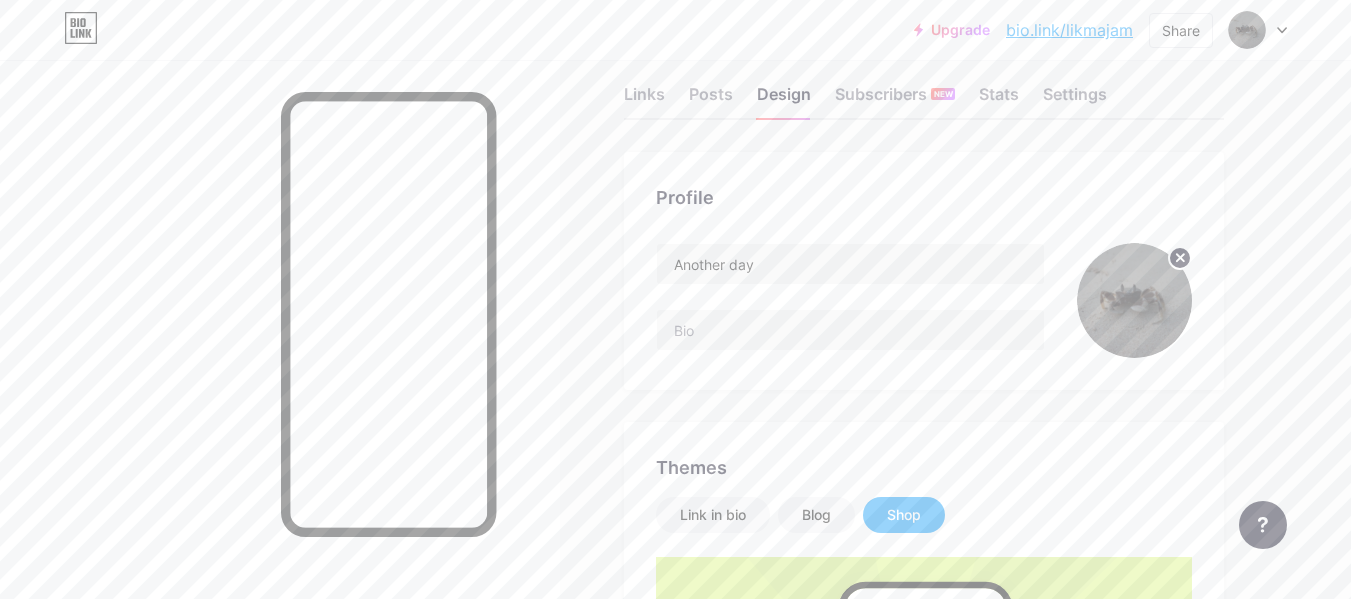 scroll, scrollTop: 0, scrollLeft: 0, axis: both 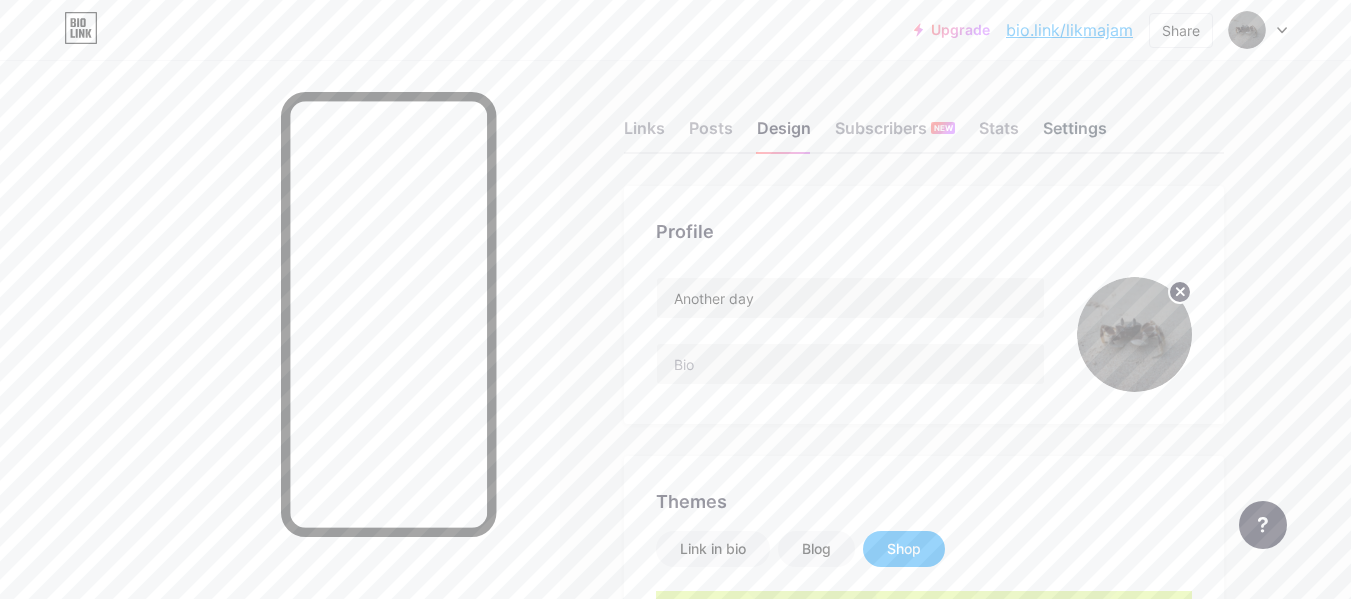 click on "Settings" at bounding box center (1075, 134) 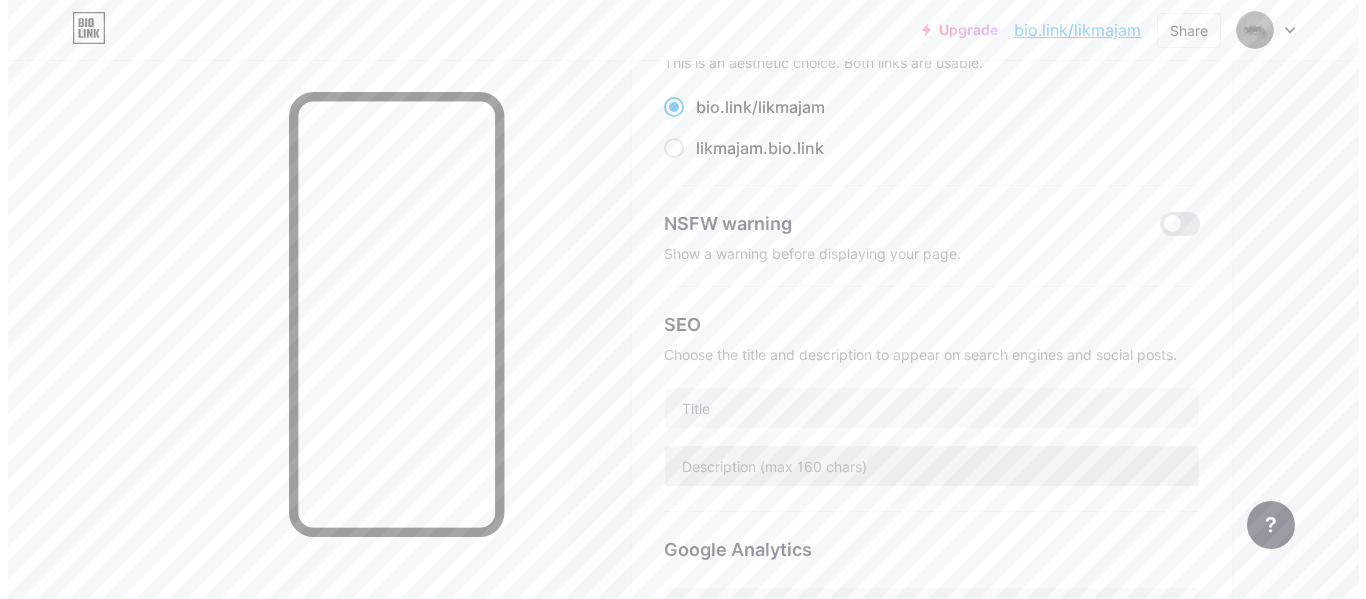 scroll, scrollTop: 0, scrollLeft: 0, axis: both 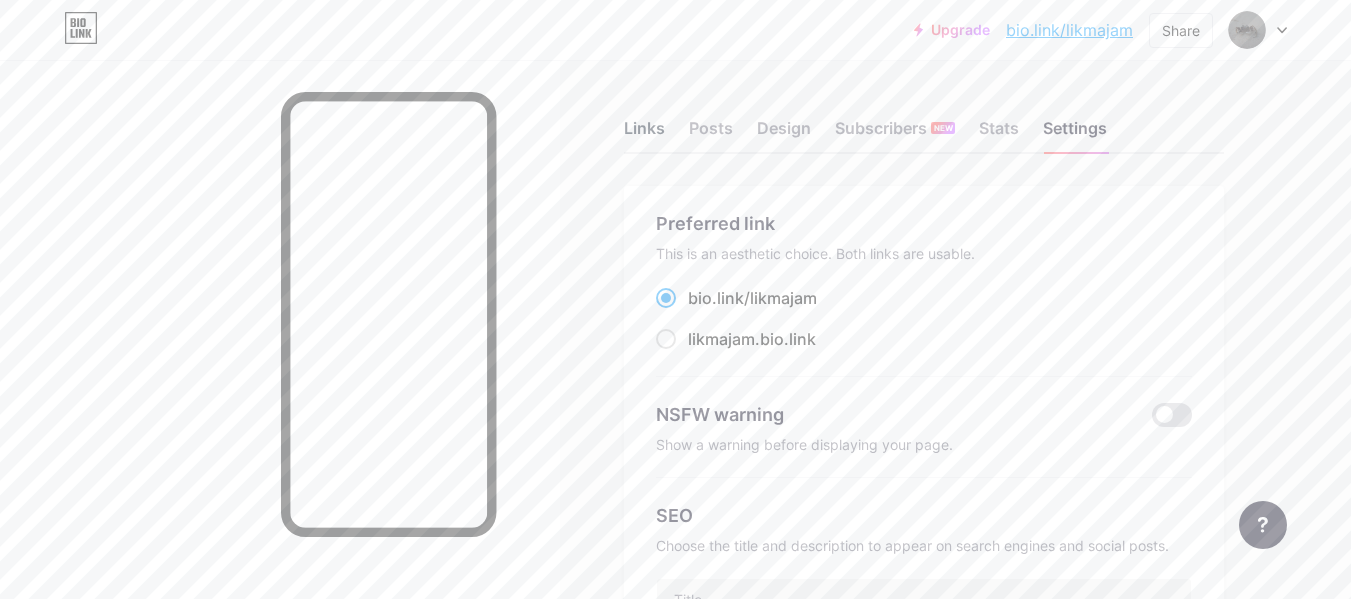 click on "Links" at bounding box center [644, 134] 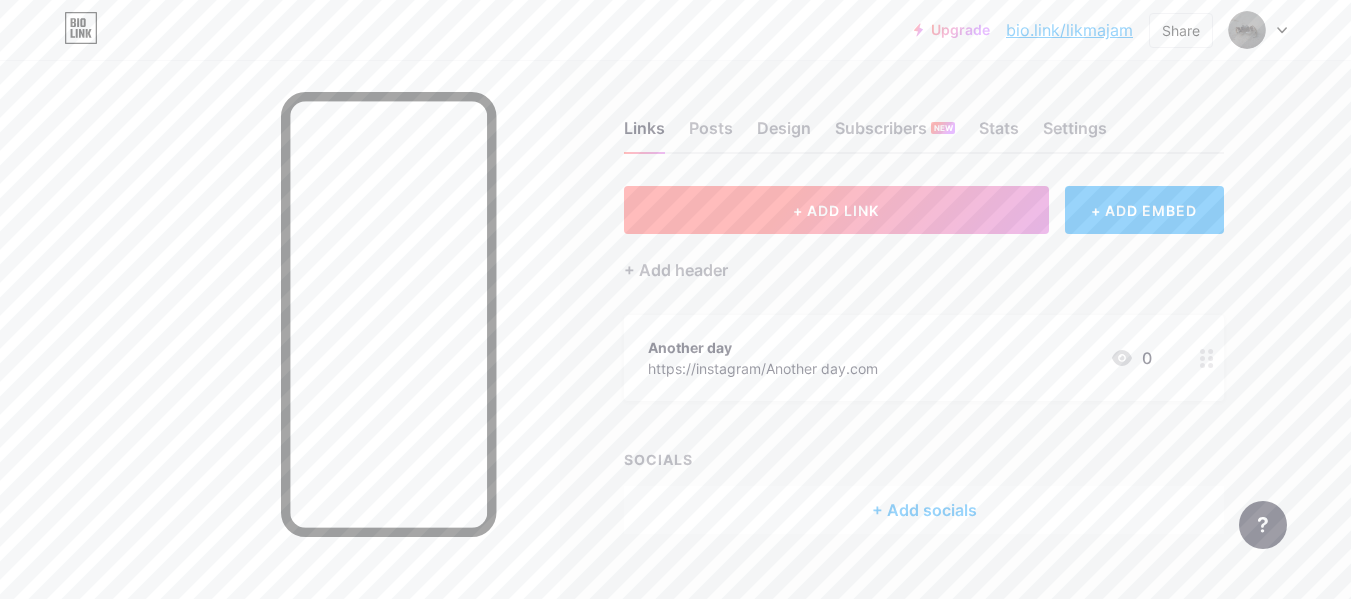 click on "+ ADD LINK" at bounding box center [836, 210] 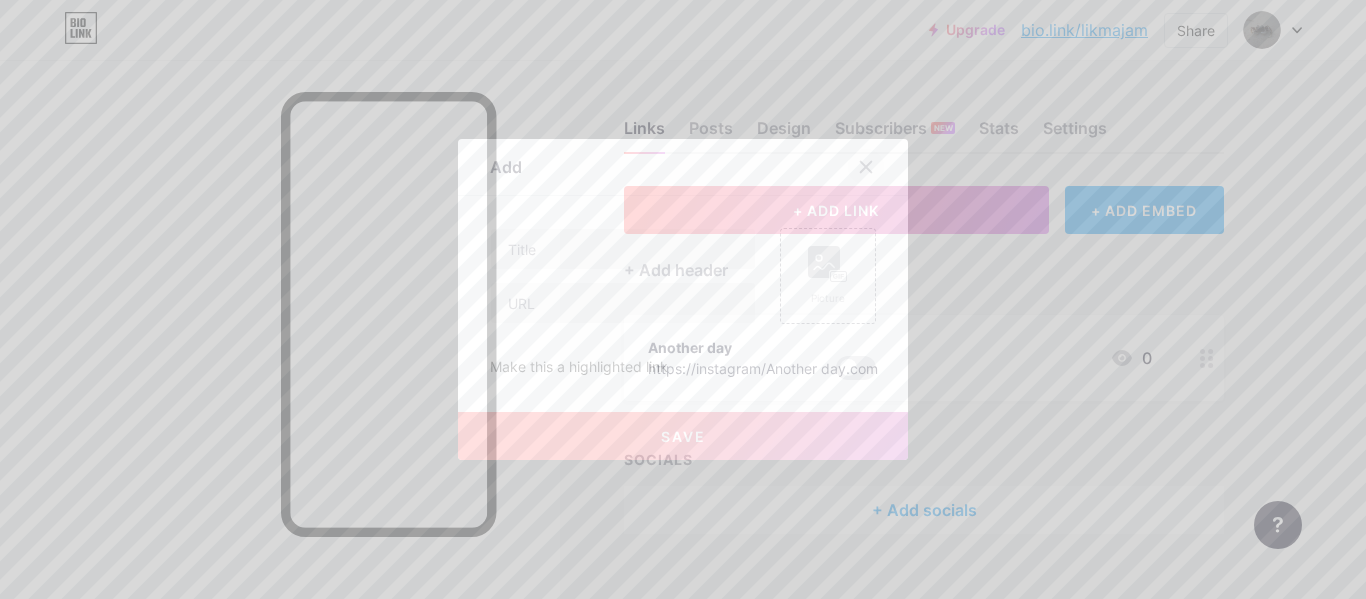 click at bounding box center [866, 167] 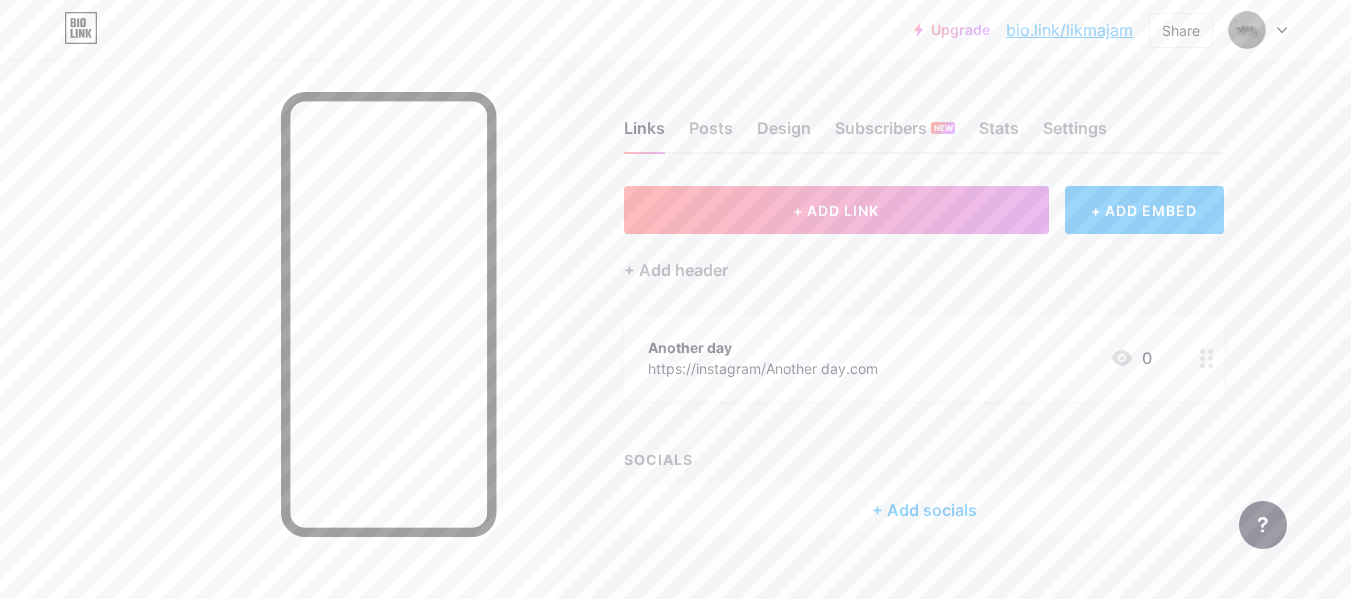click on "+ ADD EMBED" at bounding box center [1144, 210] 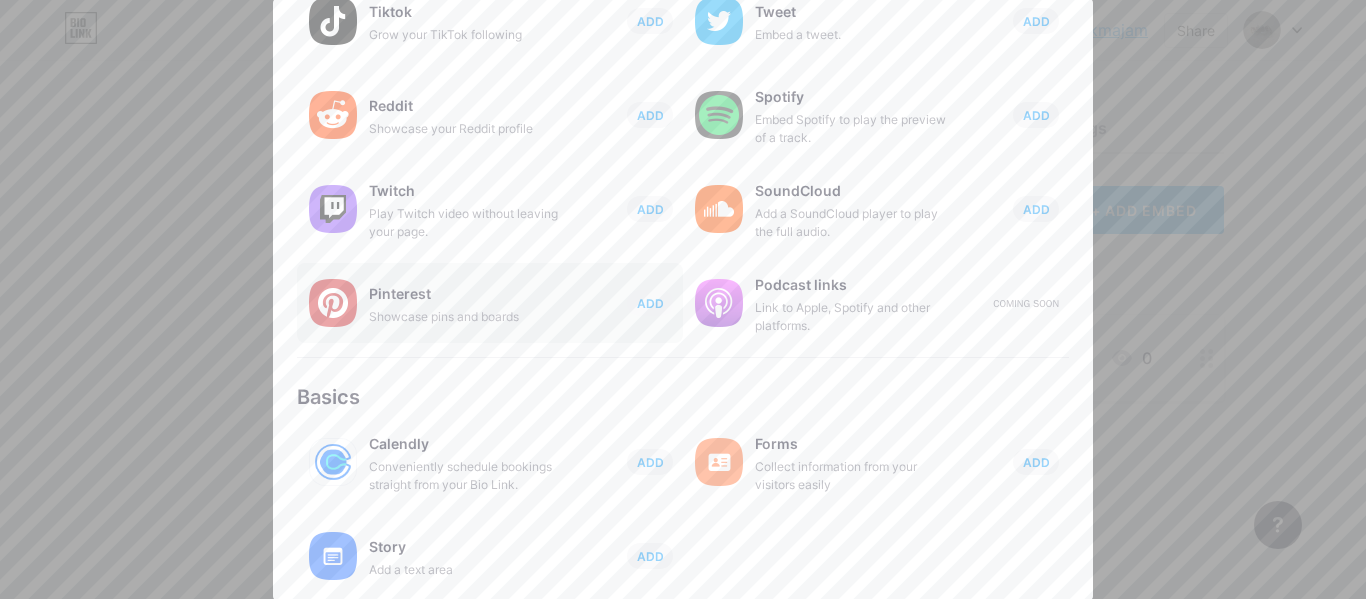 scroll, scrollTop: 200, scrollLeft: 0, axis: vertical 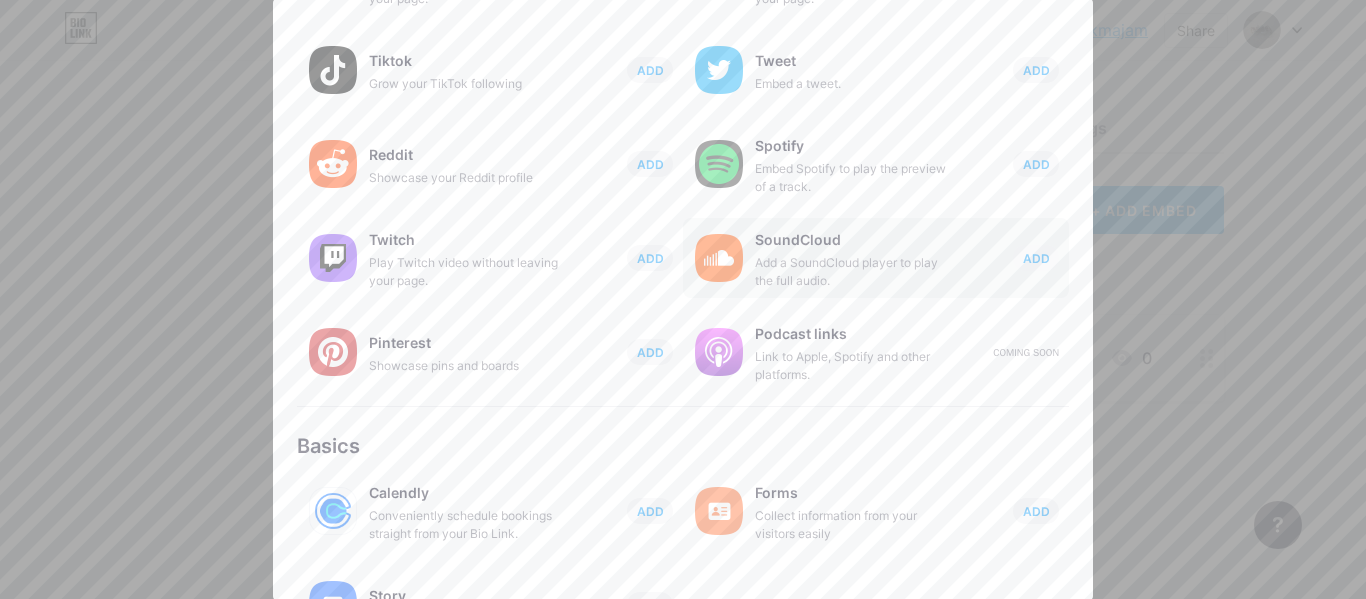 click on "Add a SoundCloud player to play the full audio." at bounding box center [855, 272] 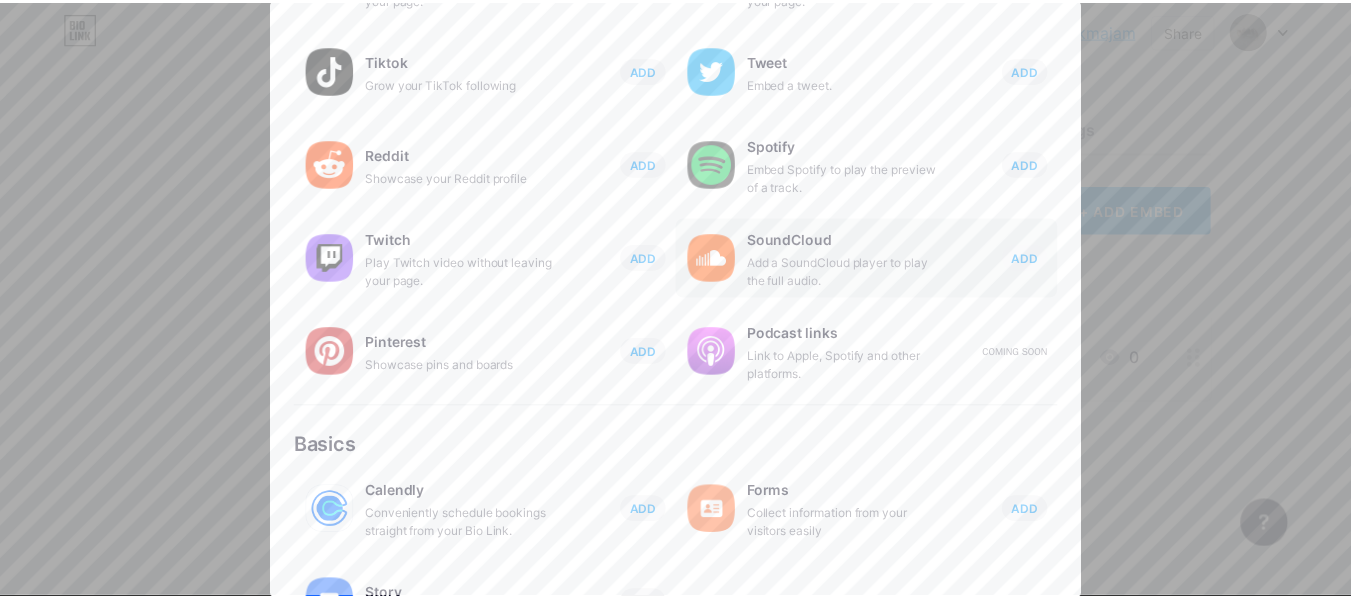 scroll, scrollTop: 0, scrollLeft: 0, axis: both 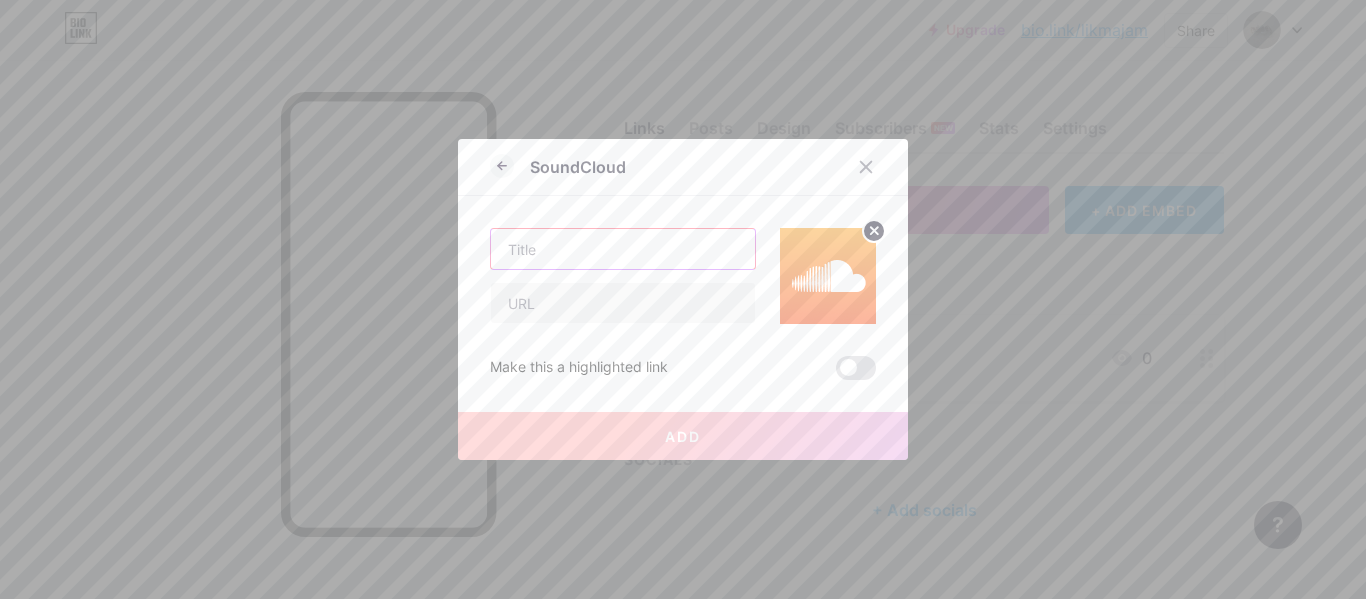 click at bounding box center (623, 249) 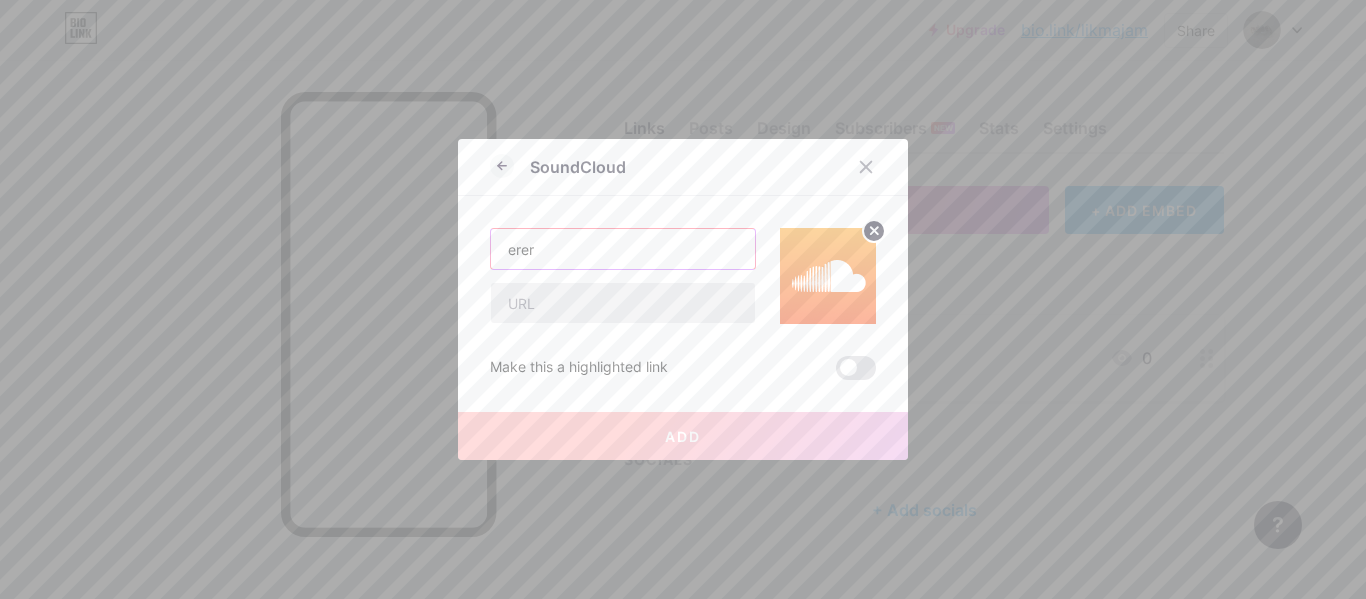 type on "erer" 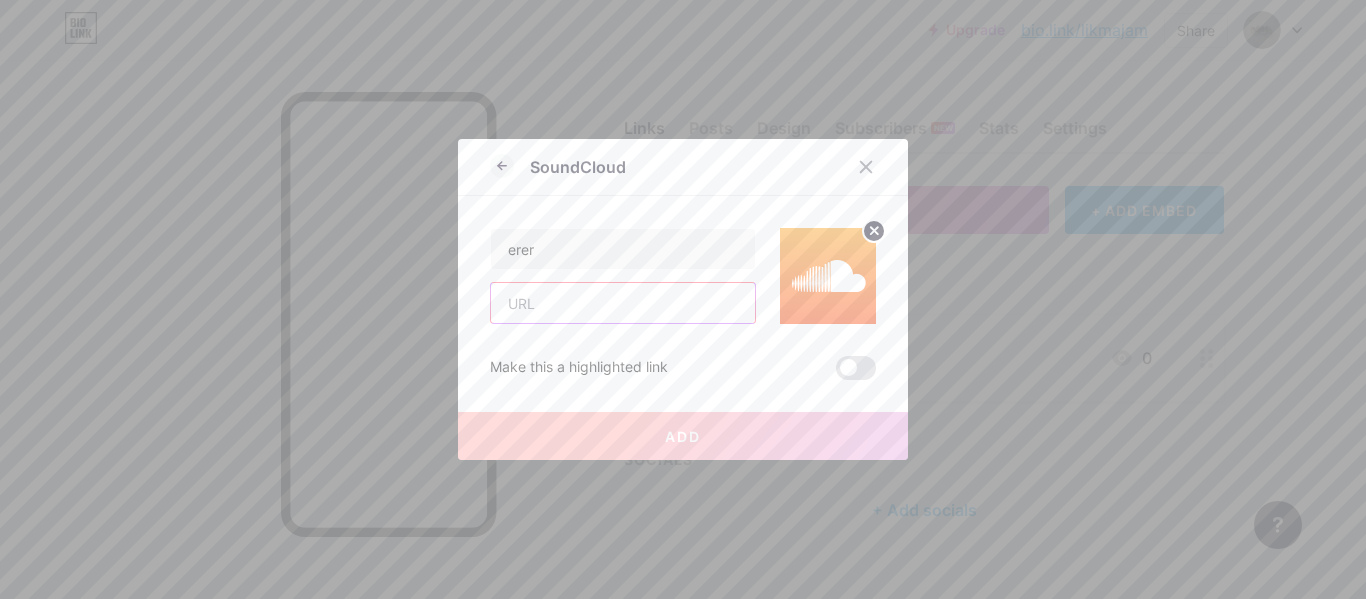 click at bounding box center [623, 303] 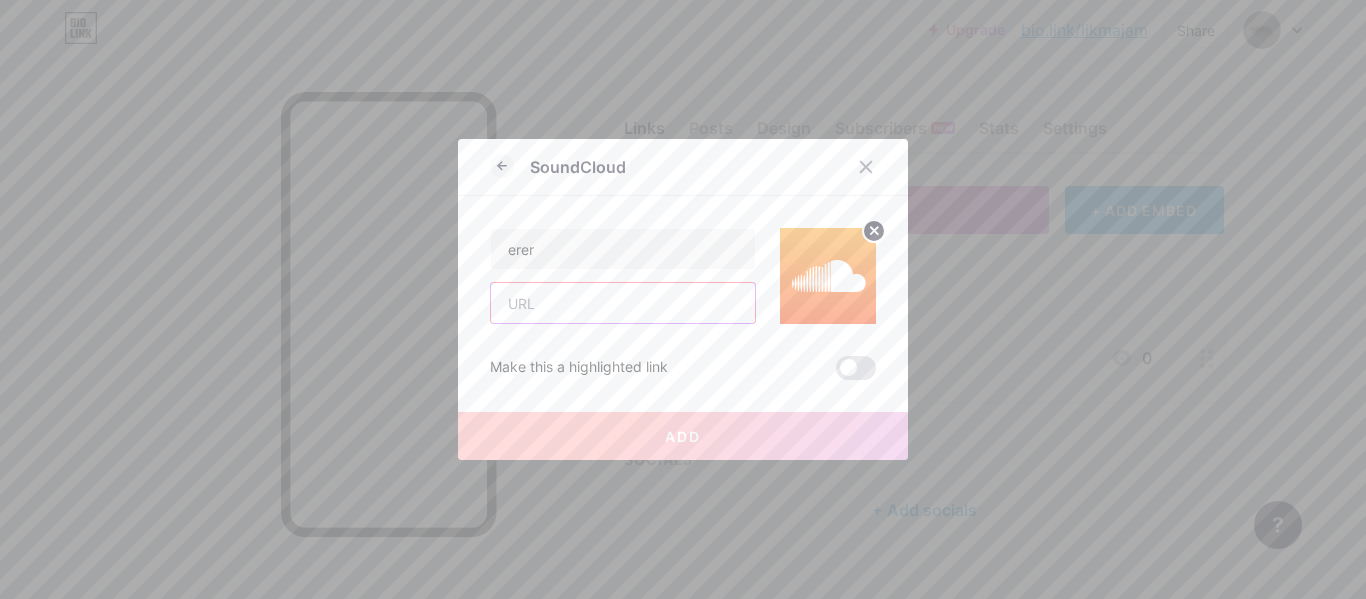 type on "https://www.tiktok.com/@biilllaww" 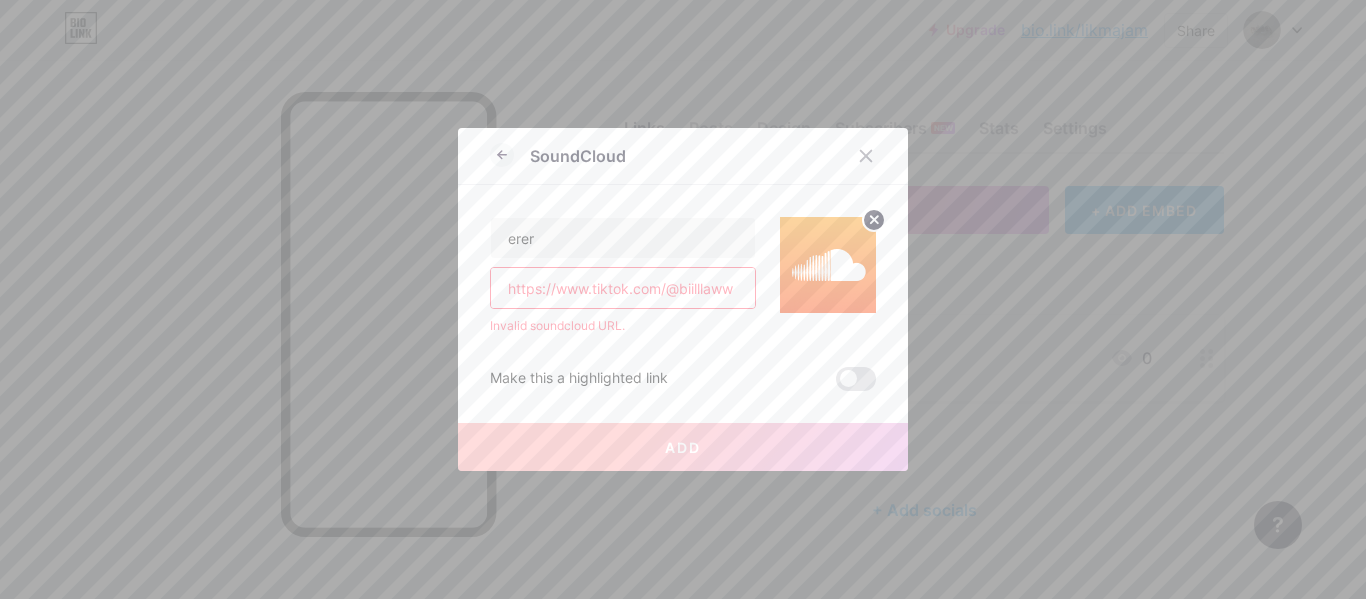 click 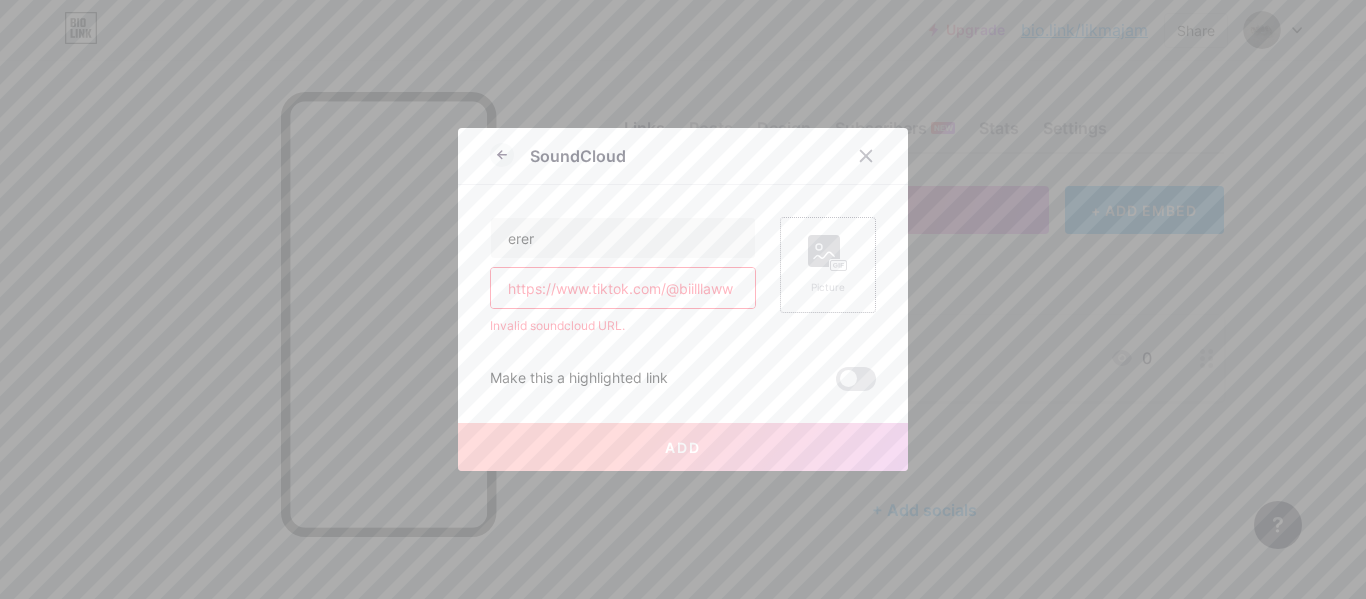 click on "Add" at bounding box center (683, 447) 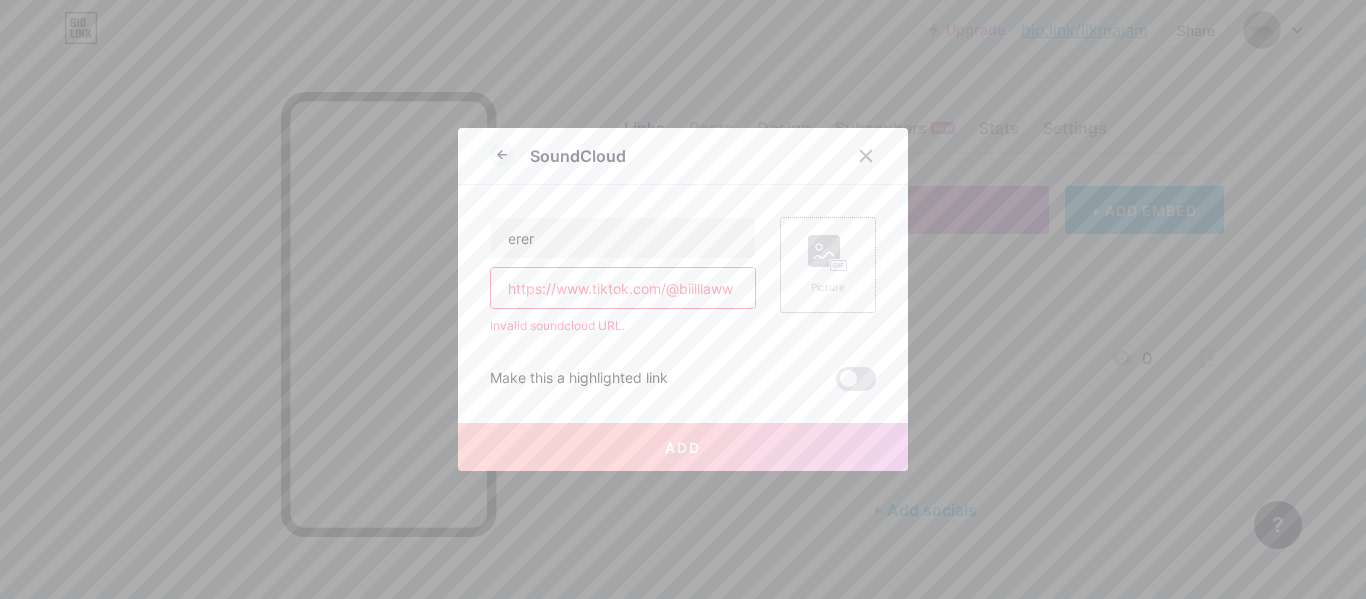 click on "https://www.tiktok.com/@biilllaww" at bounding box center (623, 288) 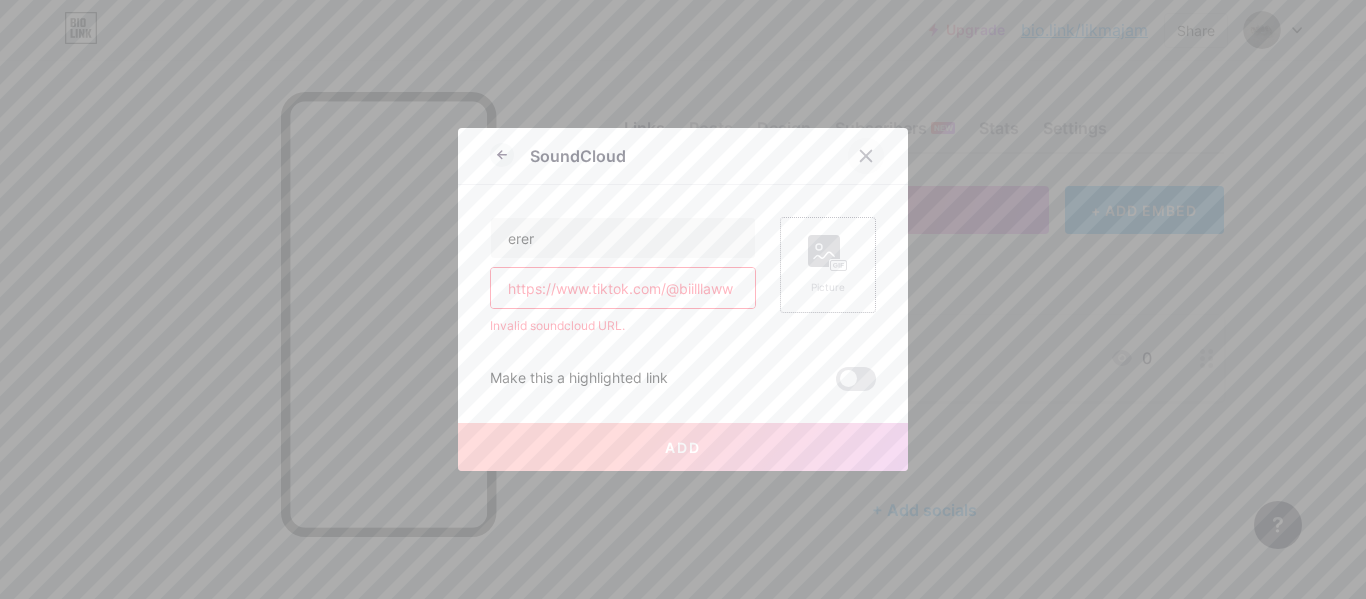 click 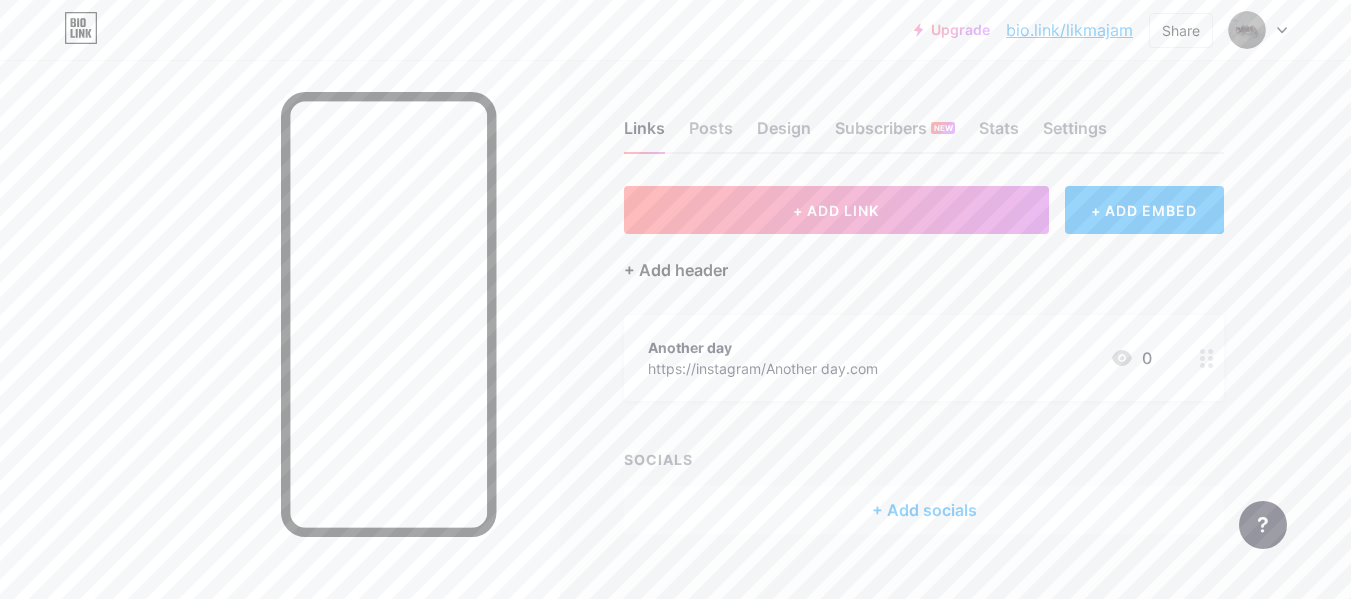 click on "+ Add header" at bounding box center [676, 270] 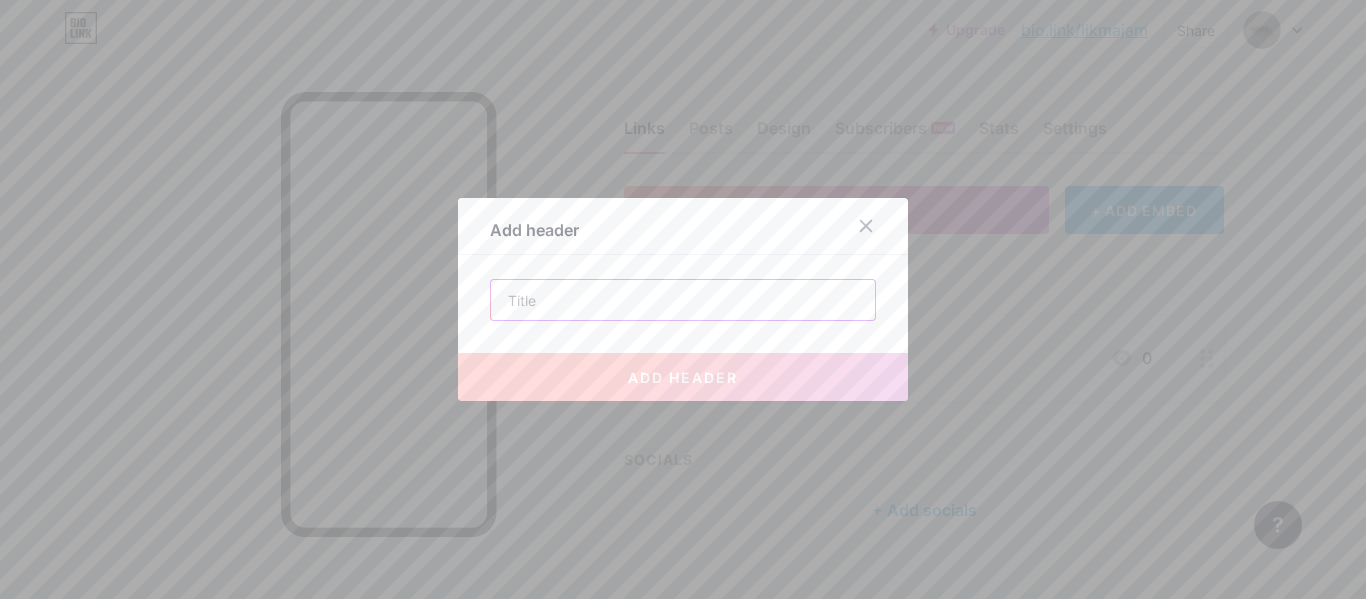 click at bounding box center [683, 300] 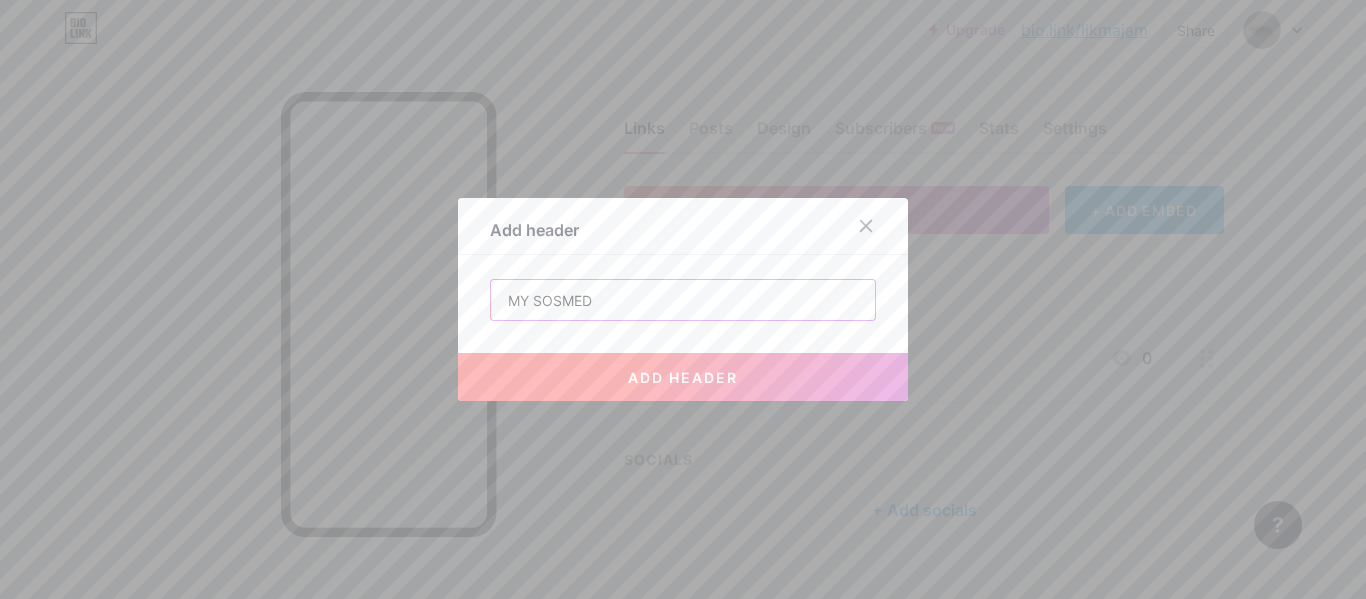 type on "MY SOSMED" 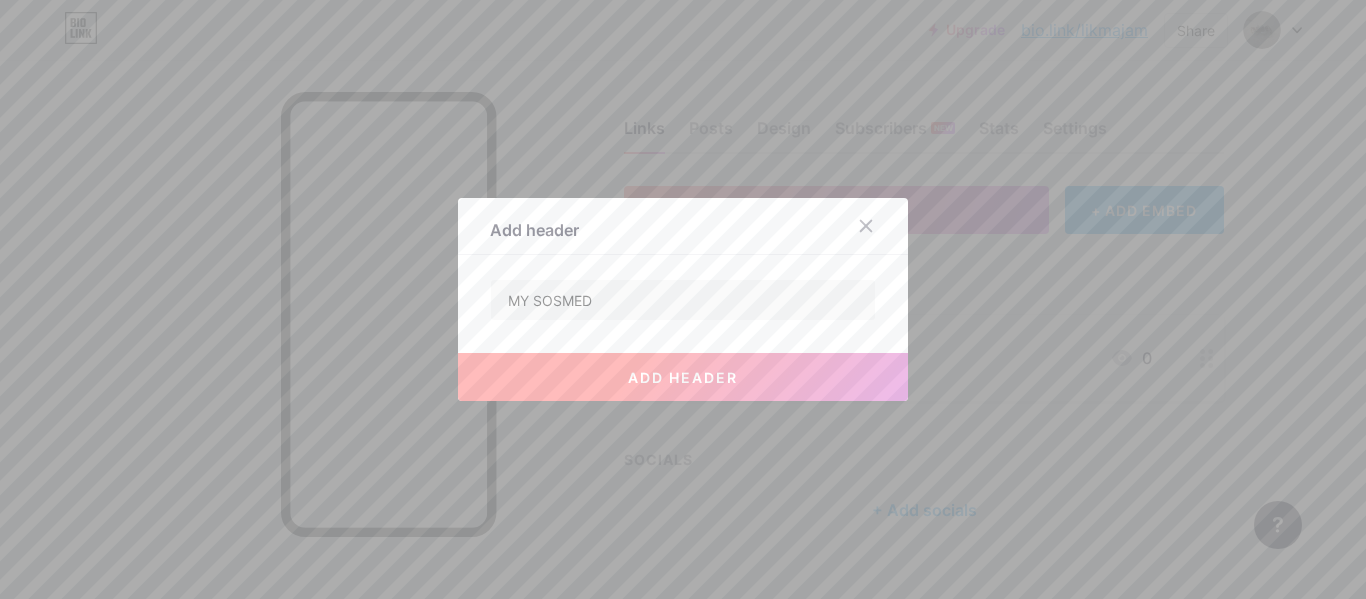 click on "add header" at bounding box center [683, 377] 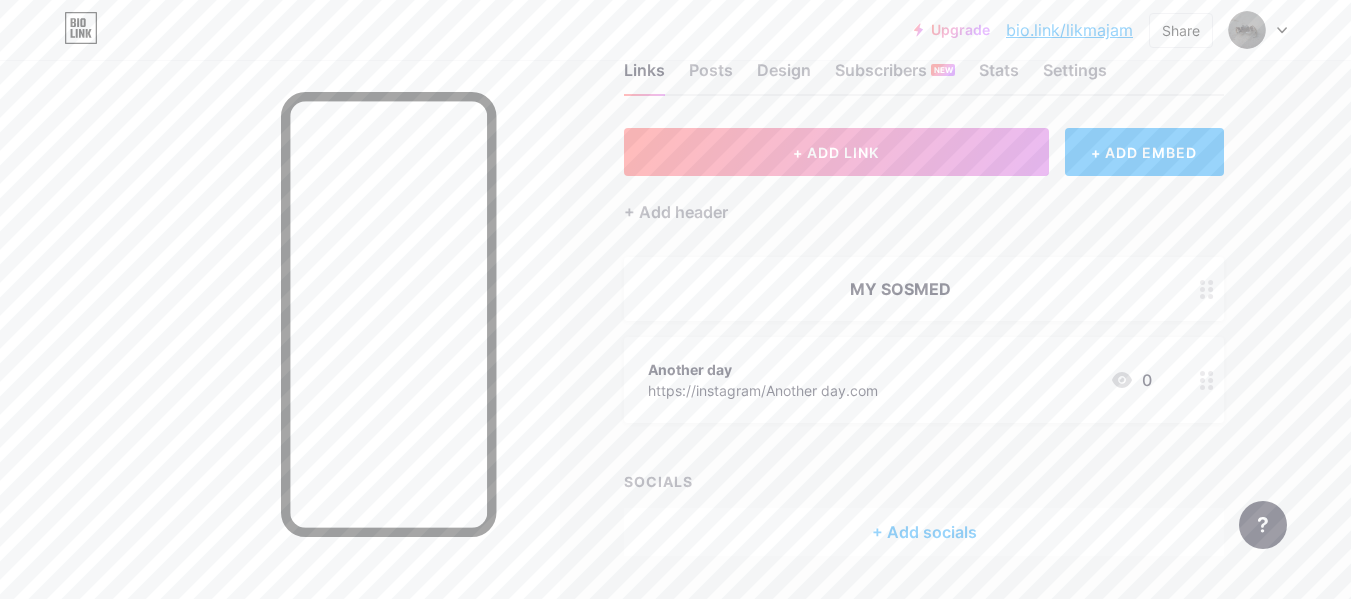 scroll, scrollTop: 114, scrollLeft: 0, axis: vertical 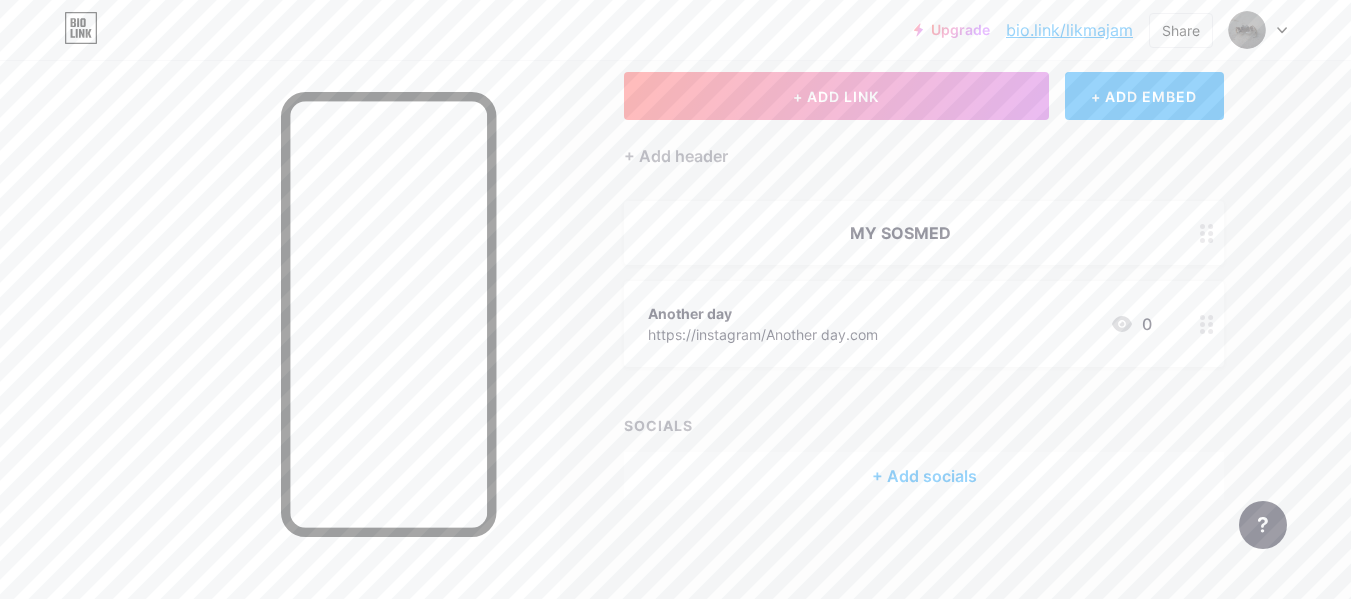 click on "+ Add socials" at bounding box center (924, 476) 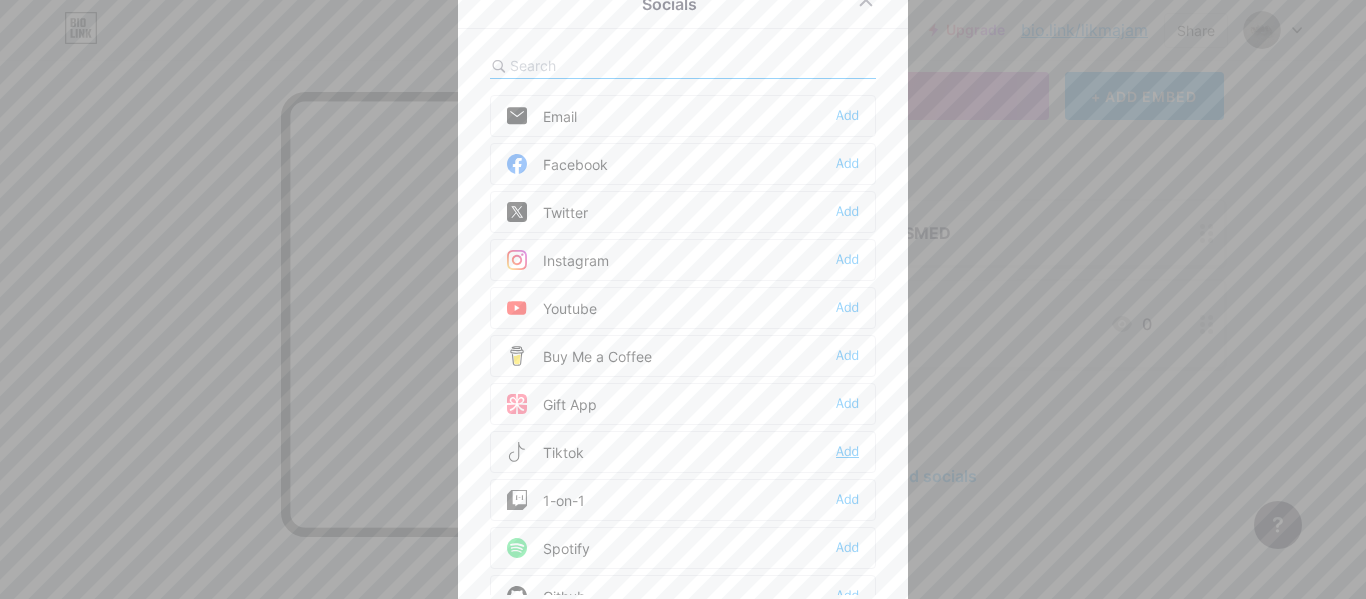 click on "Add" at bounding box center (847, 452) 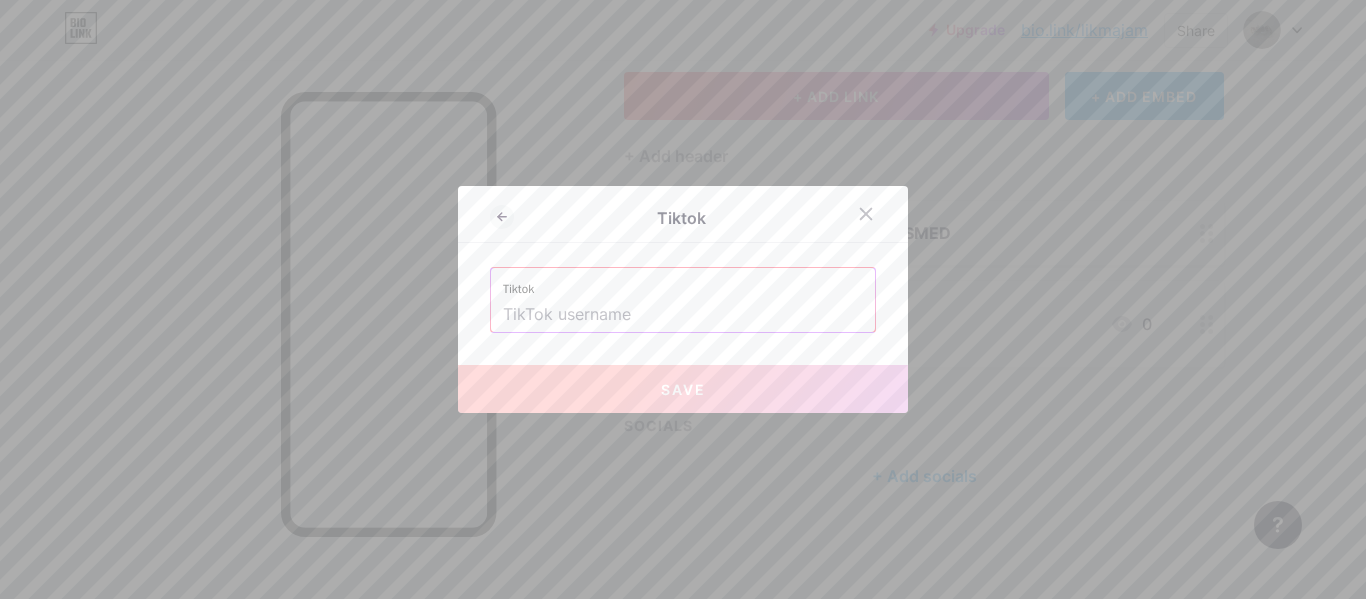 click at bounding box center [683, 315] 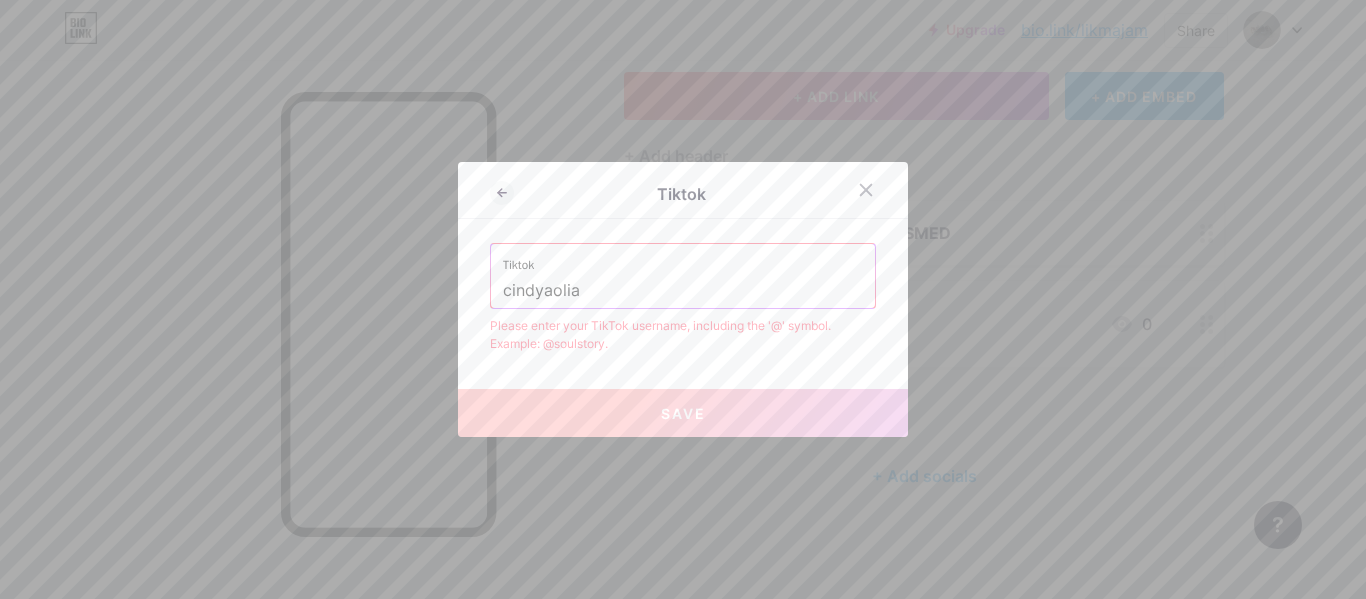 click on "cindyaolia" at bounding box center (683, 291) 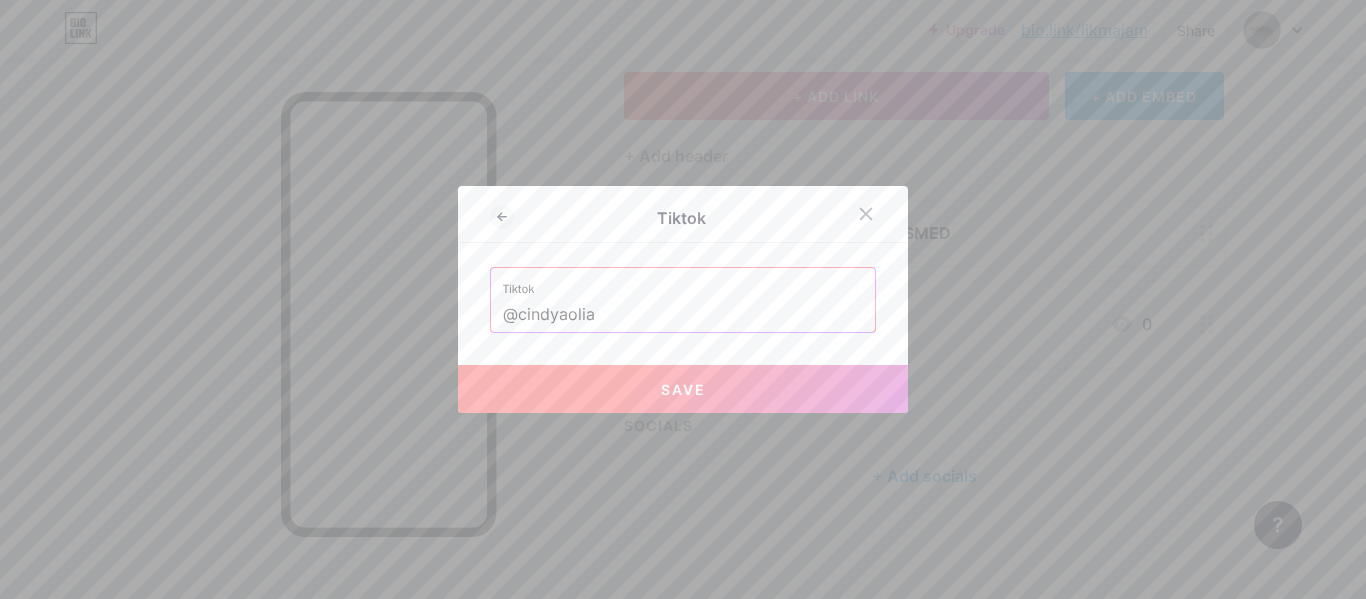 click on "Save" at bounding box center (683, 389) 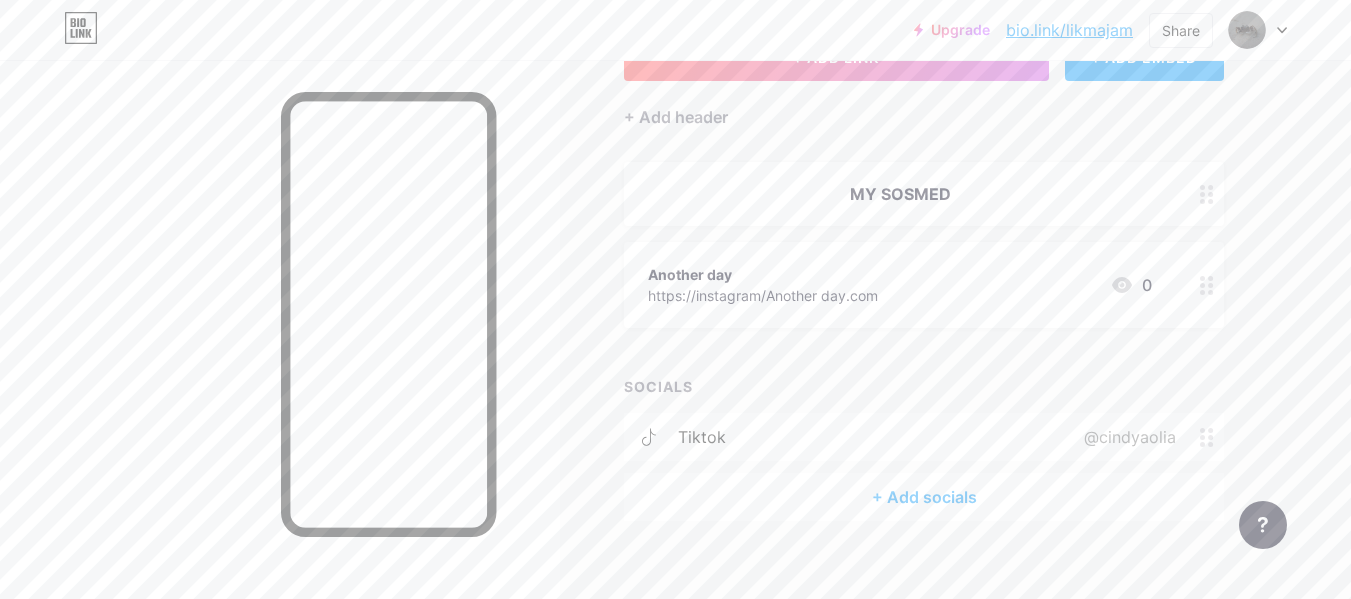 scroll, scrollTop: 174, scrollLeft: 0, axis: vertical 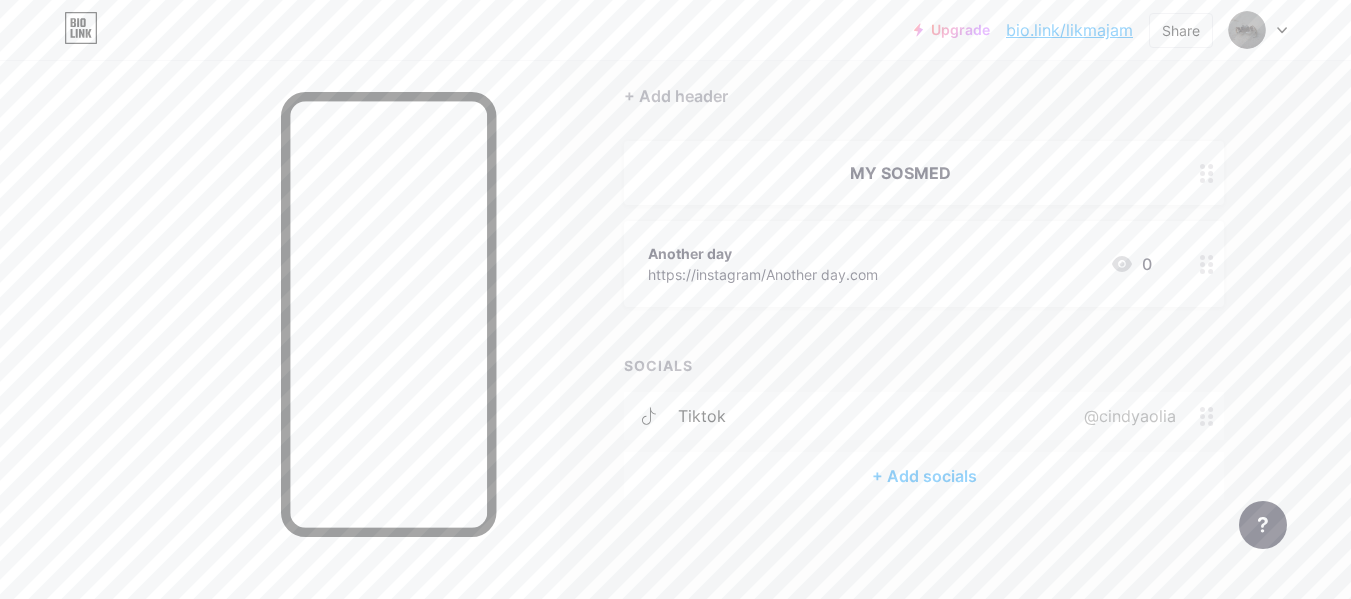 click on "+ Add socials" at bounding box center (924, 476) 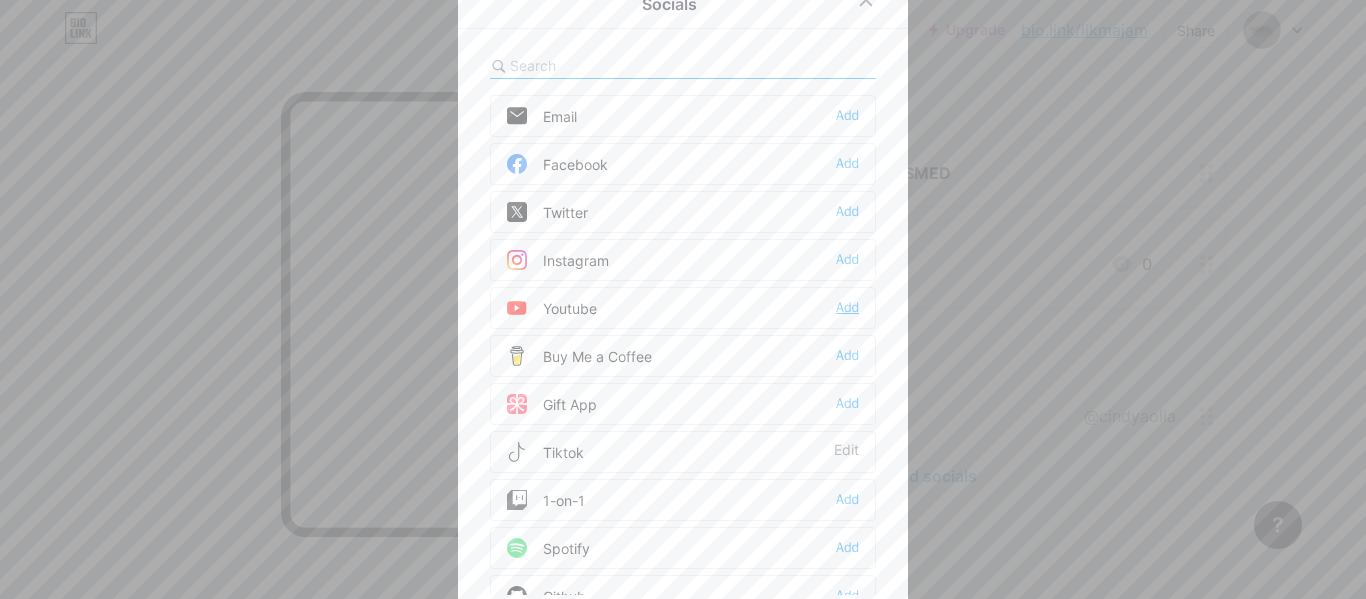 click on "Add" at bounding box center (847, 308) 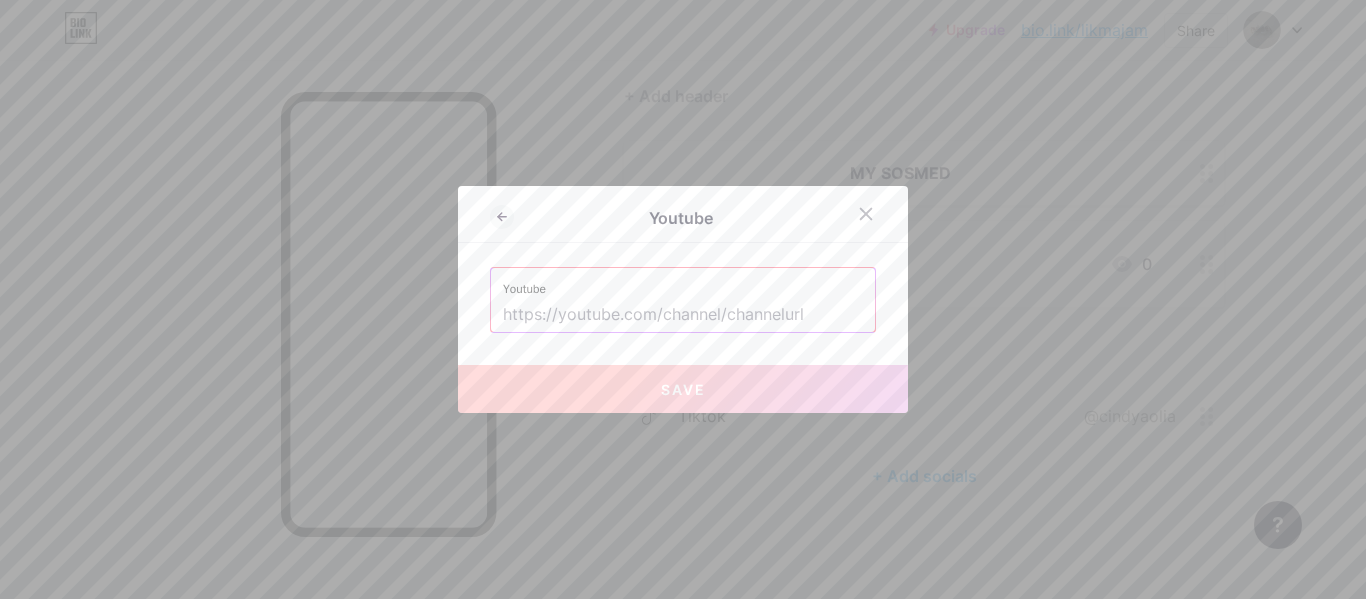 click at bounding box center [683, 315] 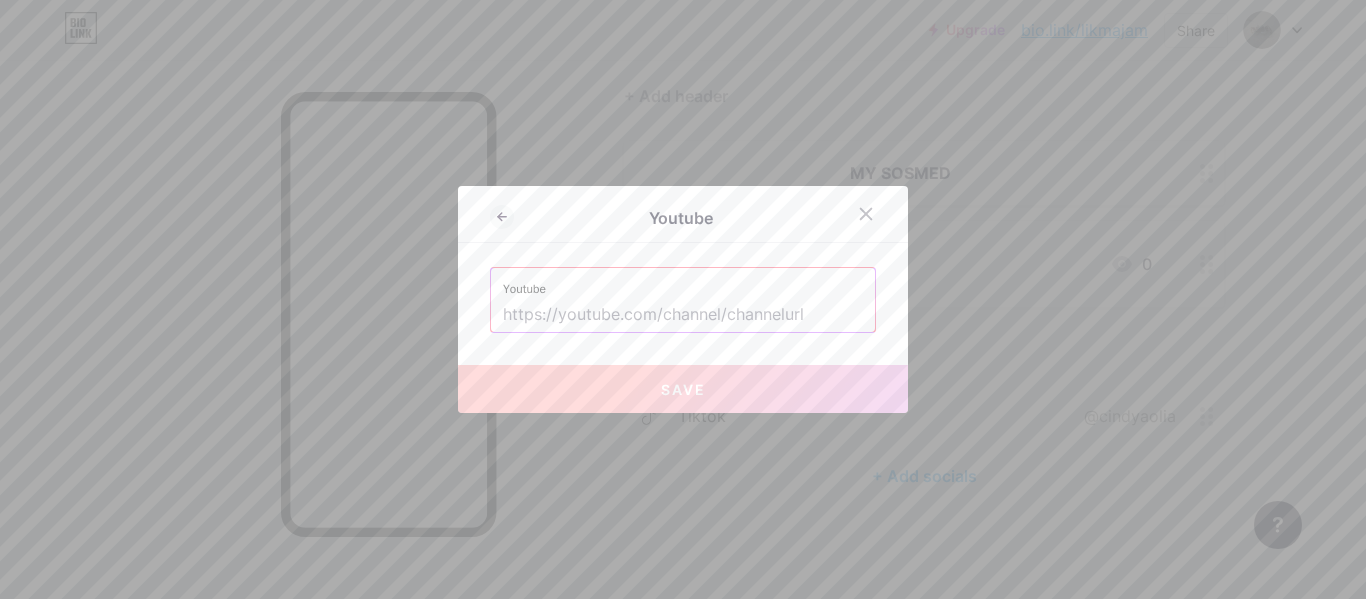type on "your lil stephanie" 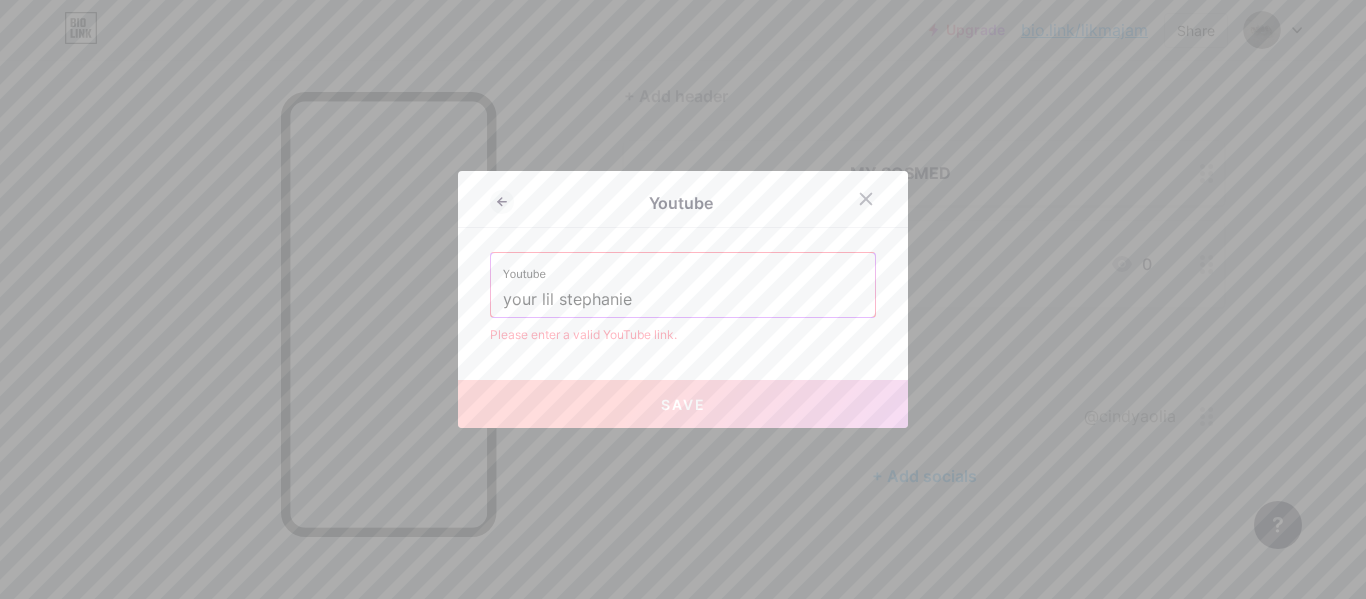 click on "your lil stephanie" at bounding box center (683, 300) 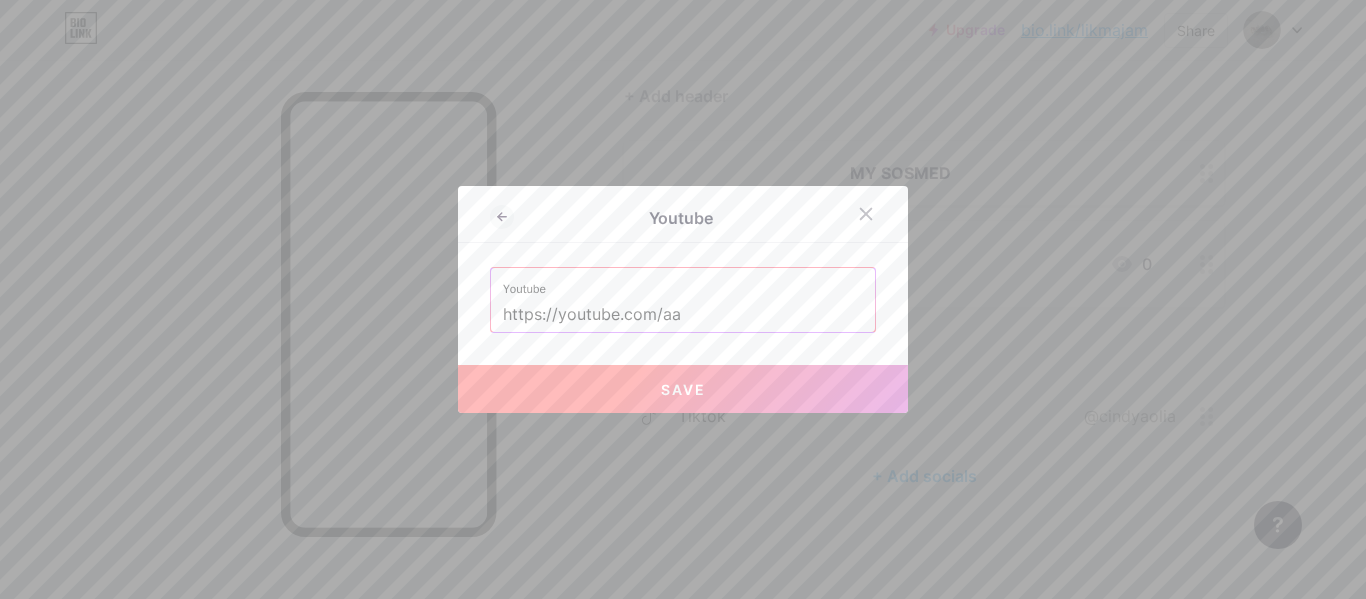 type on "https://youtube.com/aa" 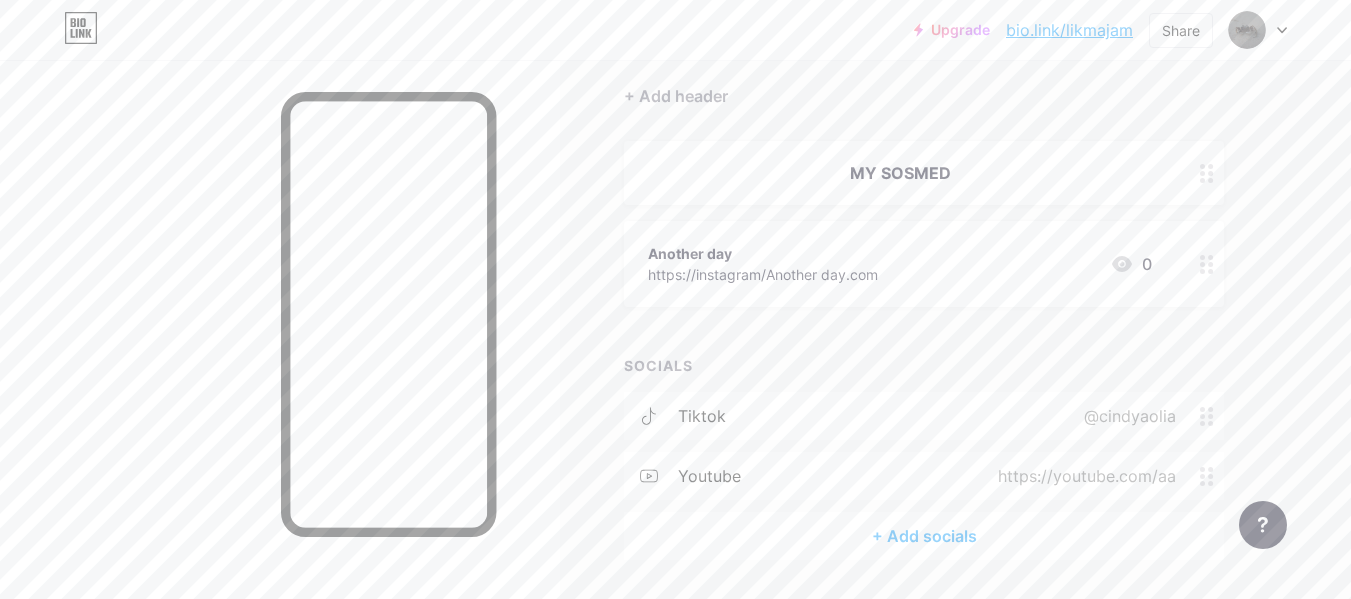 type 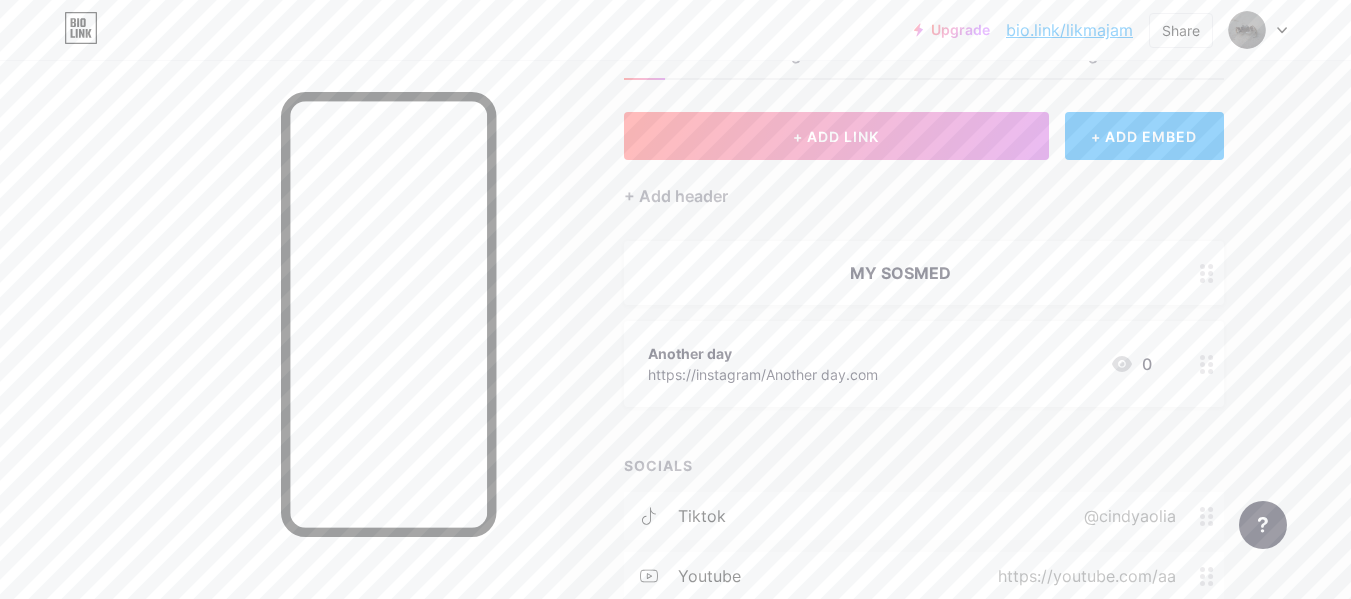 scroll, scrollTop: 200, scrollLeft: 0, axis: vertical 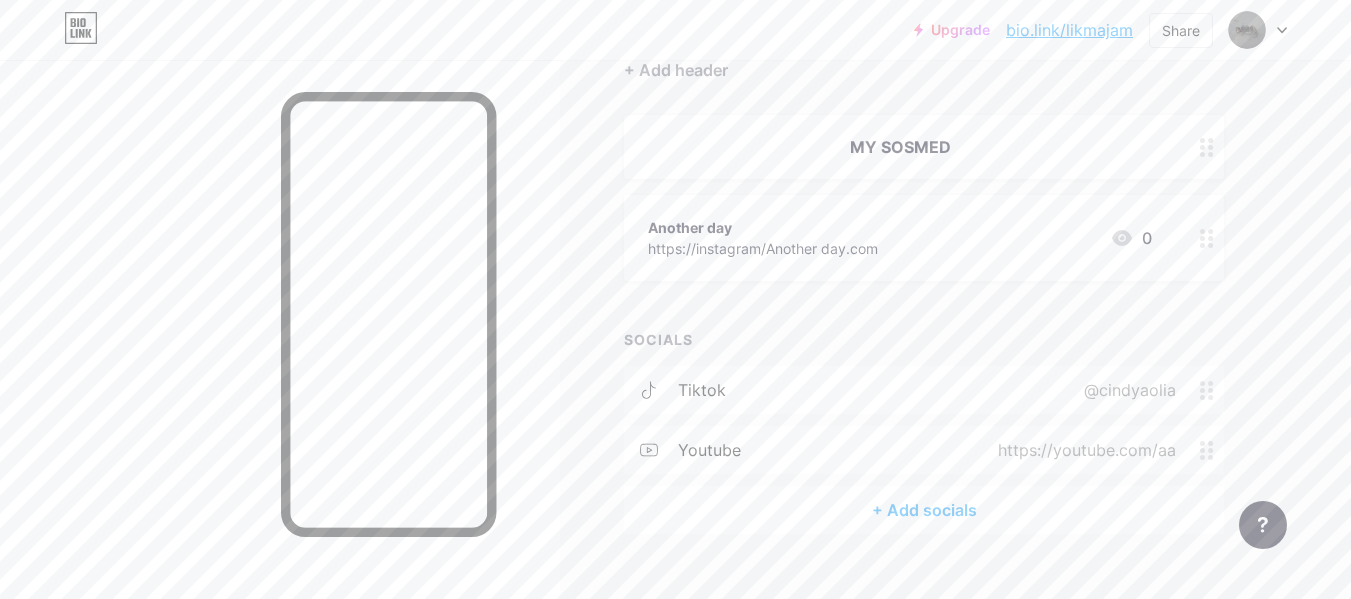 click 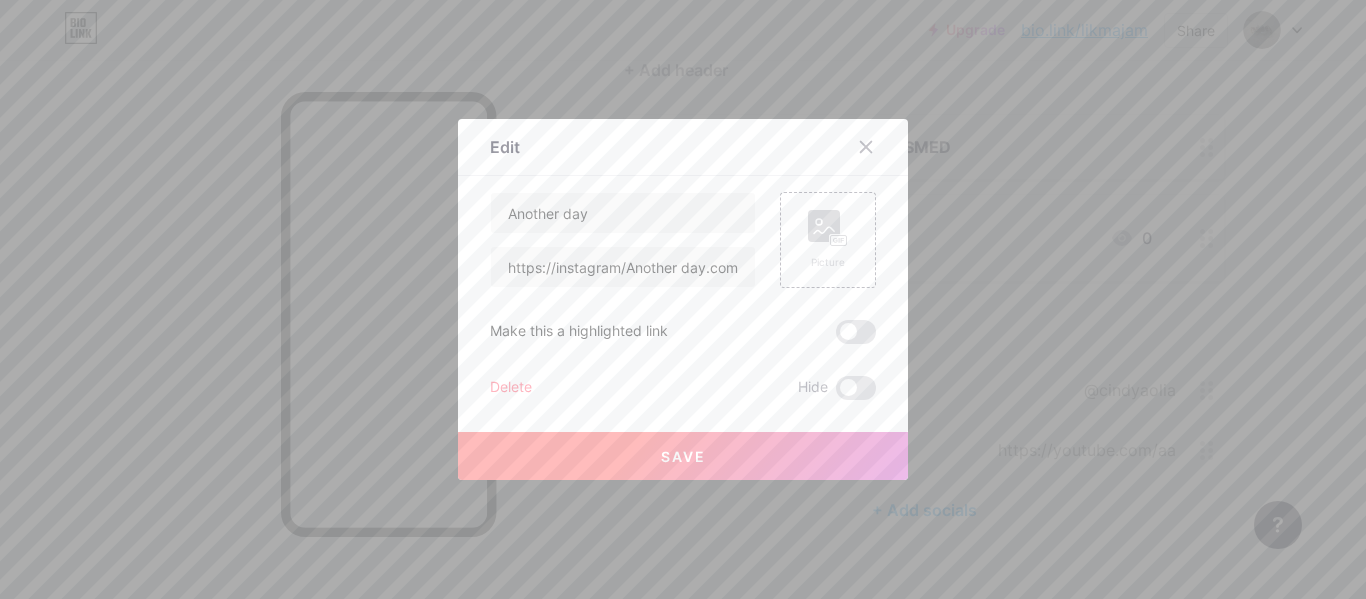 click on "Delete" at bounding box center [511, 388] 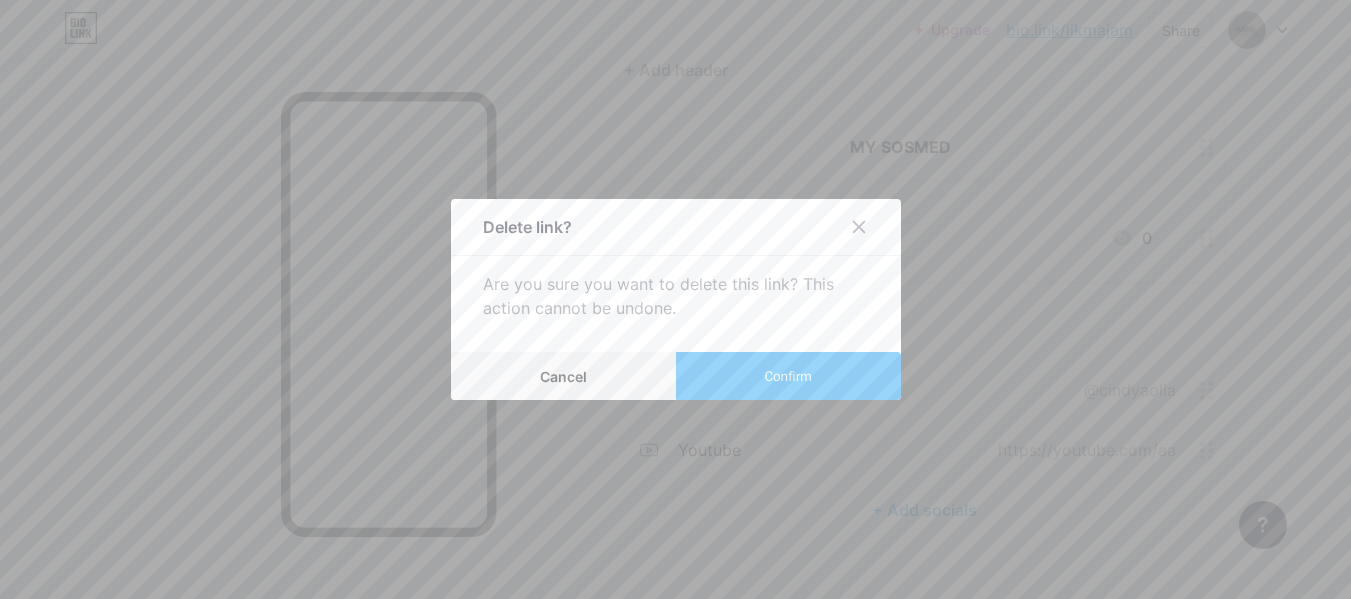 click on "Confirm" at bounding box center [788, 376] 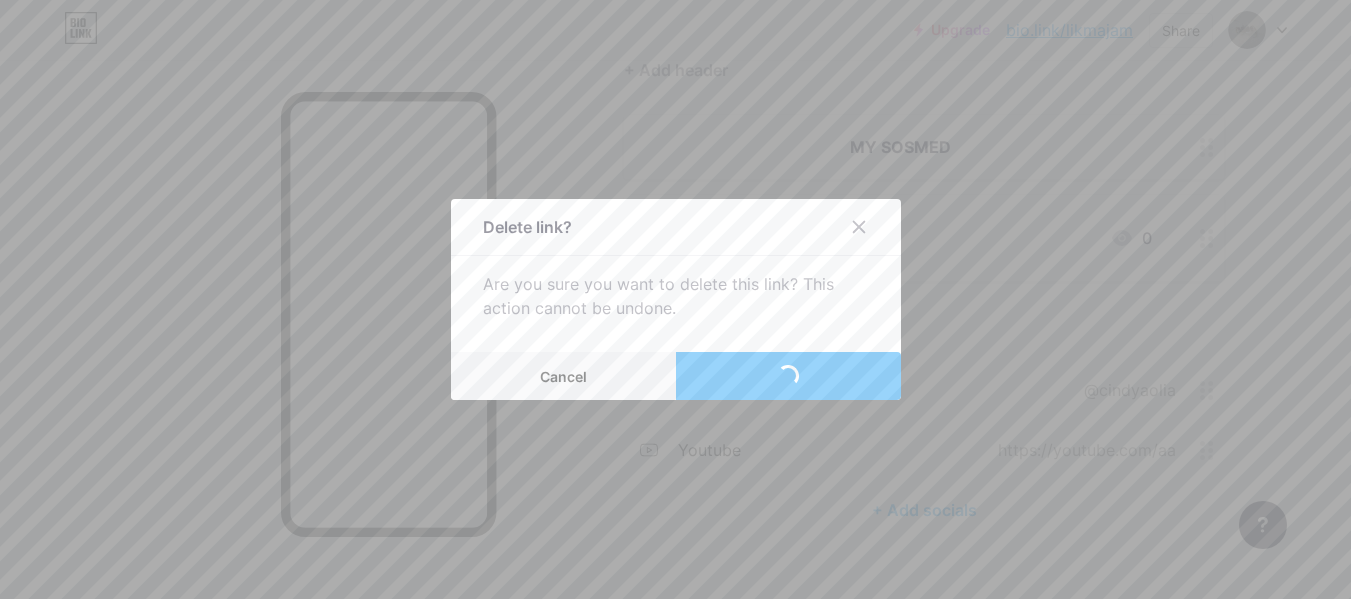 scroll, scrollTop: 132, scrollLeft: 0, axis: vertical 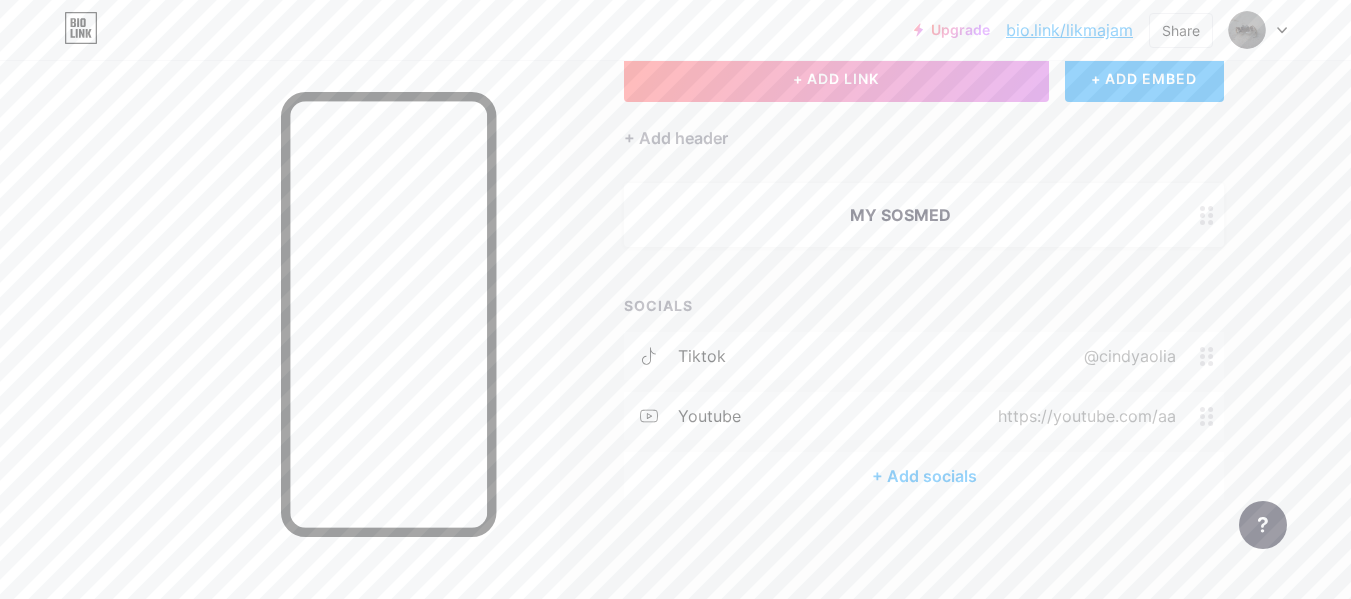 click on "+ Add socials" at bounding box center [924, 476] 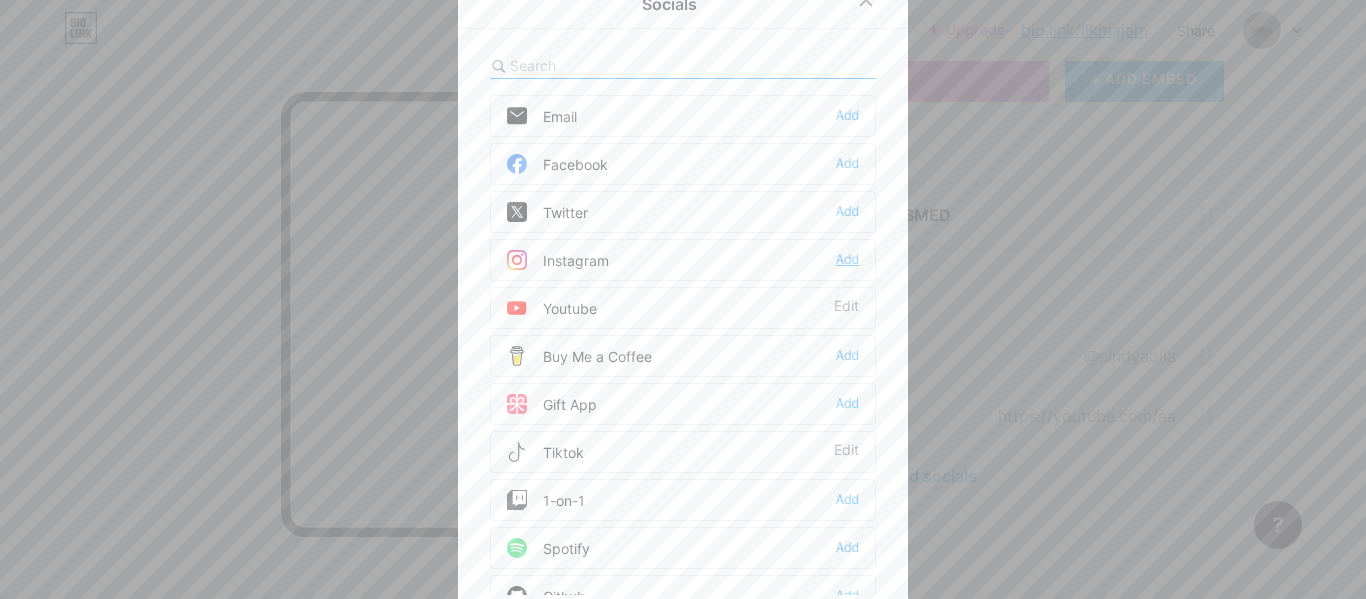 click on "Add" at bounding box center [847, 260] 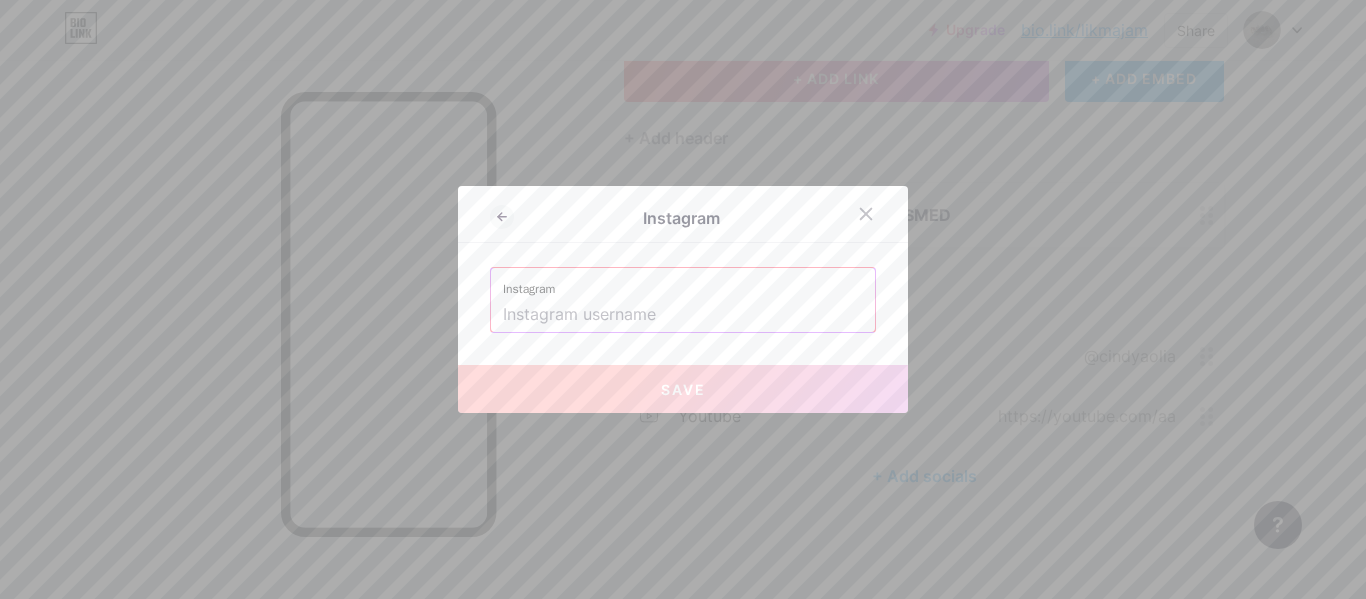 click at bounding box center (683, 315) 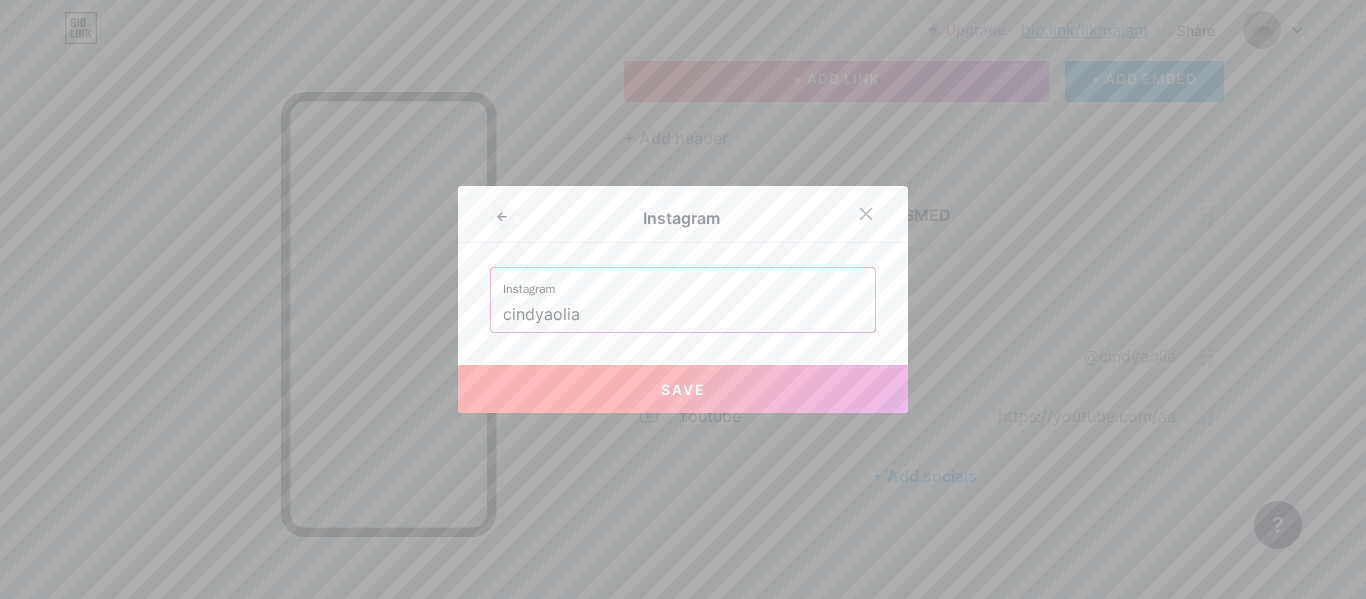 click on "Save" at bounding box center (683, 389) 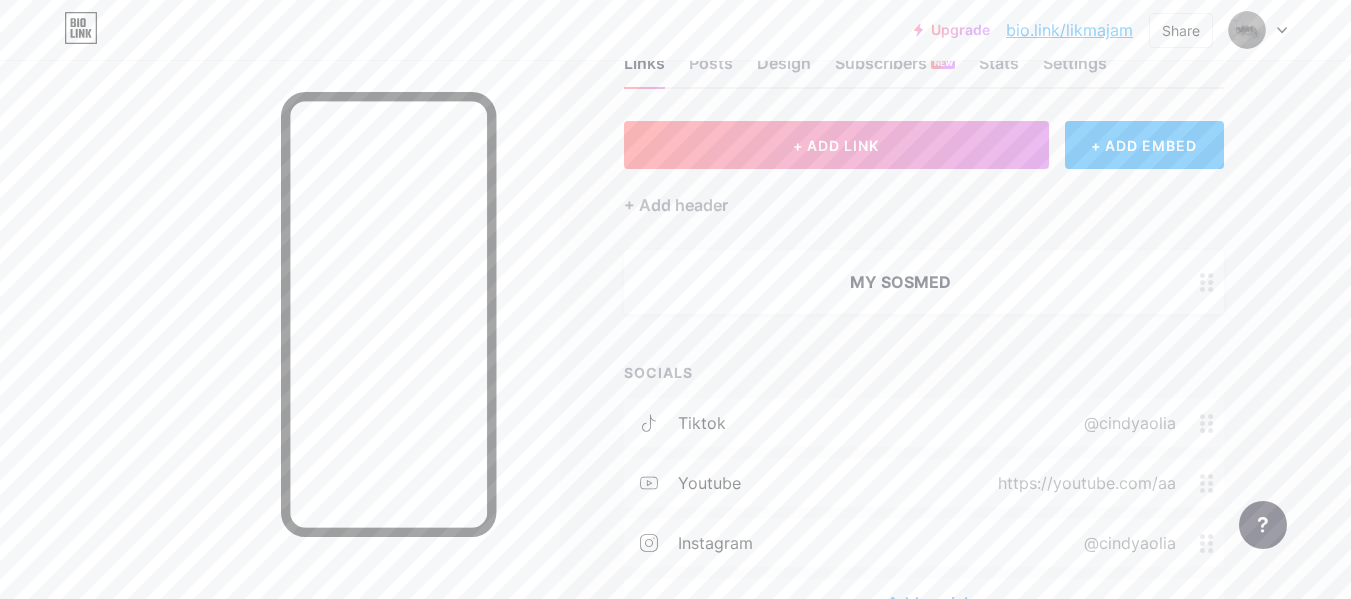 scroll, scrollTop: 100, scrollLeft: 0, axis: vertical 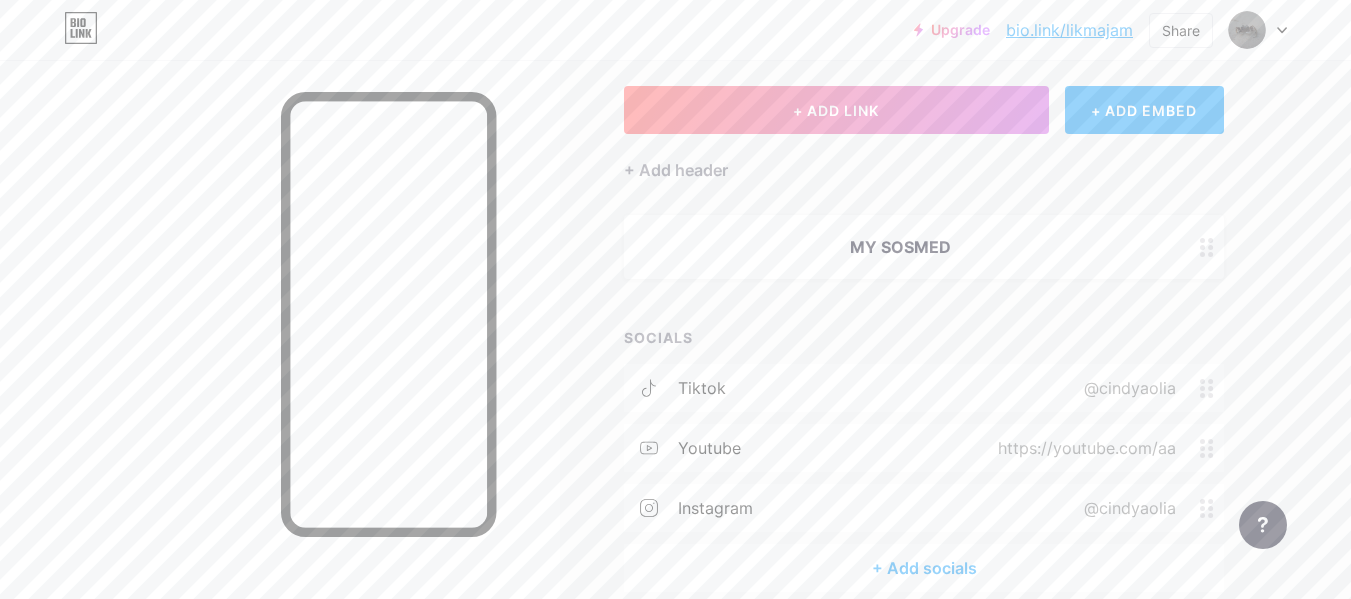 drag, startPoint x: 1034, startPoint y: 256, endPoint x: 1029, endPoint y: 450, distance: 194.06442 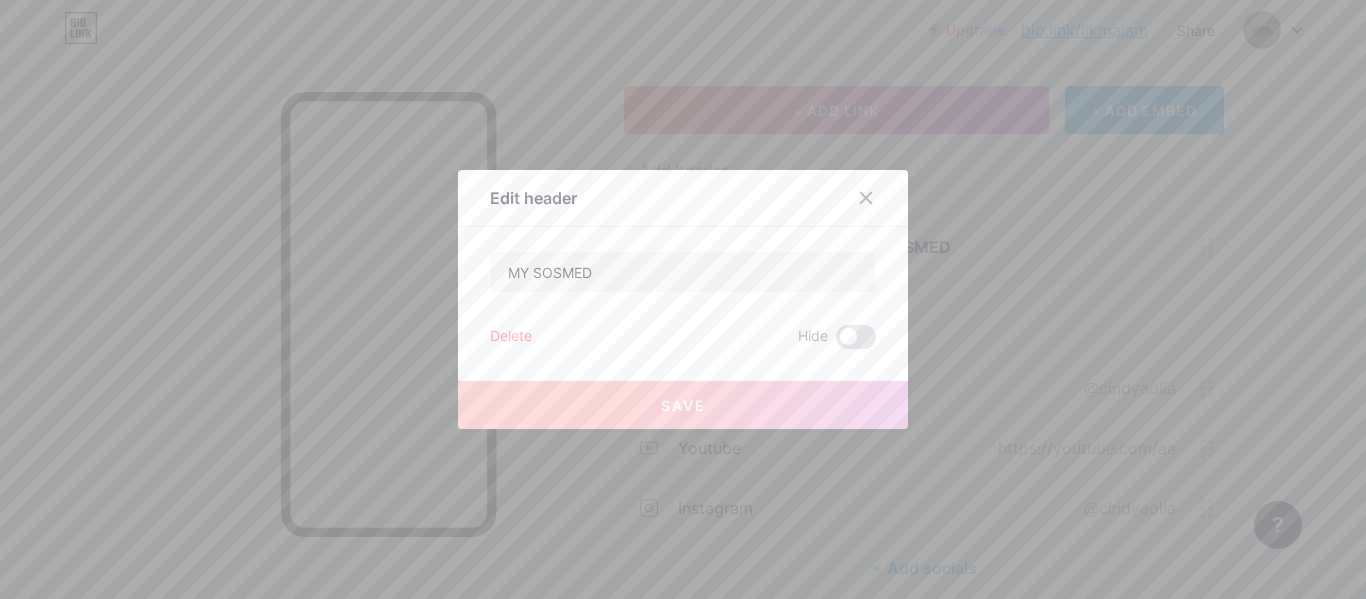 click on "Delete" at bounding box center (511, 337) 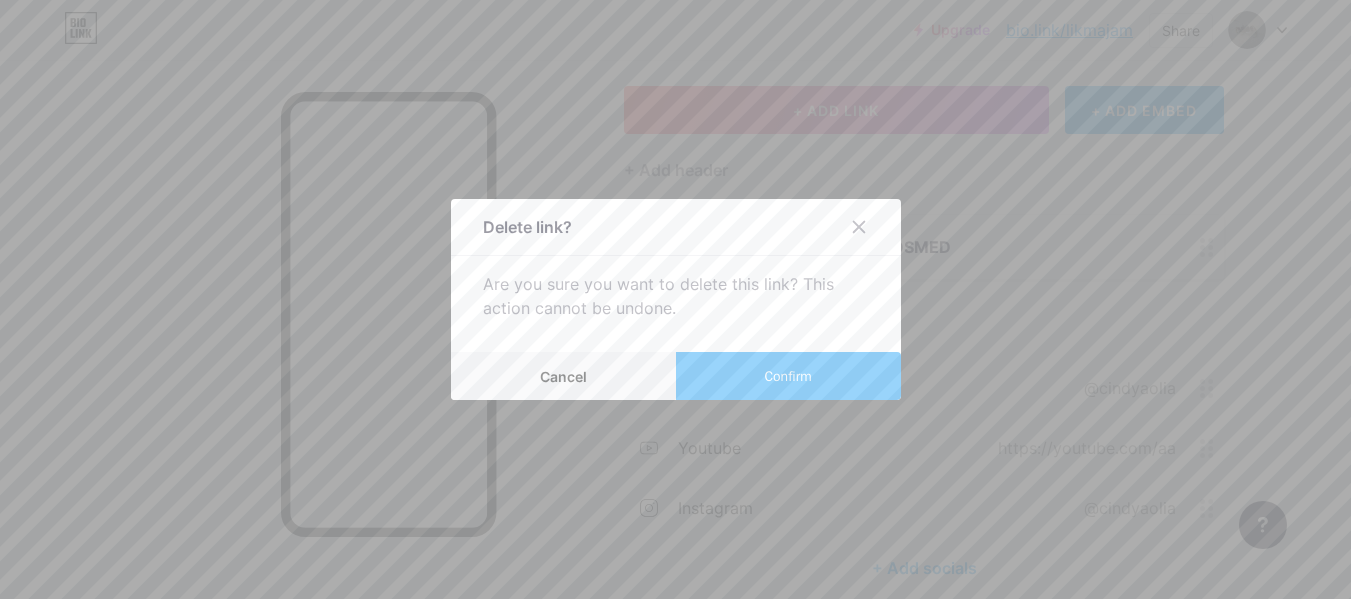 click on "Confirm" at bounding box center (787, 376) 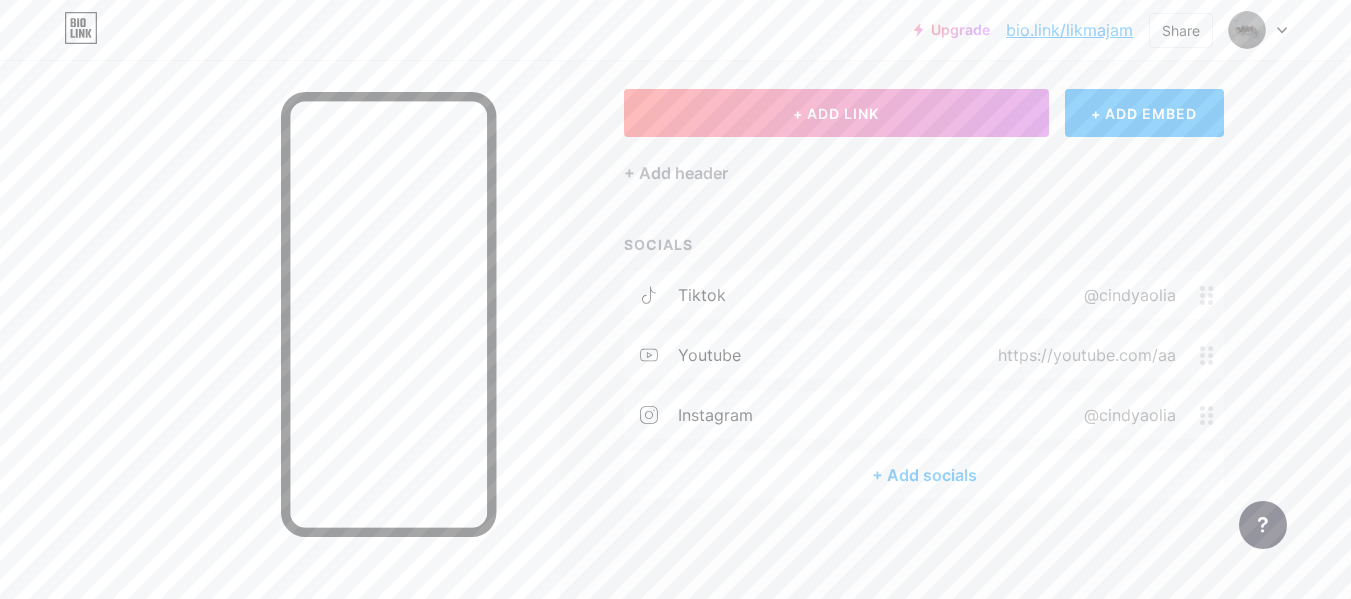 scroll, scrollTop: 96, scrollLeft: 0, axis: vertical 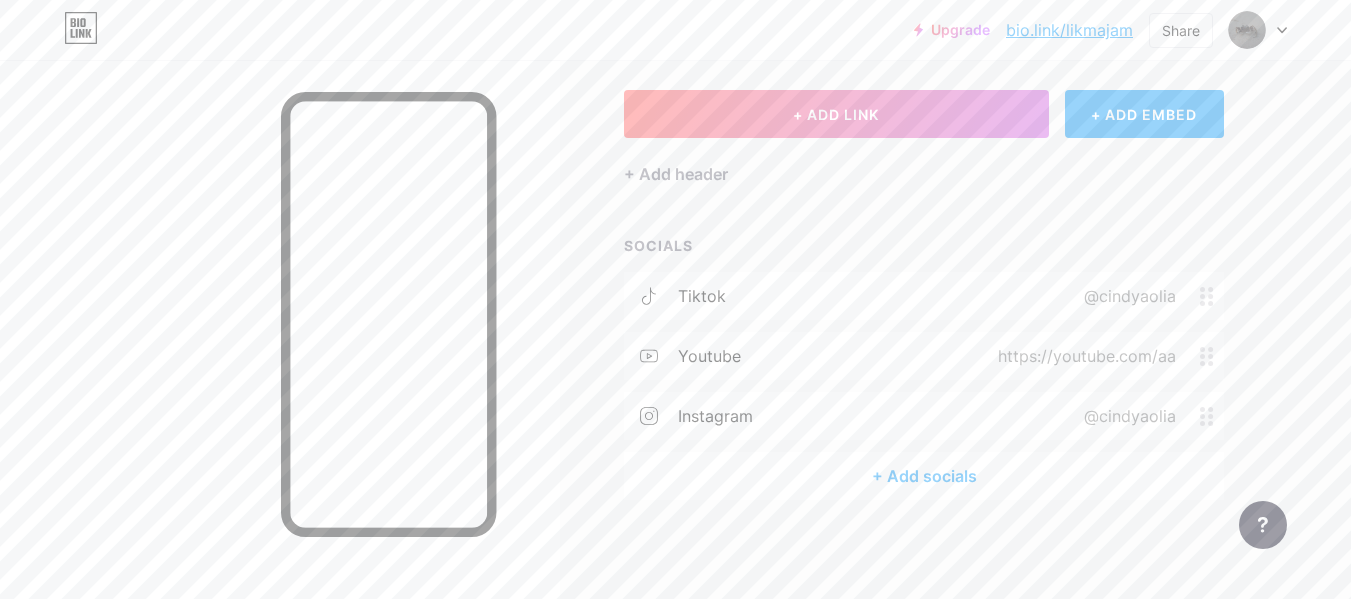 click on "+ Add header" at bounding box center [924, 162] 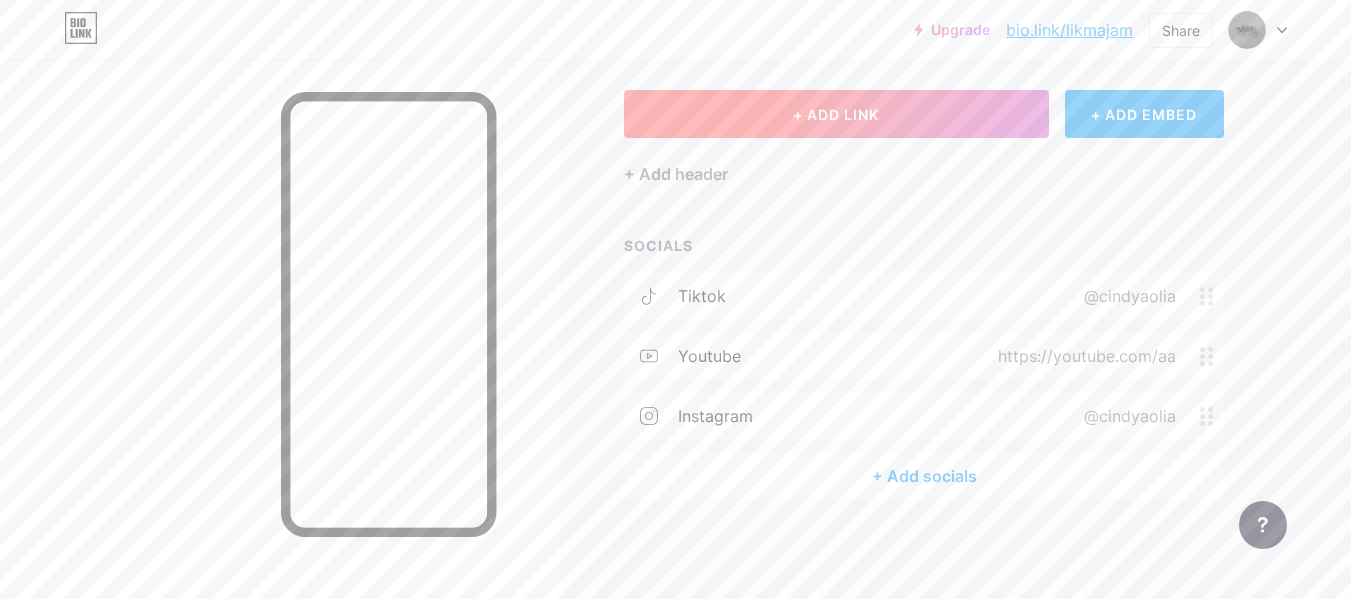 click on "+ ADD LINK" at bounding box center [836, 114] 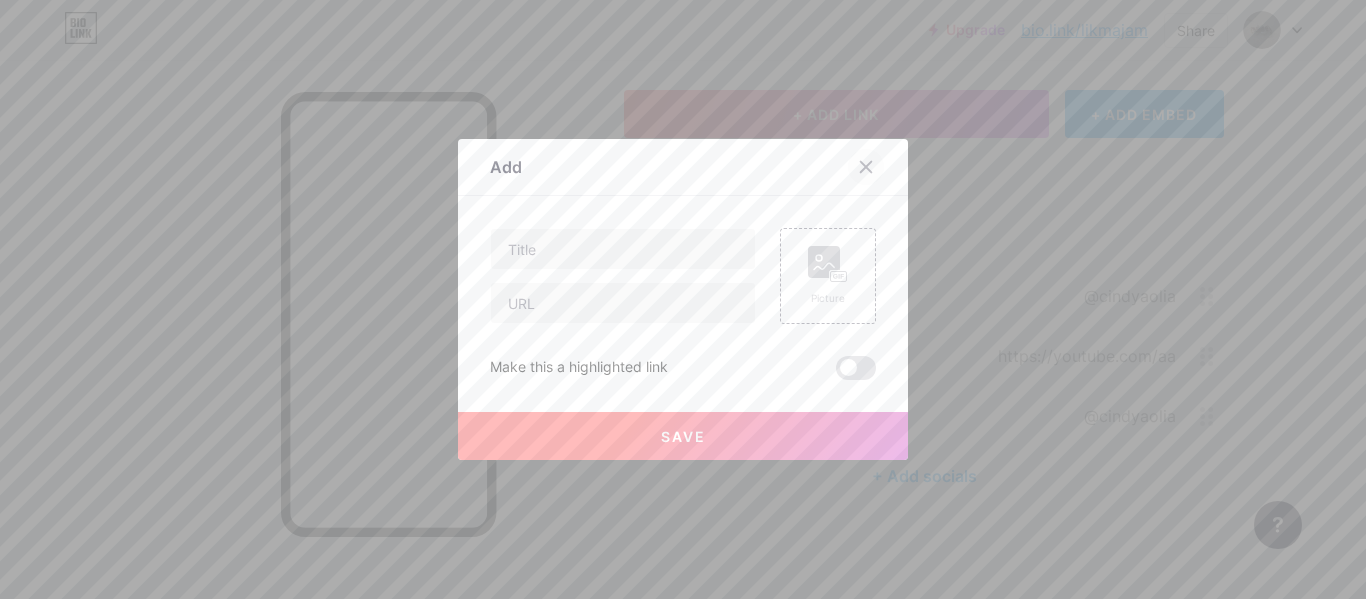 click 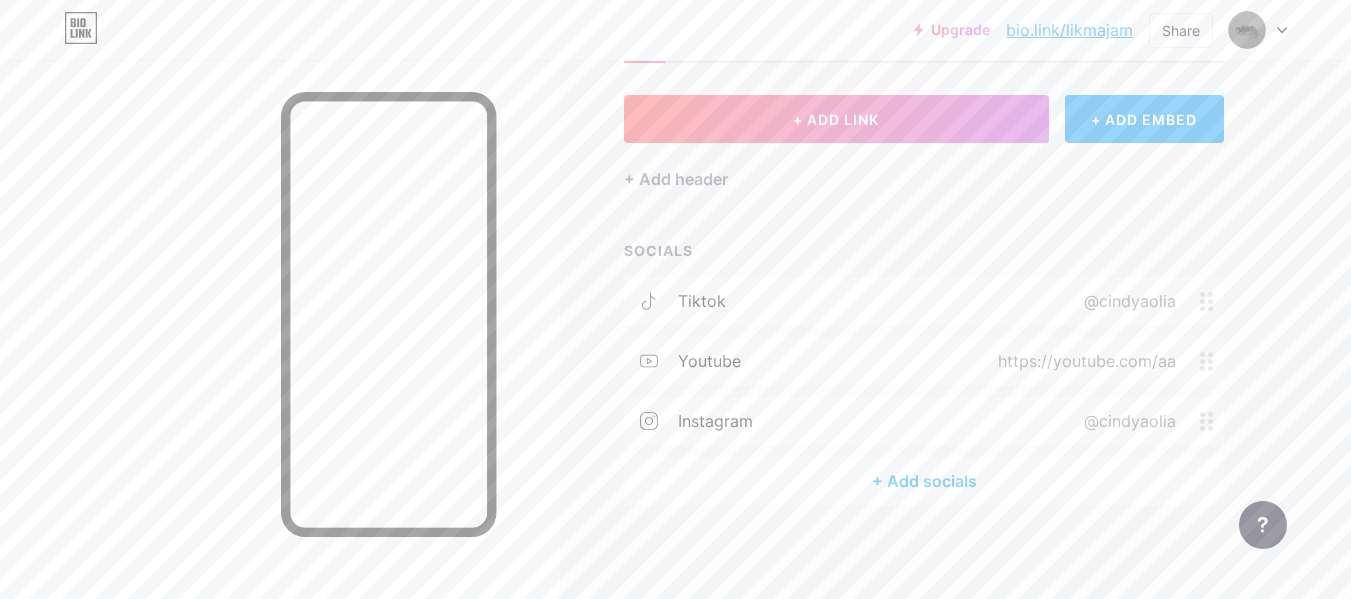 scroll, scrollTop: 0, scrollLeft: 0, axis: both 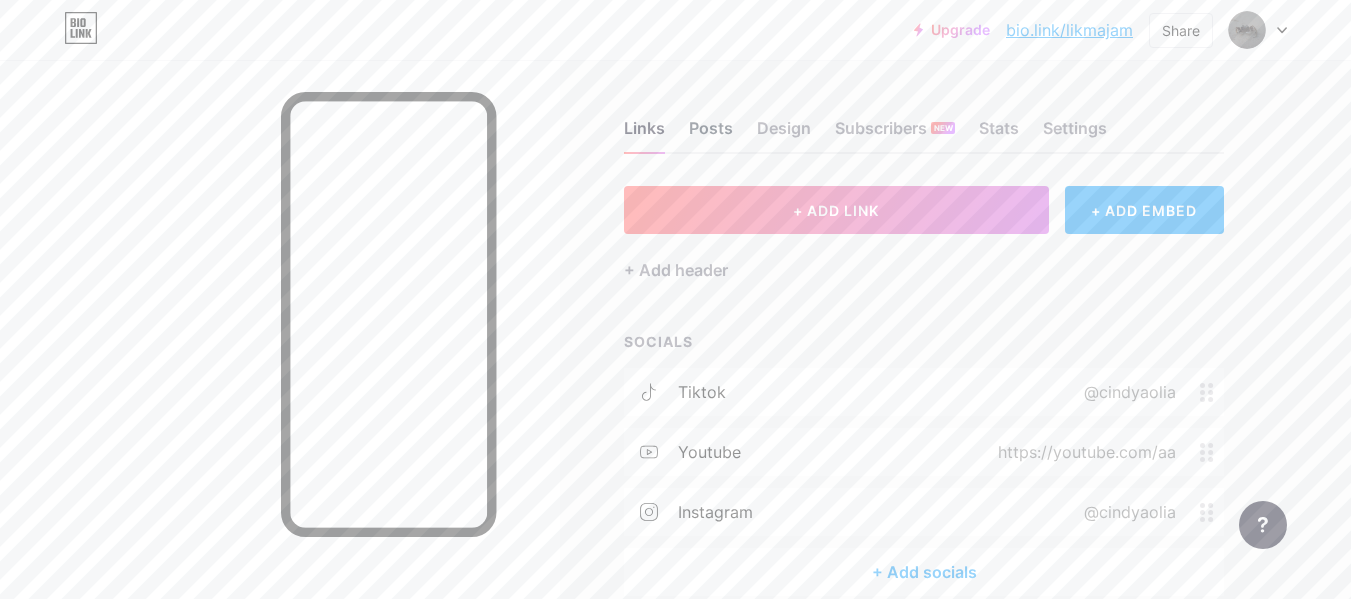 click on "Posts" at bounding box center (711, 134) 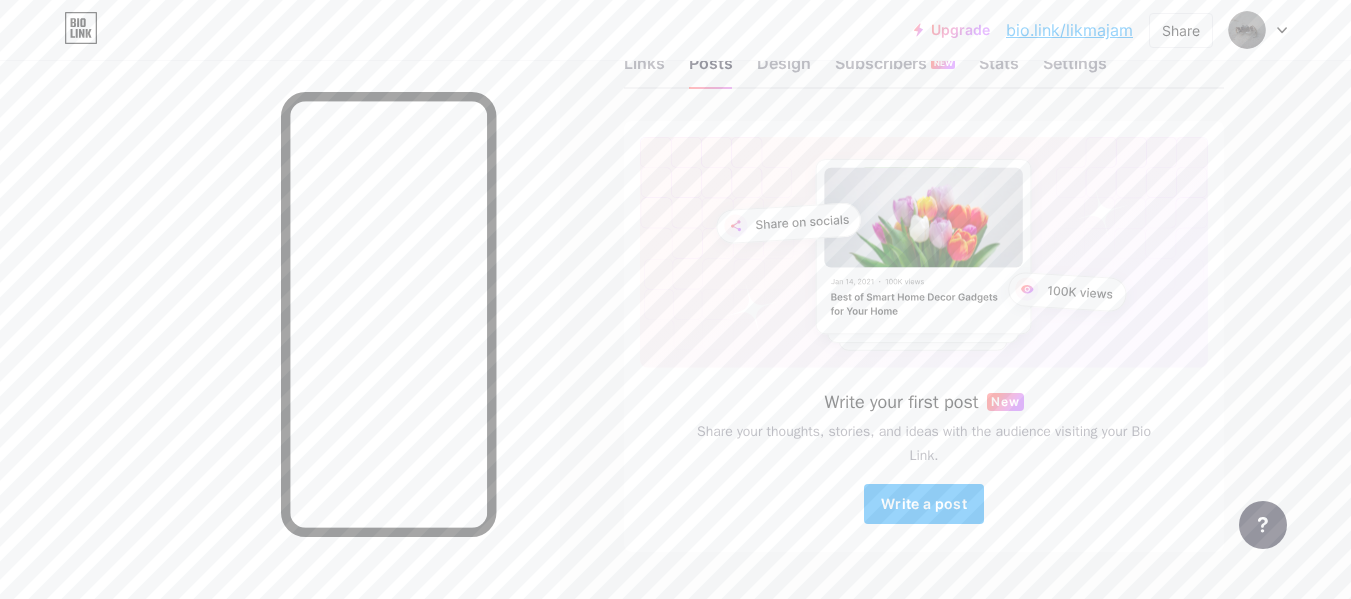 scroll, scrollTop: 100, scrollLeft: 0, axis: vertical 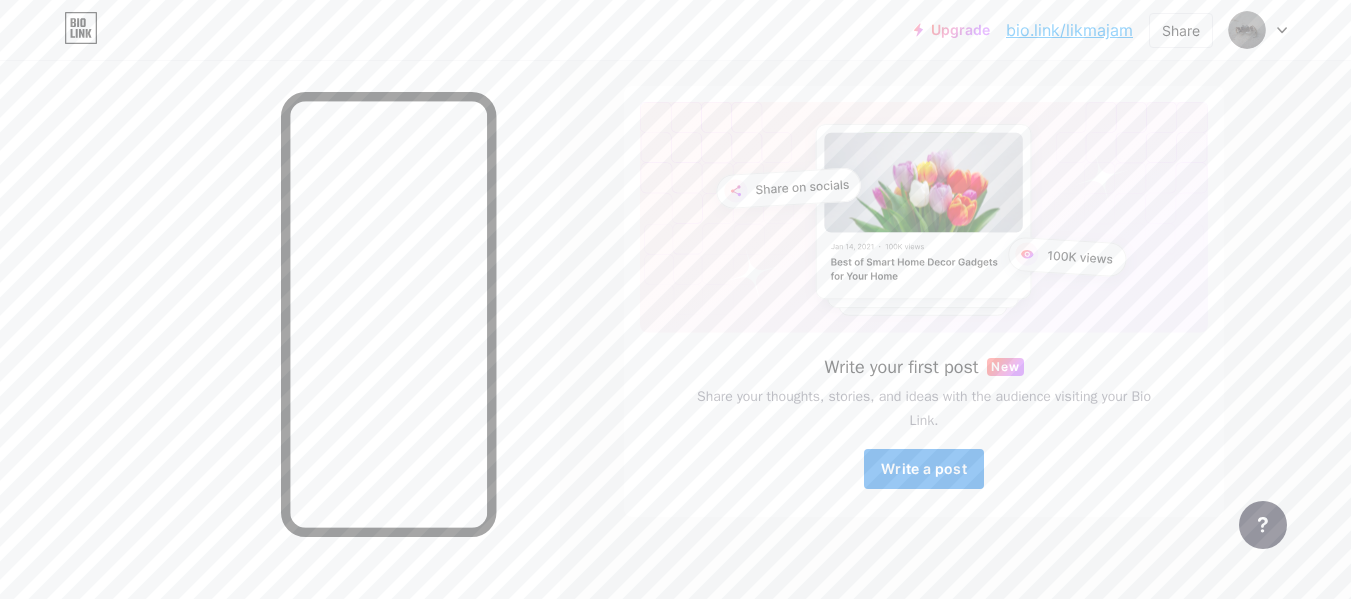 click on "Write a post" at bounding box center [924, 468] 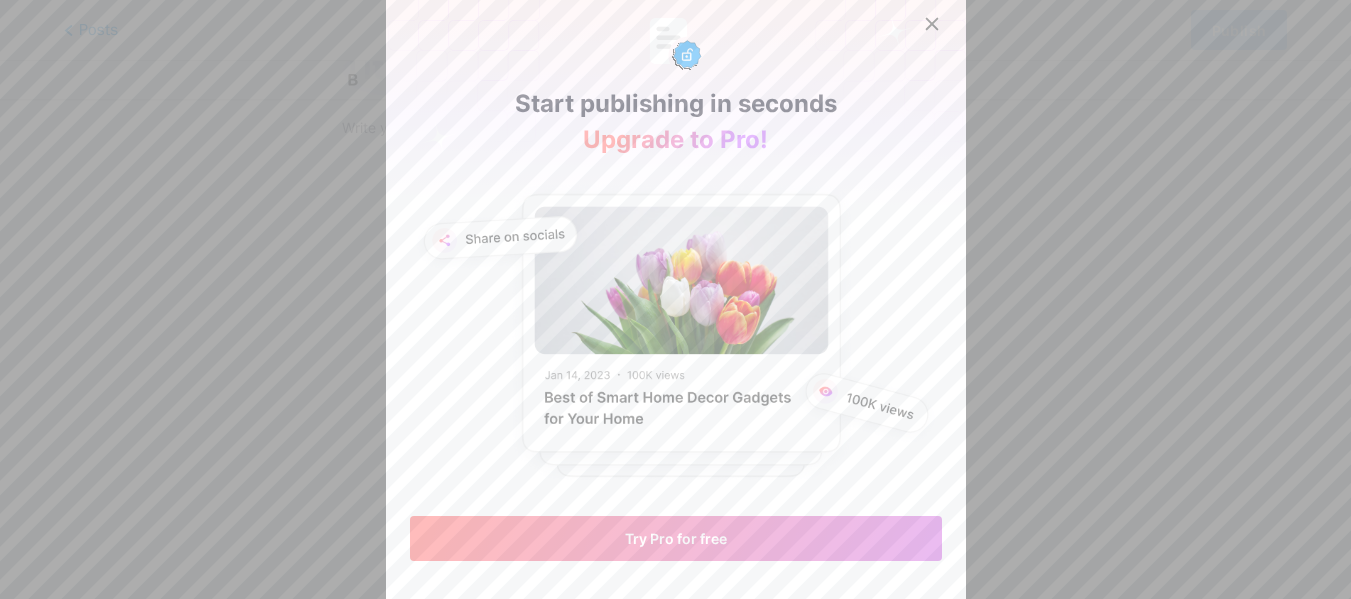 scroll, scrollTop: 0, scrollLeft: 0, axis: both 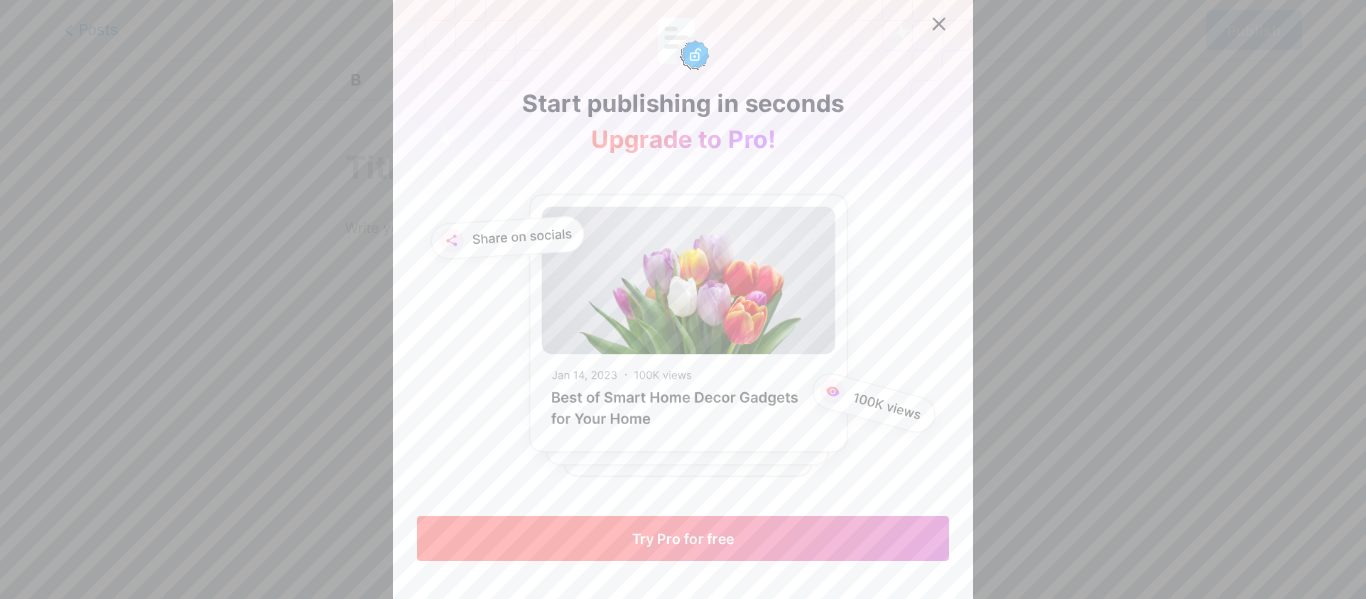 click on "Try Pro for free" at bounding box center (683, 538) 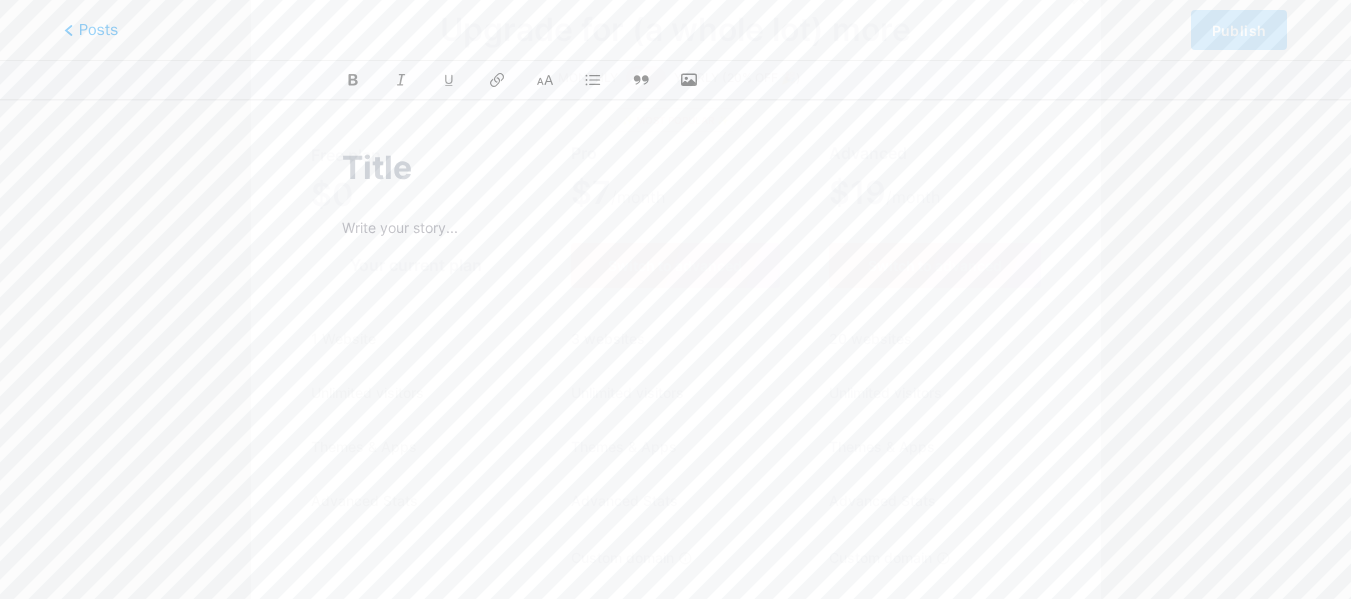 click on "Your current plan" at bounding box center (416, 265) 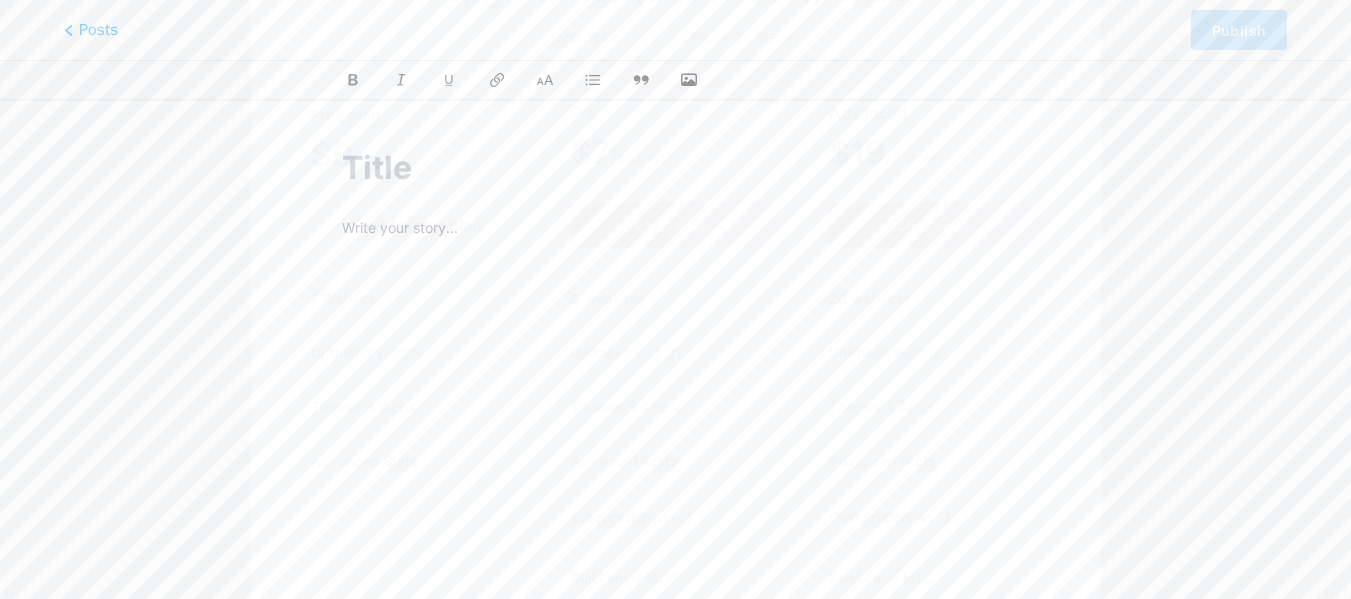 scroll, scrollTop: 0, scrollLeft: 0, axis: both 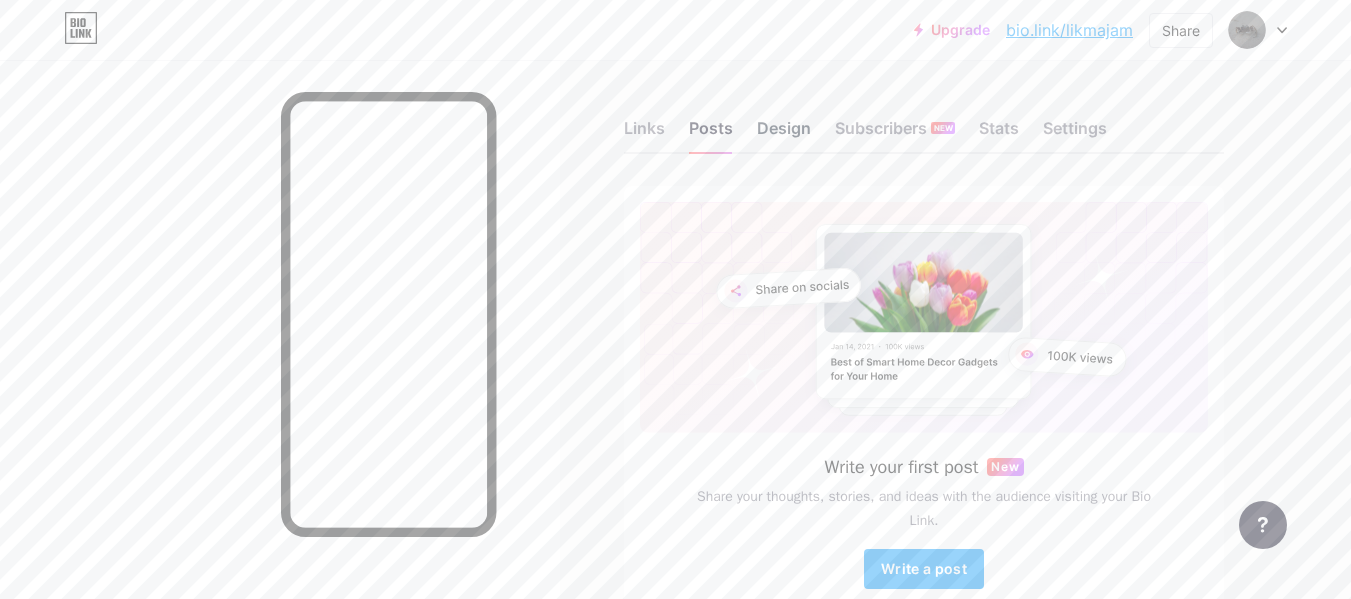 click on "Design" at bounding box center [784, 134] 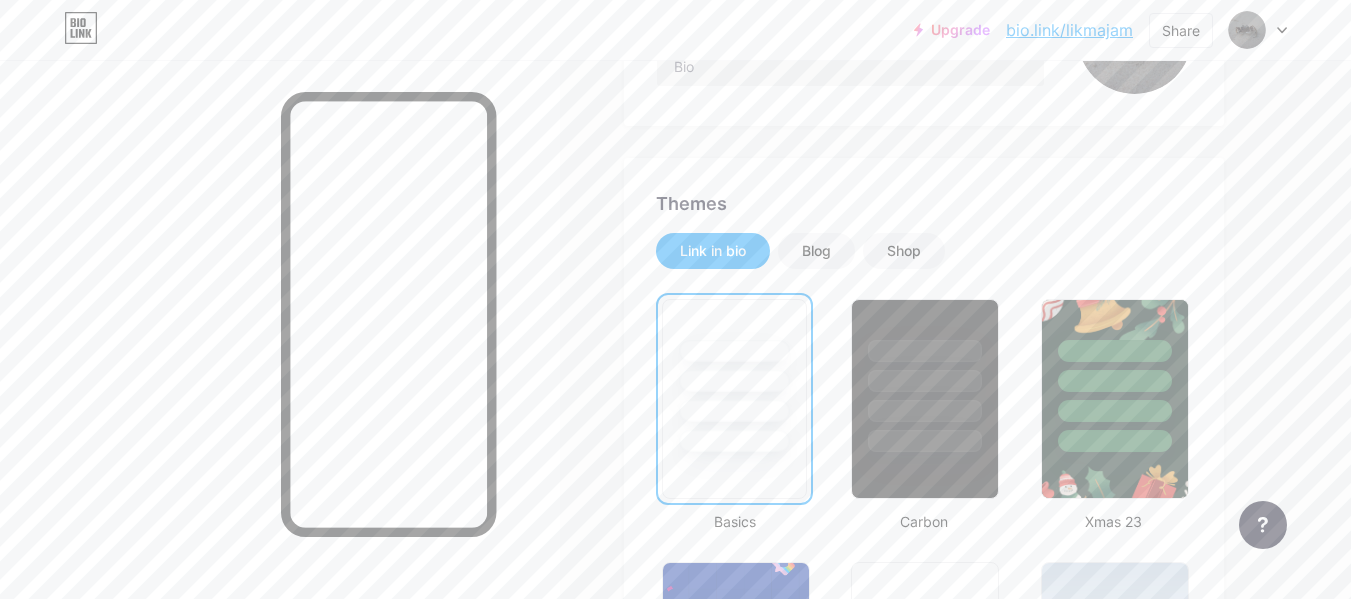 scroll, scrollTop: 400, scrollLeft: 0, axis: vertical 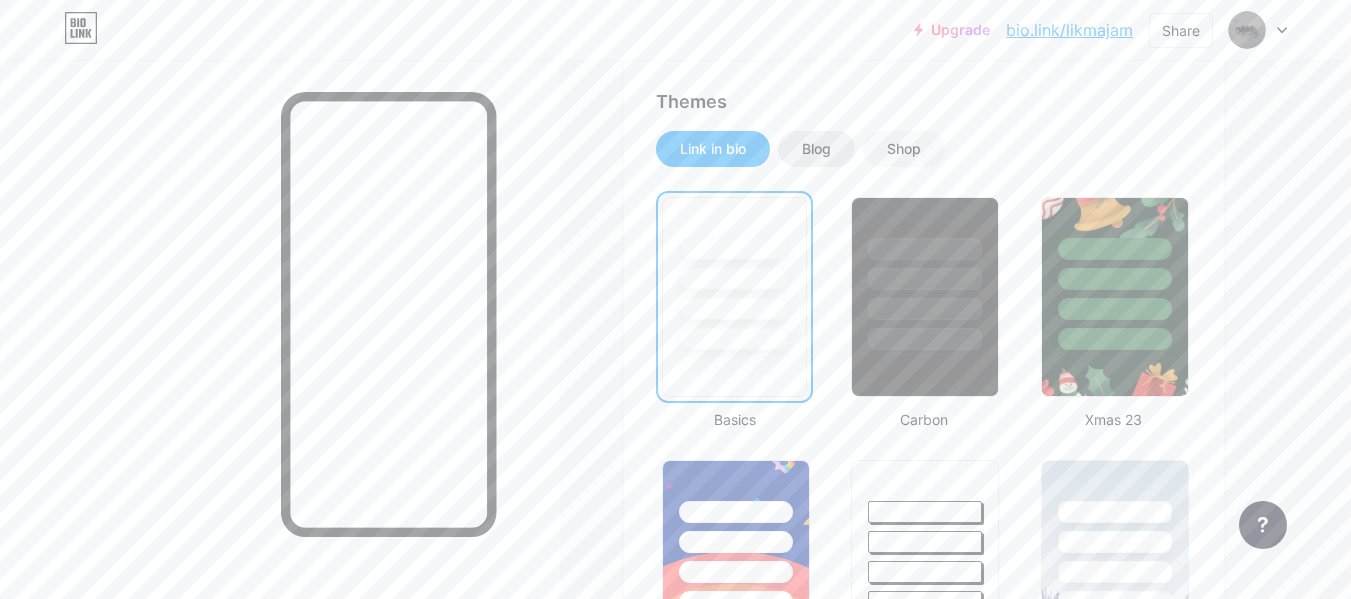 click on "Blog" at bounding box center (816, 149) 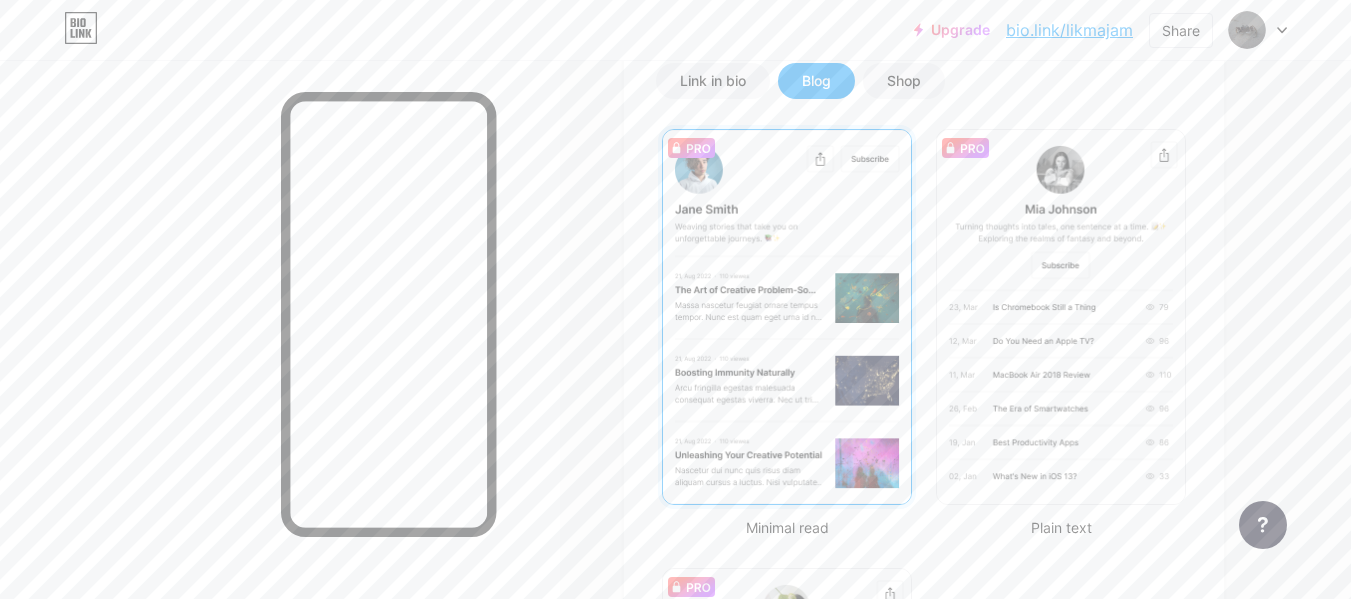 scroll, scrollTop: 400, scrollLeft: 0, axis: vertical 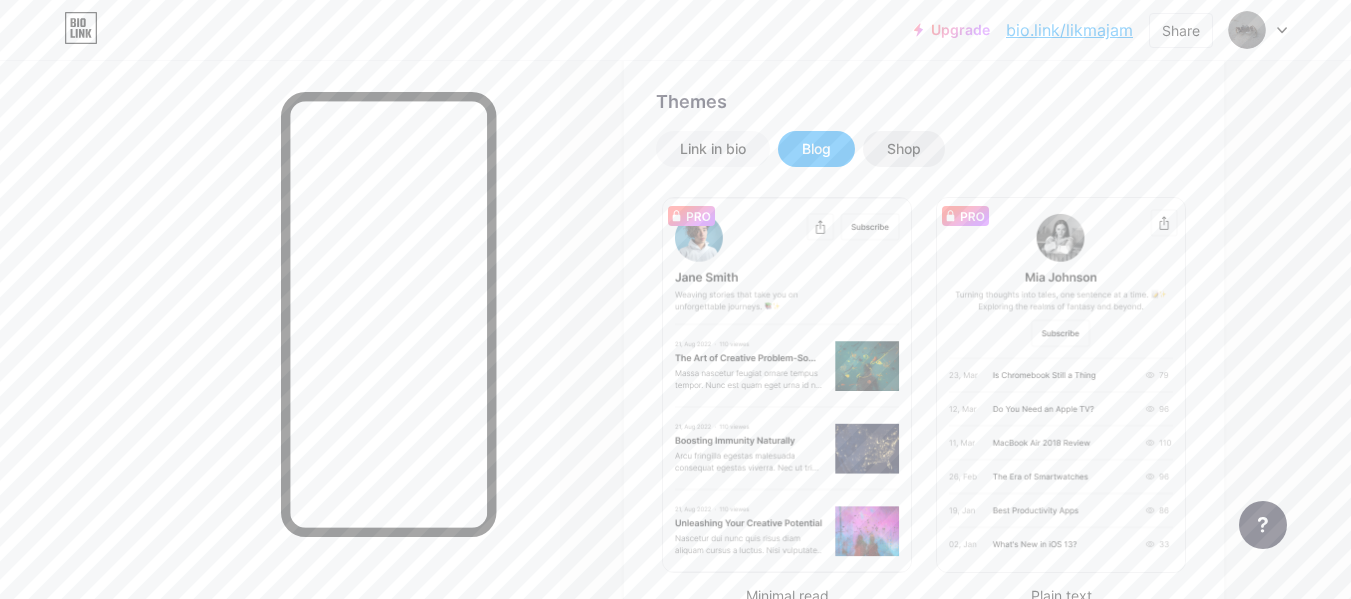 click on "Shop" at bounding box center (904, 149) 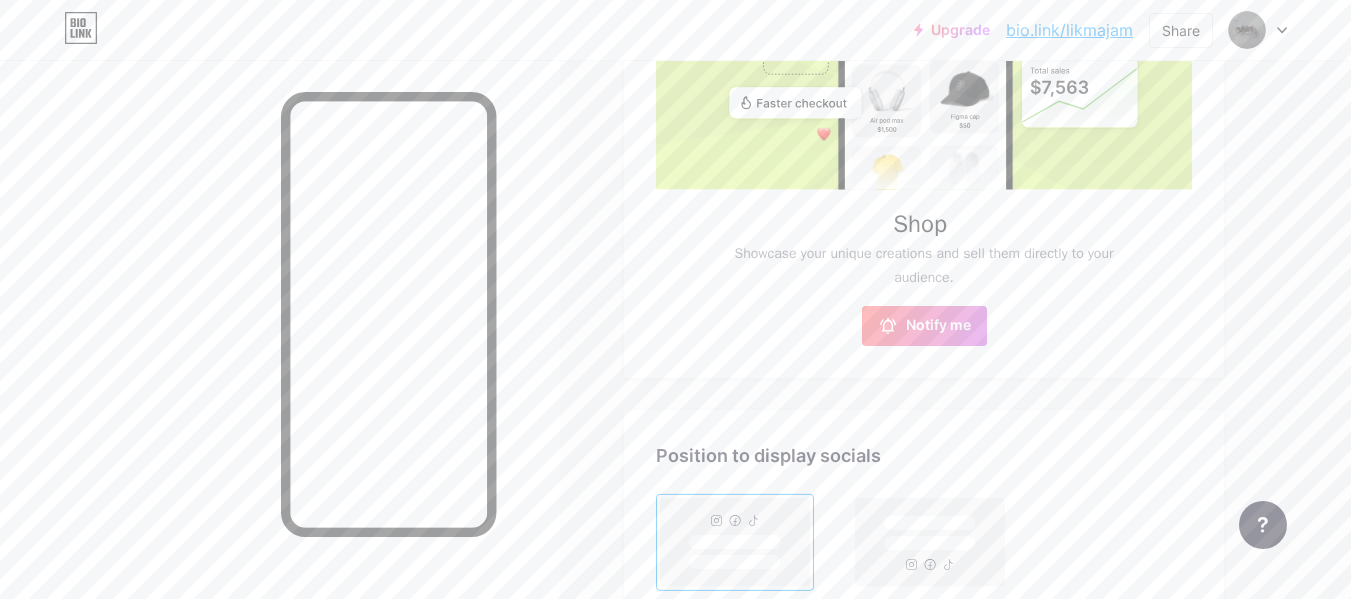 scroll, scrollTop: 400, scrollLeft: 0, axis: vertical 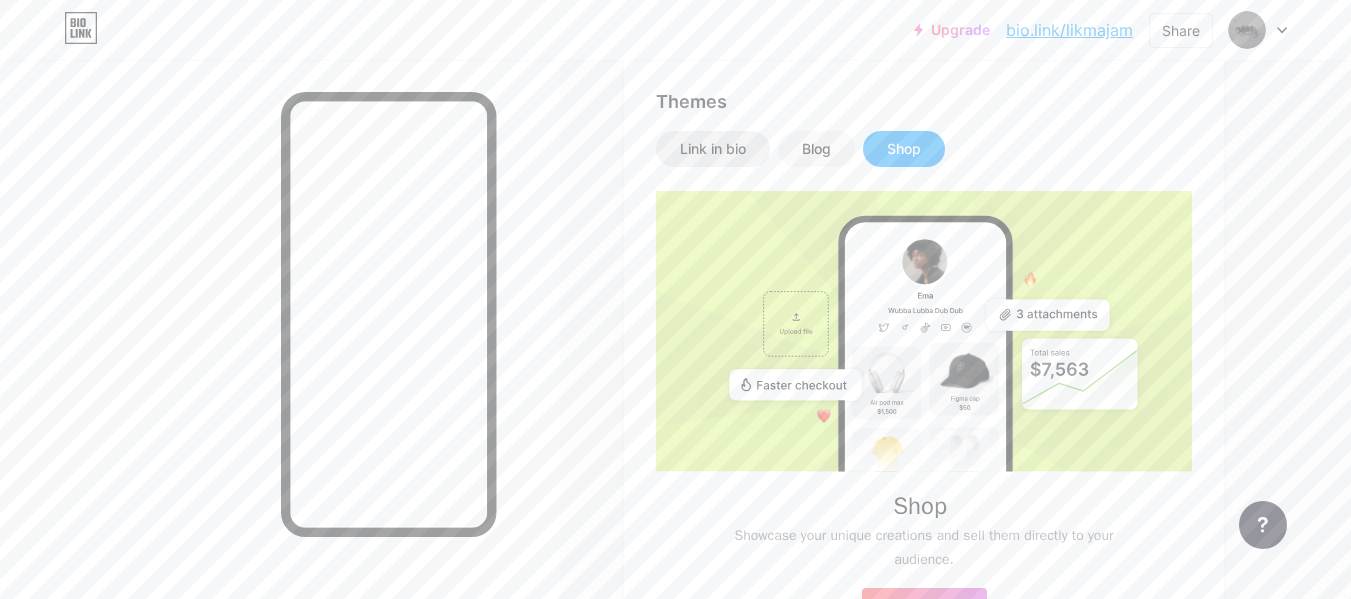 click on "Link in bio" at bounding box center (713, 149) 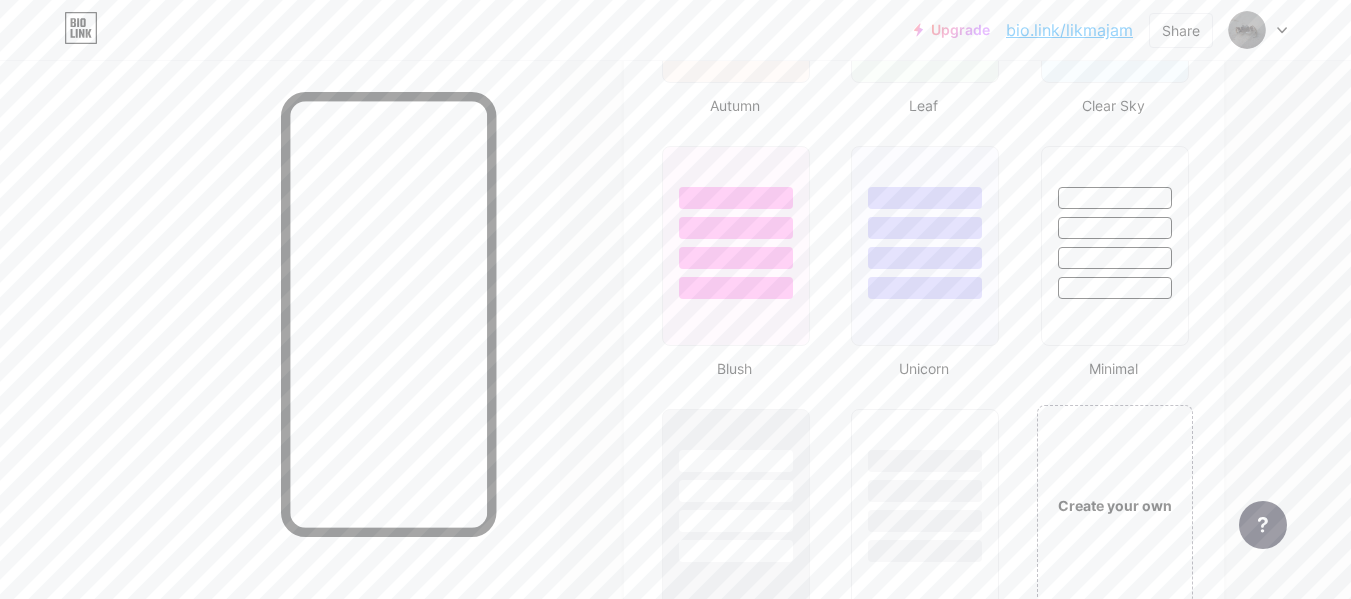 scroll, scrollTop: 2100, scrollLeft: 0, axis: vertical 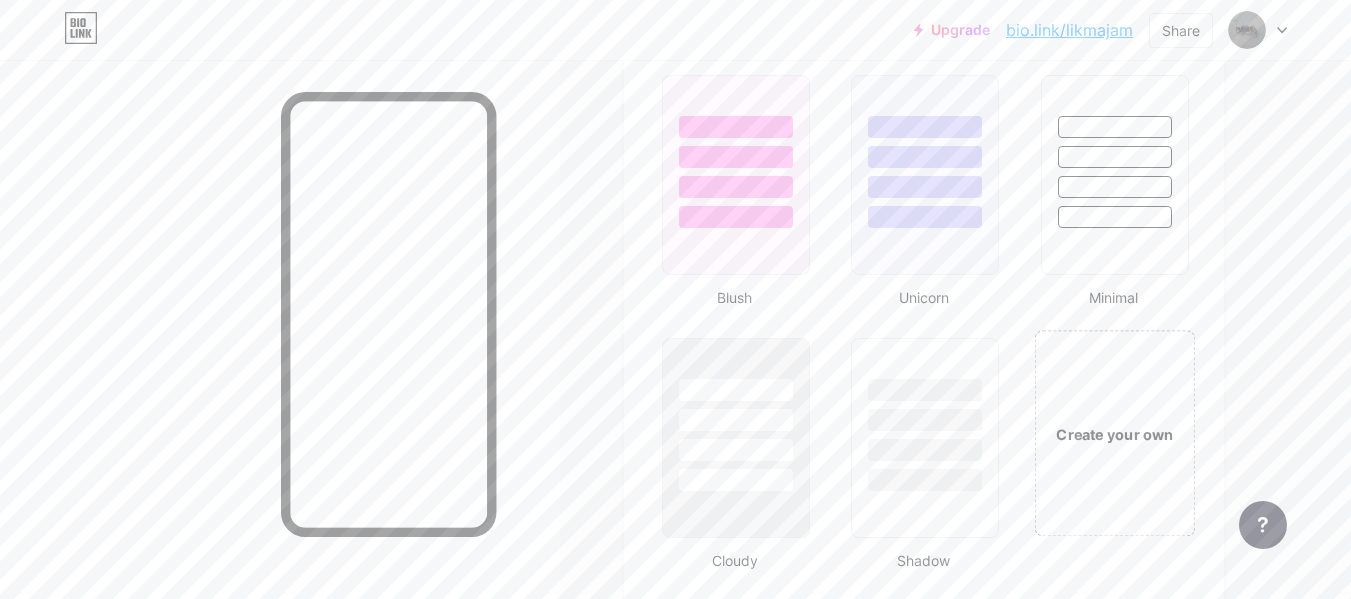 click on "Create your own" at bounding box center (1114, 434) 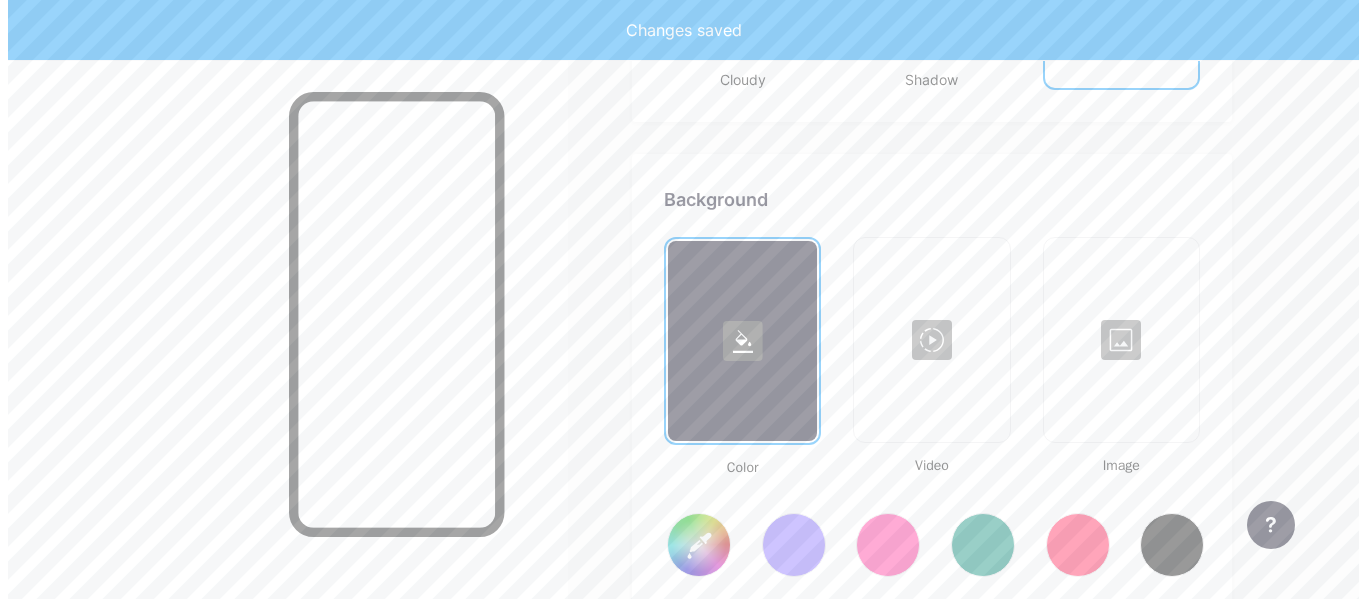 scroll, scrollTop: 2655, scrollLeft: 0, axis: vertical 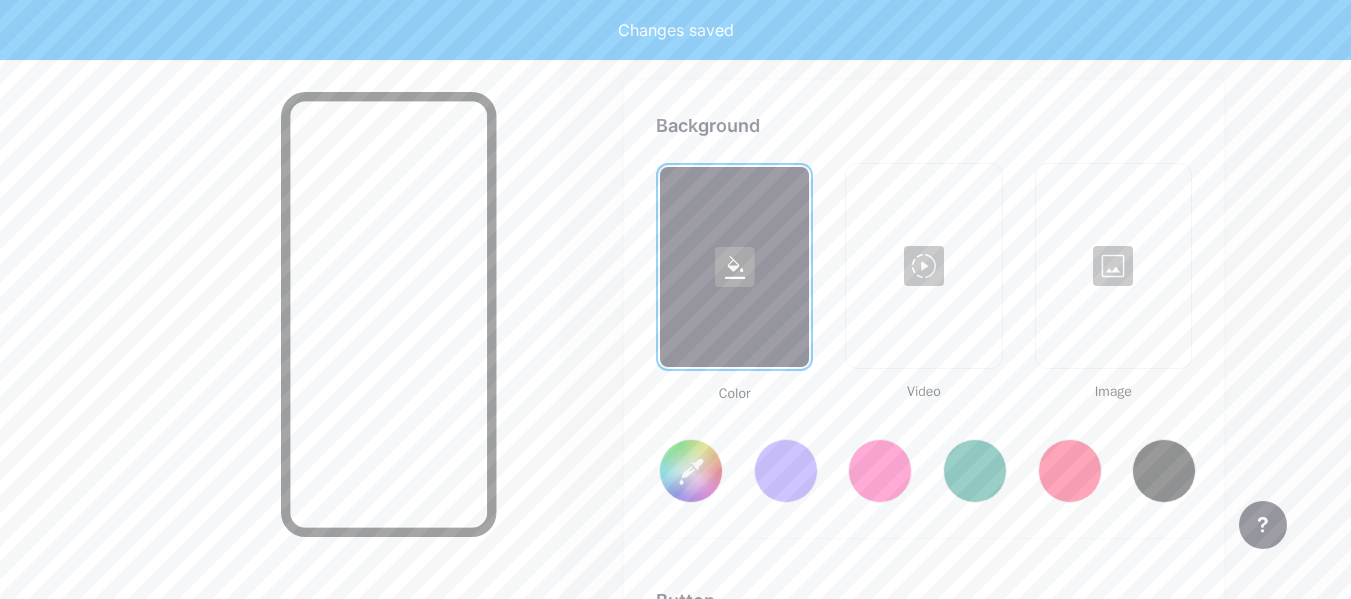 type on "#ffffff" 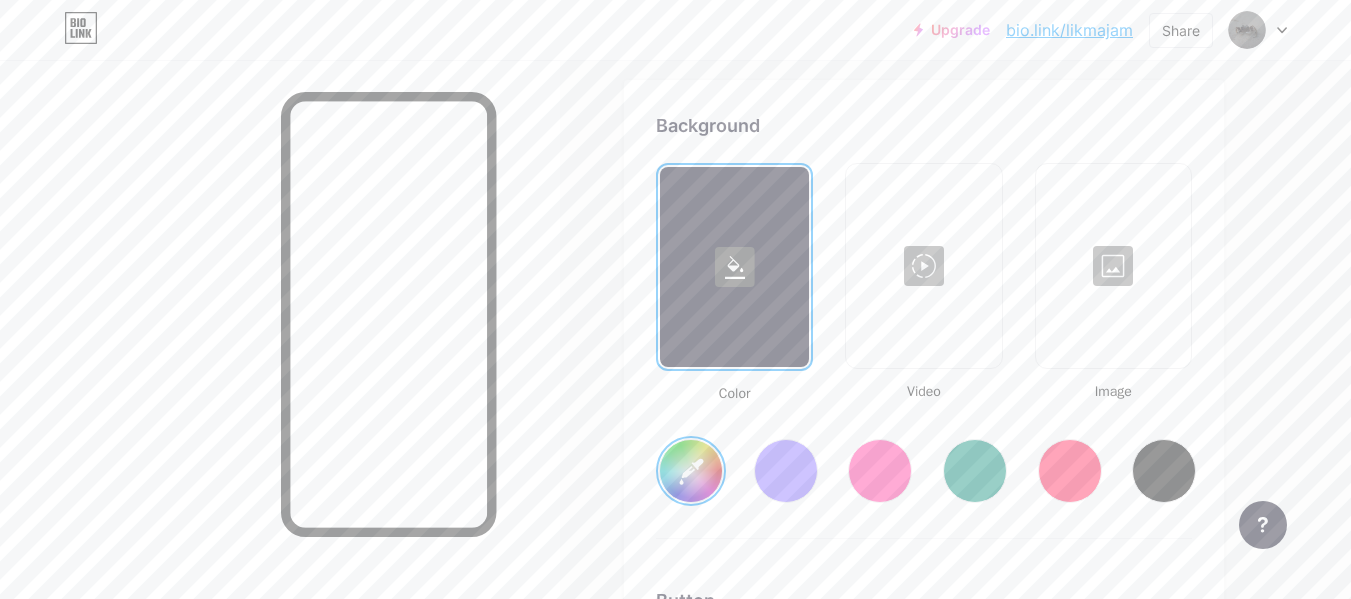 click at bounding box center [923, 266] 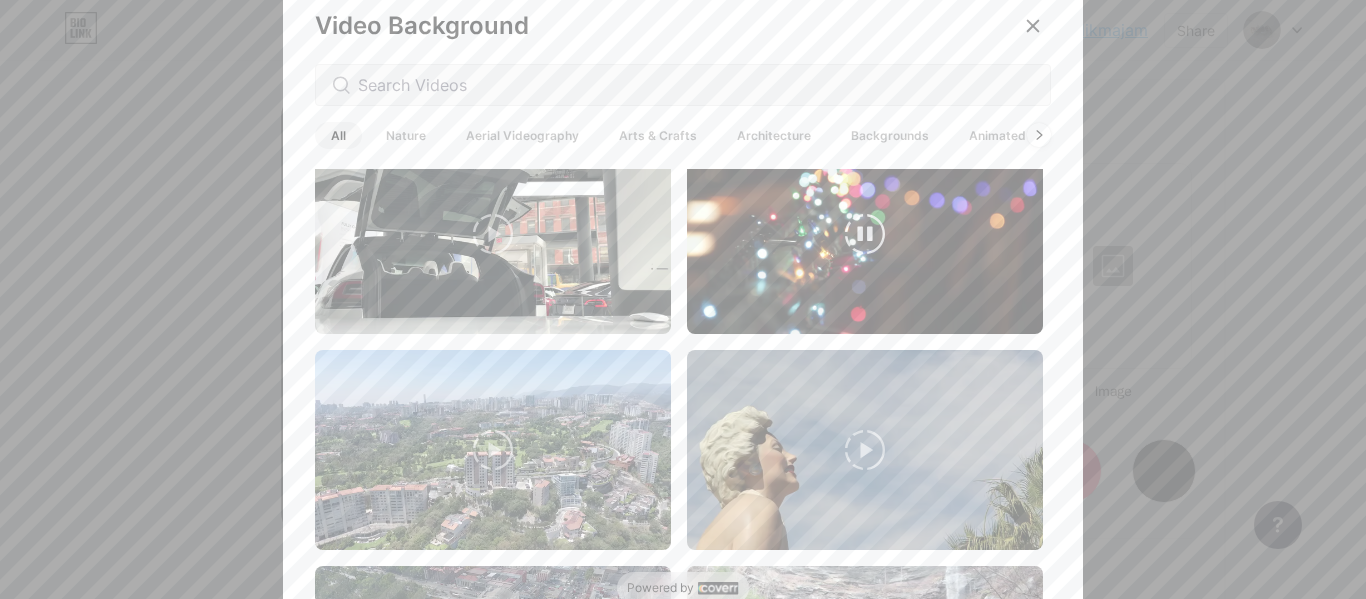 scroll, scrollTop: 0, scrollLeft: 0, axis: both 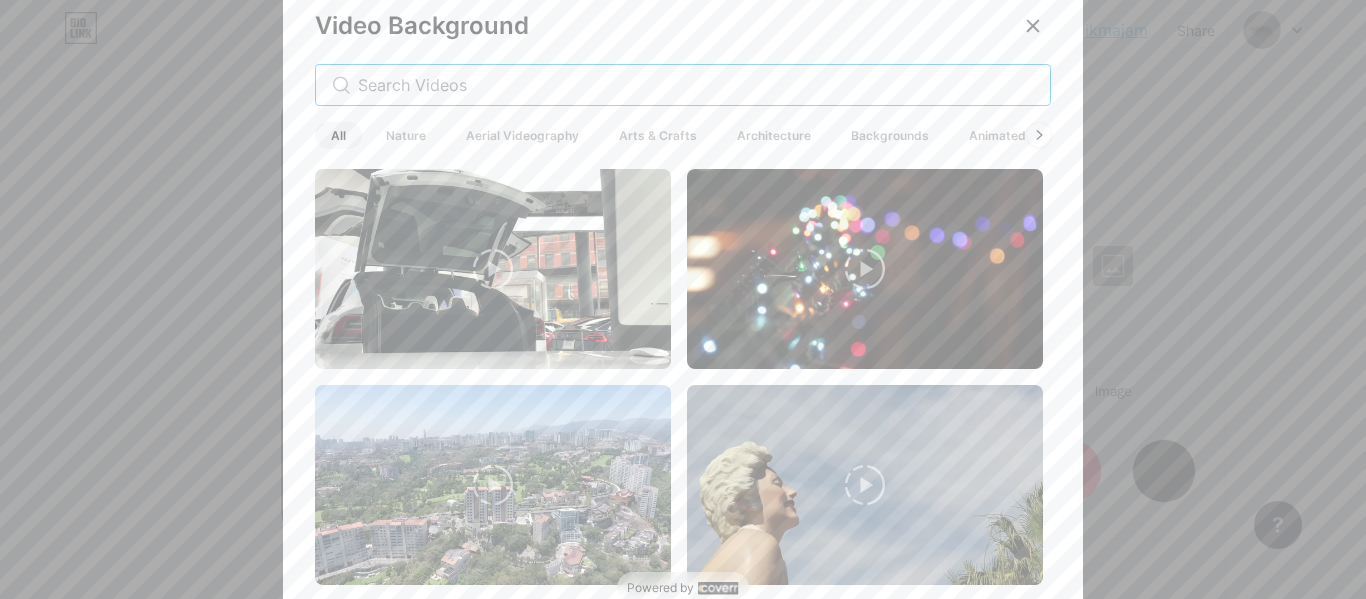 click at bounding box center [696, 85] 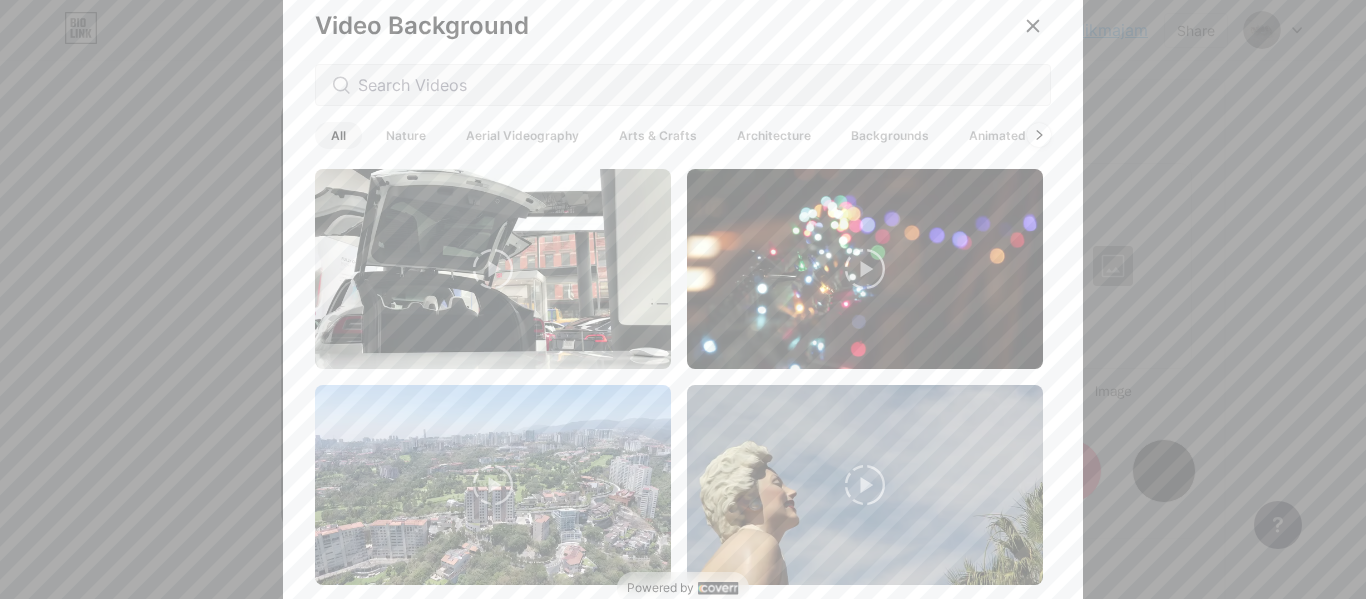 click on "Nature" at bounding box center (406, 135) 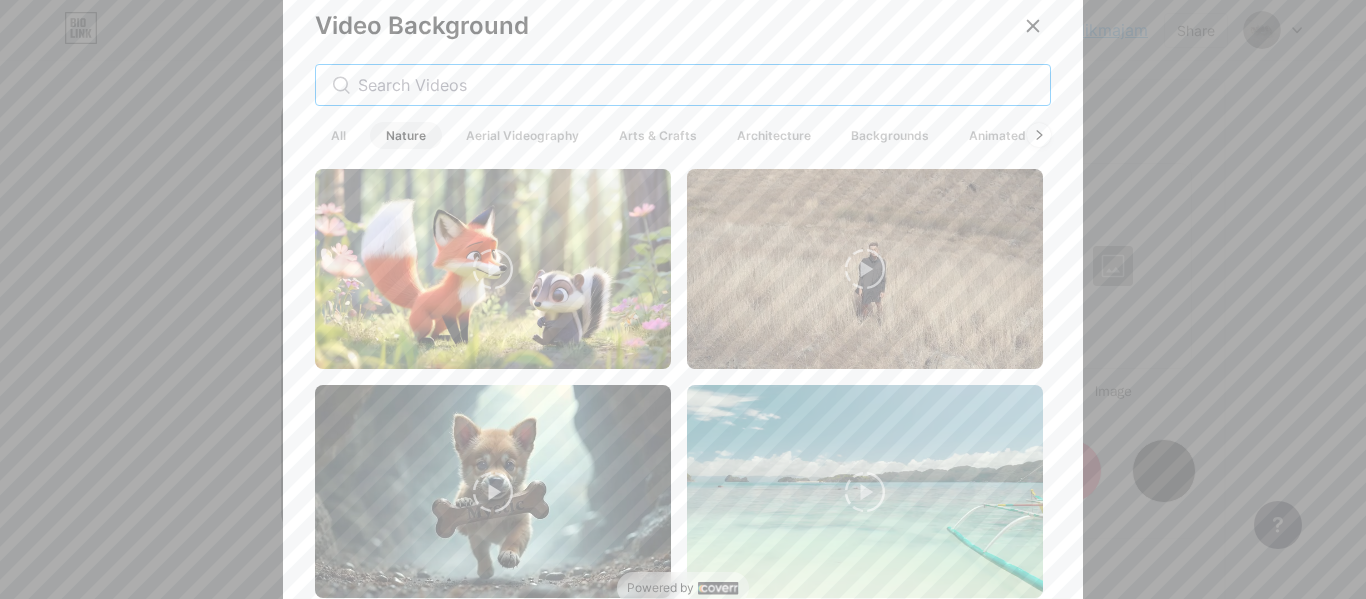 click at bounding box center [696, 85] 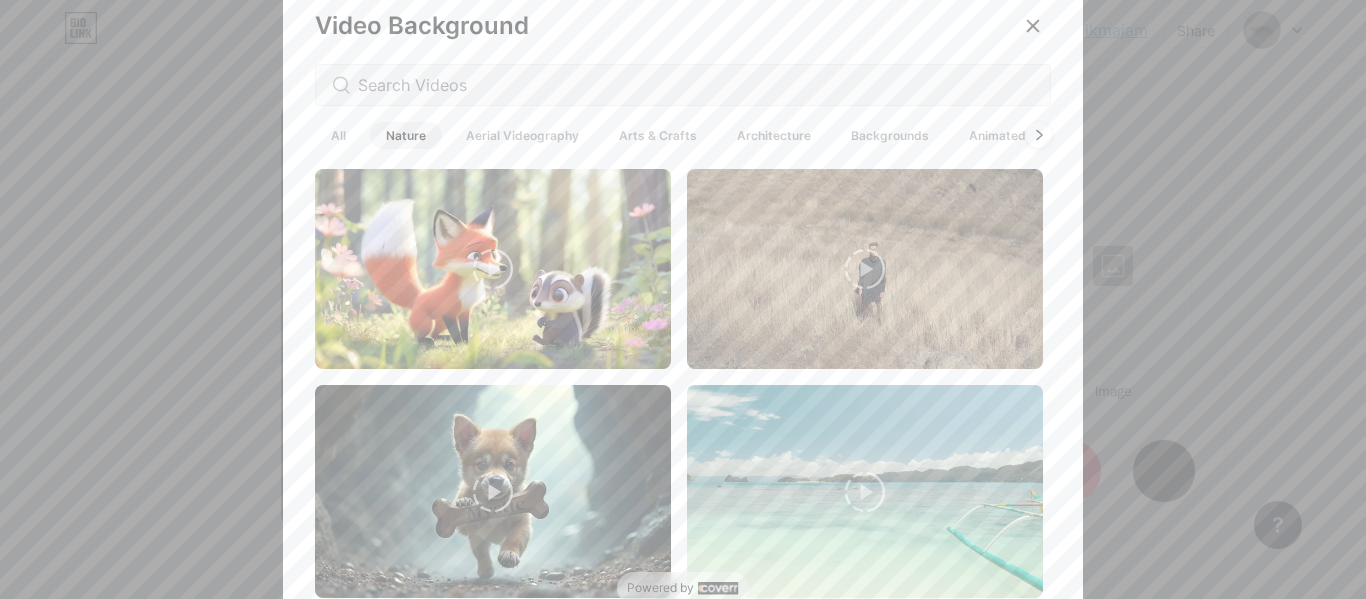 click 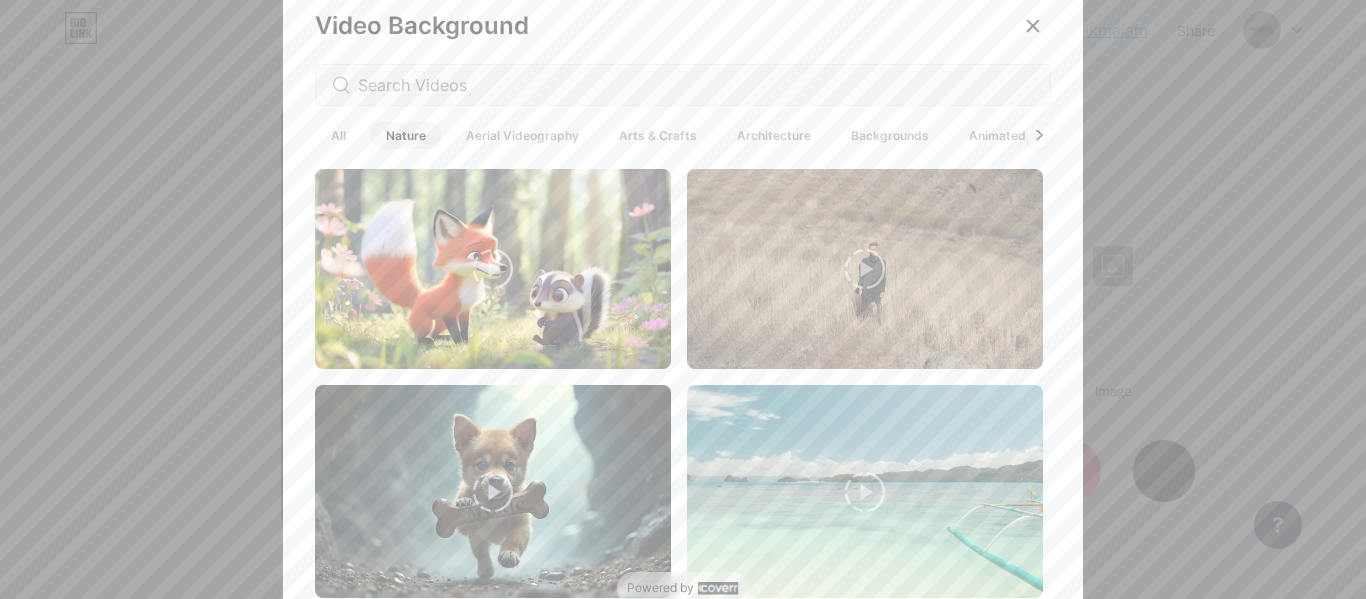 click at bounding box center (1039, 135) 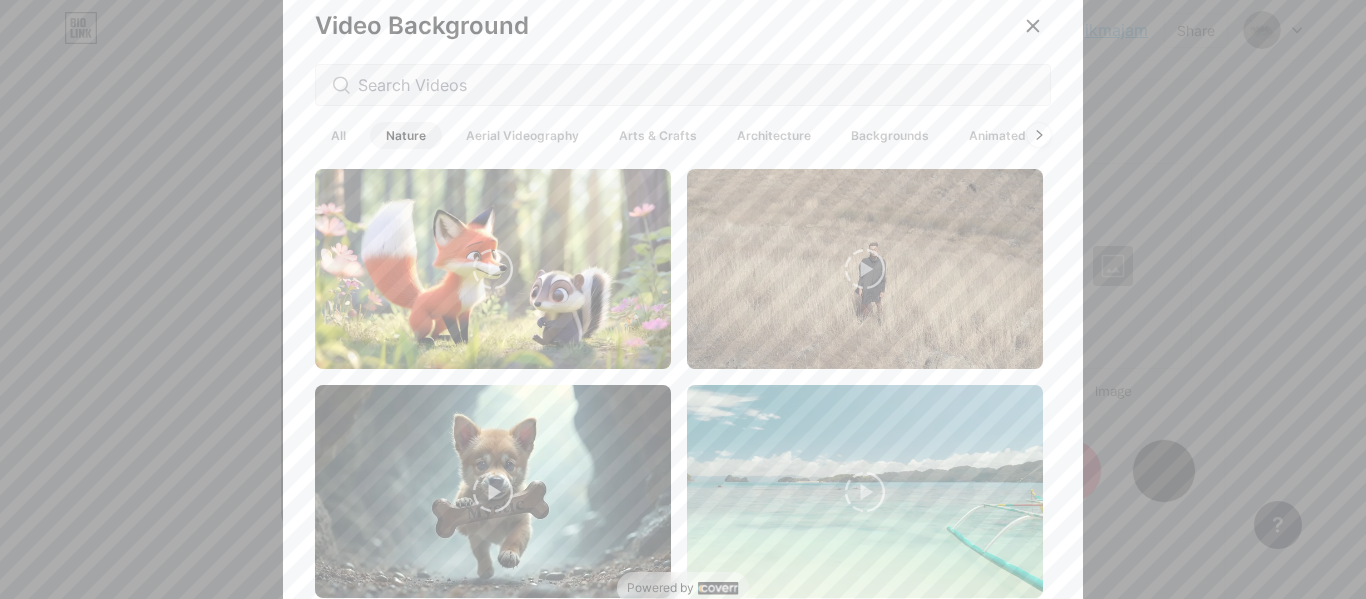 drag, startPoint x: 1036, startPoint y: 192, endPoint x: 1035, endPoint y: 358, distance: 166.003 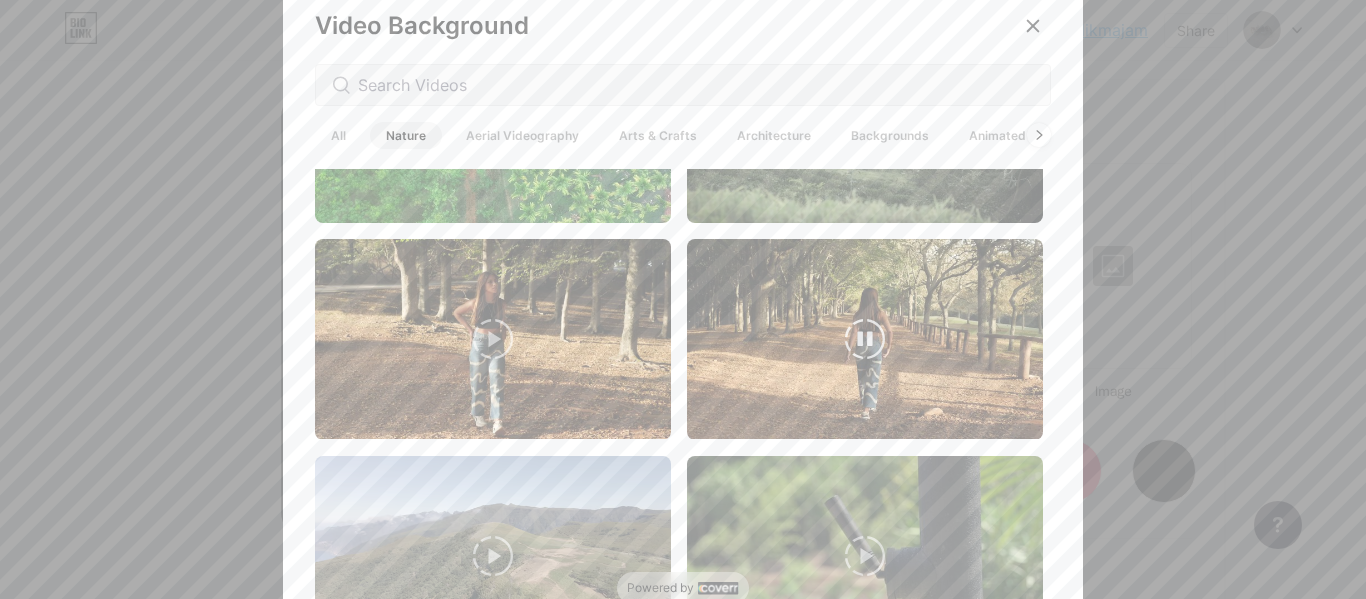 scroll, scrollTop: 4941, scrollLeft: 0, axis: vertical 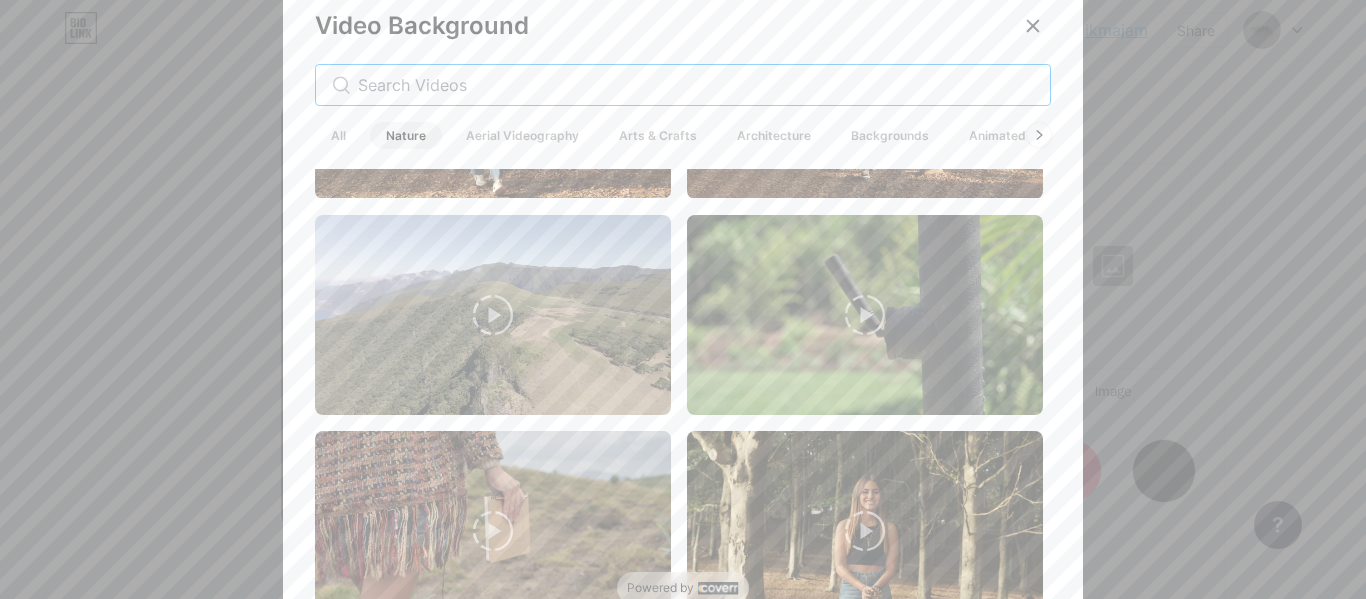 click at bounding box center (696, 85) 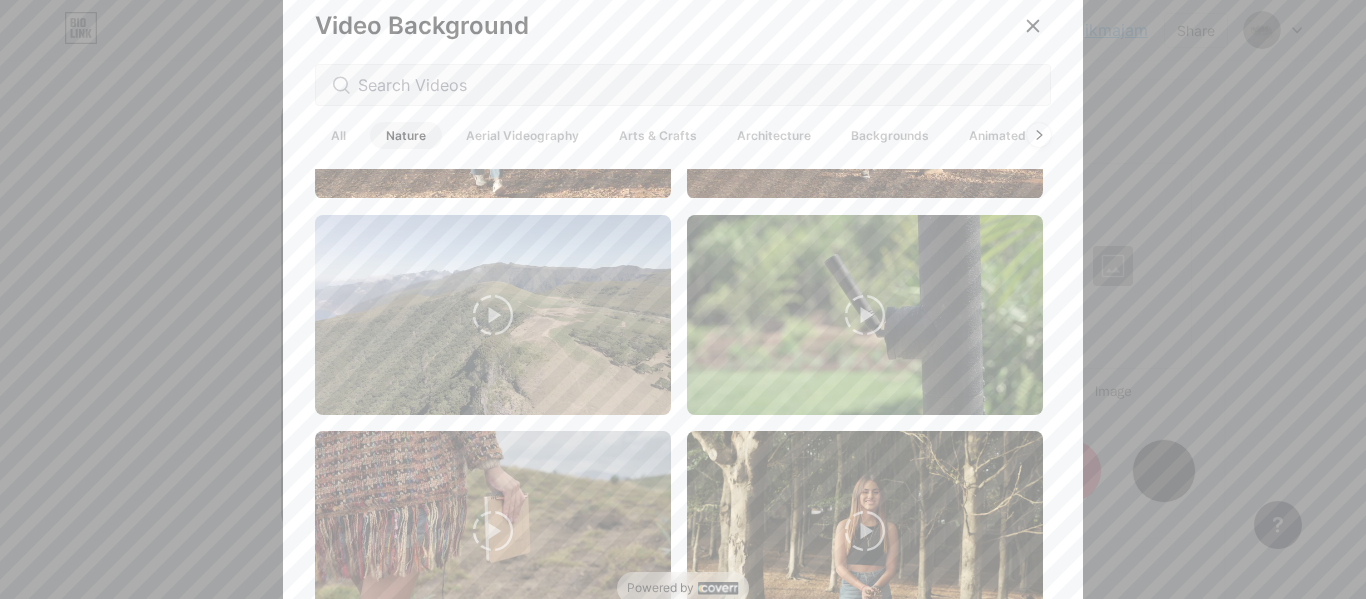 click on "Aerial Videography" at bounding box center (522, 135) 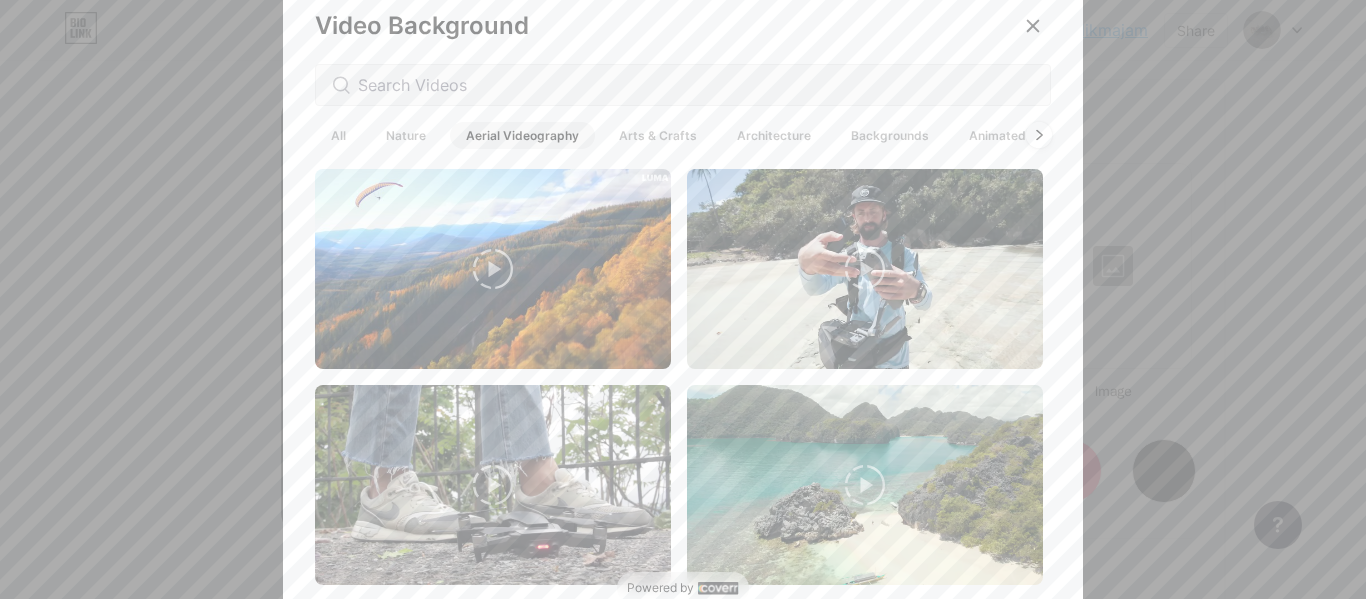 click at bounding box center (1039, 135) 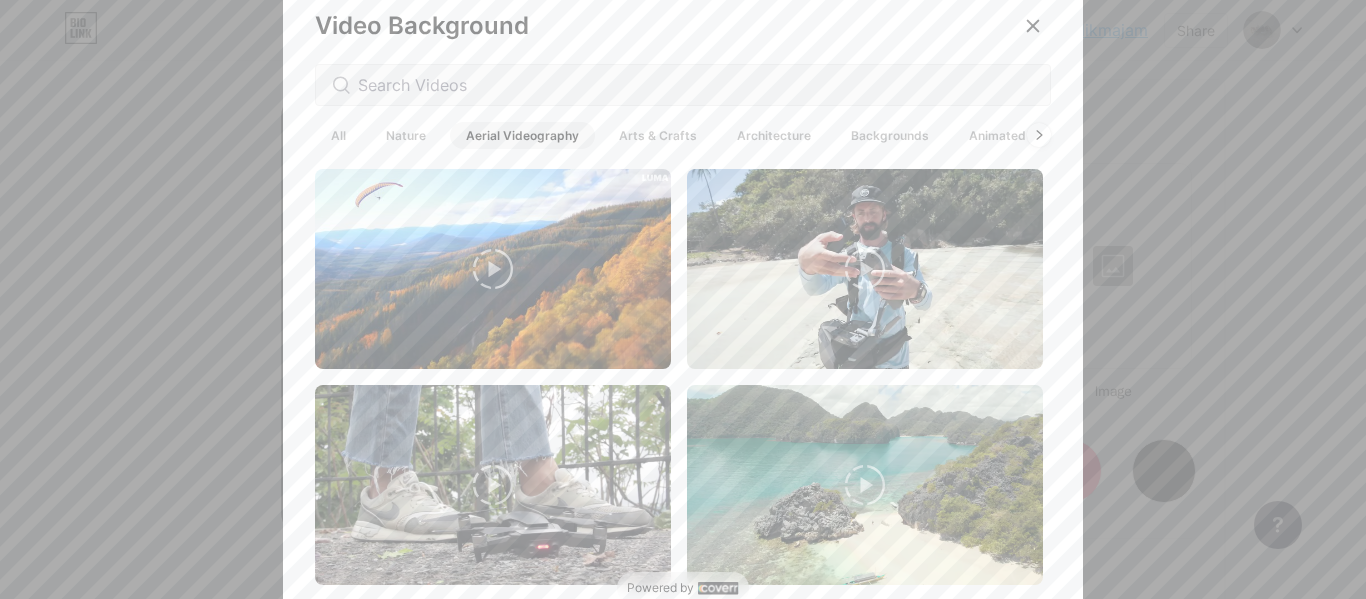 click on "Animated" at bounding box center (997, 135) 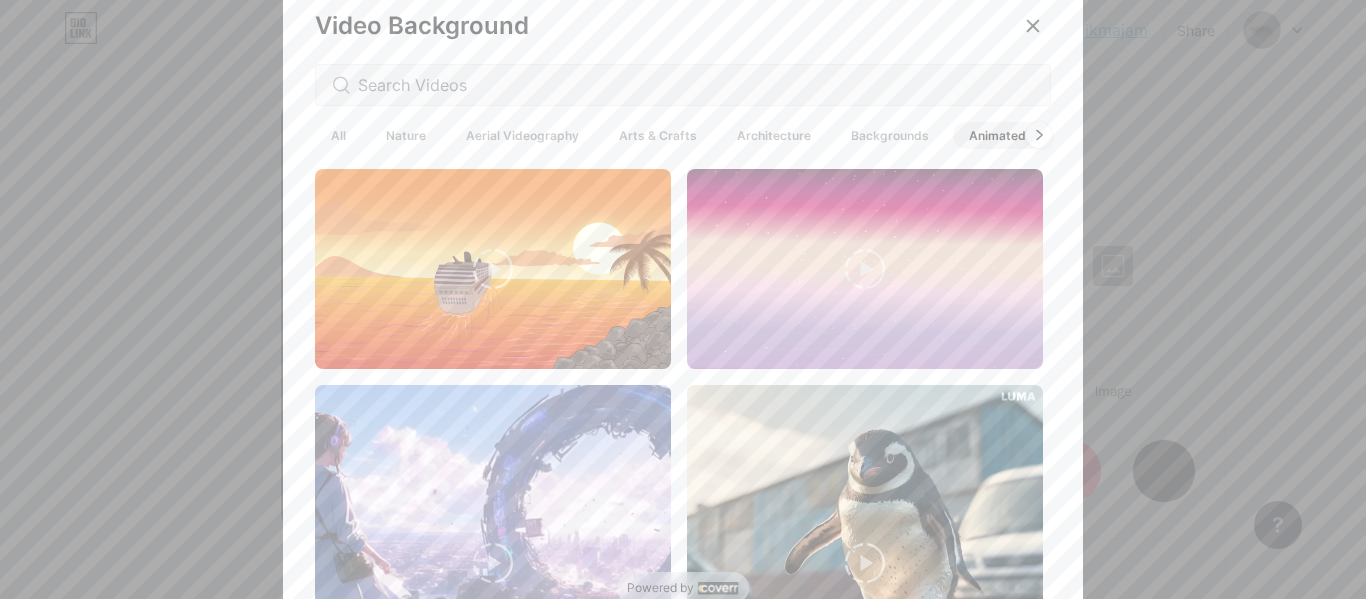 click 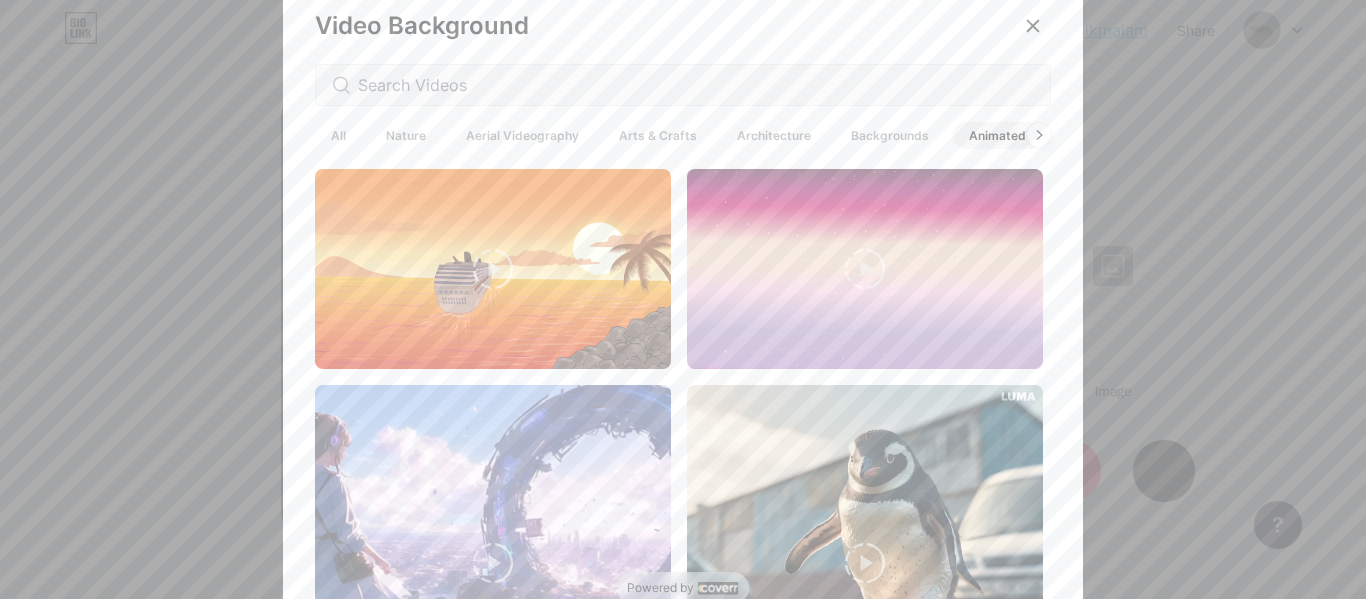 click 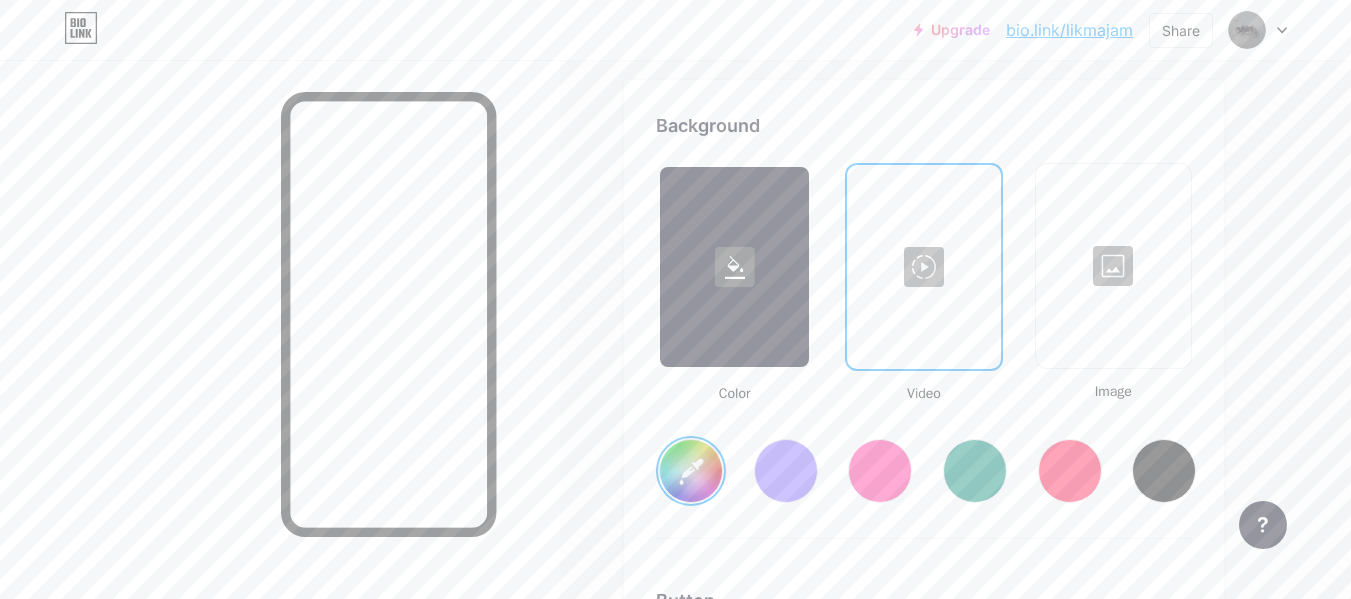 click at bounding box center (923, 267) 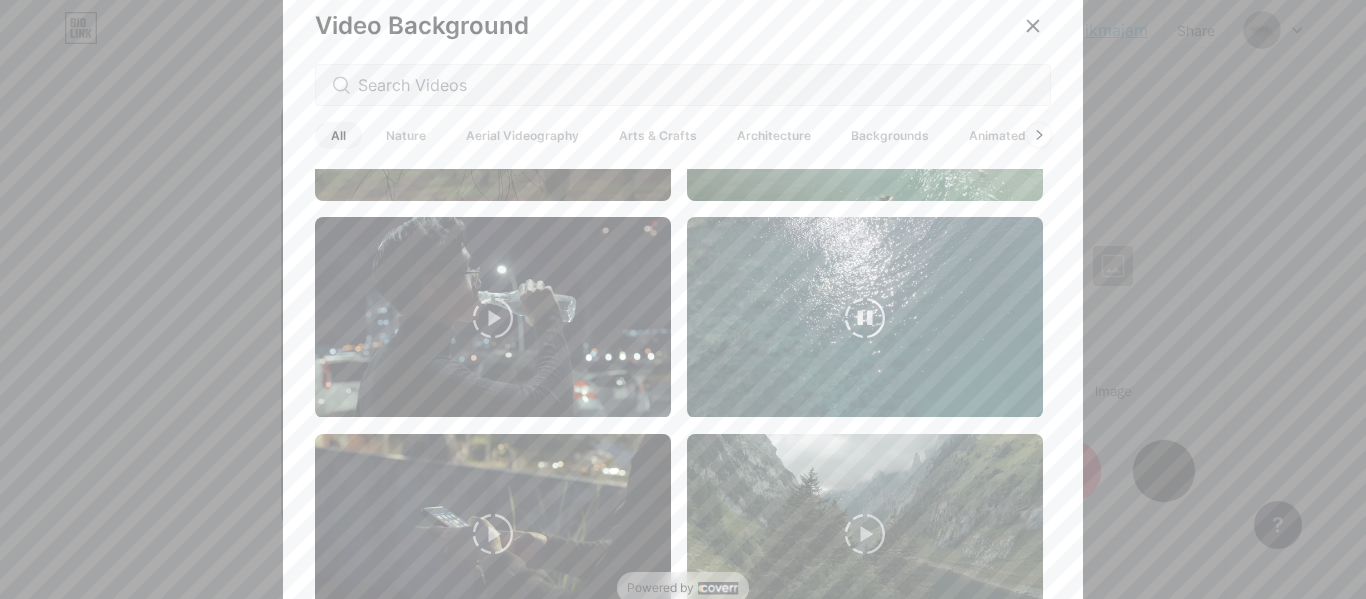scroll, scrollTop: 4915, scrollLeft: 0, axis: vertical 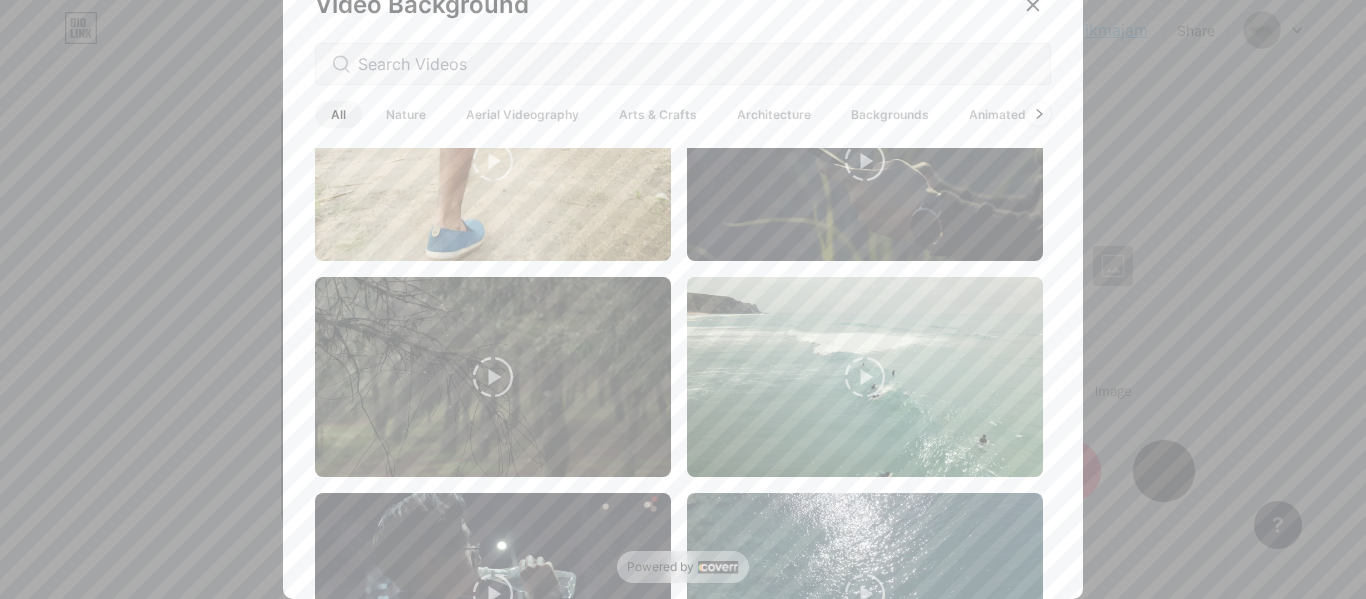 click on "Backgrounds" at bounding box center [890, 114] 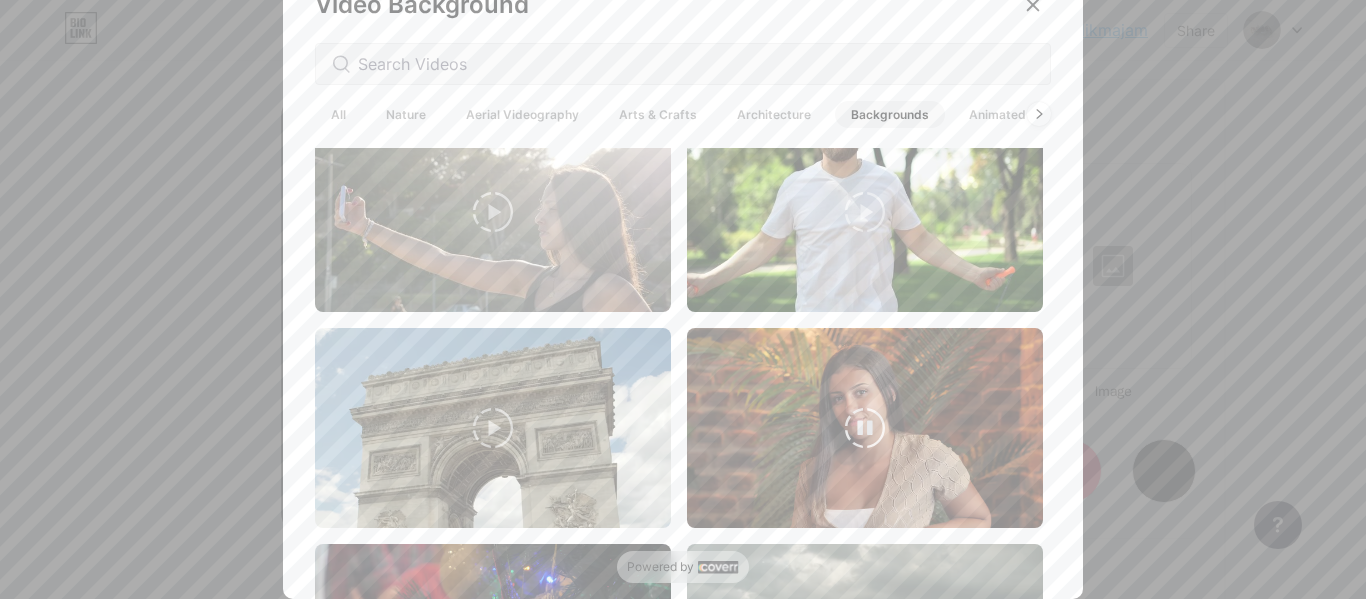 scroll, scrollTop: 3790, scrollLeft: 0, axis: vertical 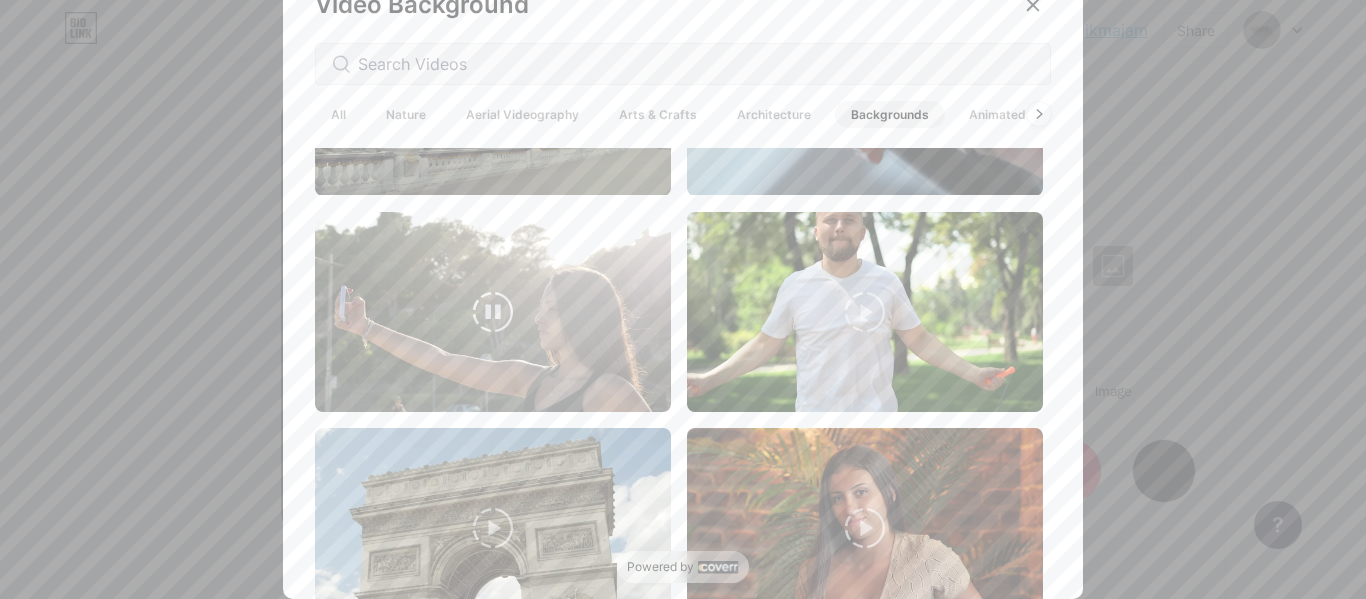 click at bounding box center [493, 312] 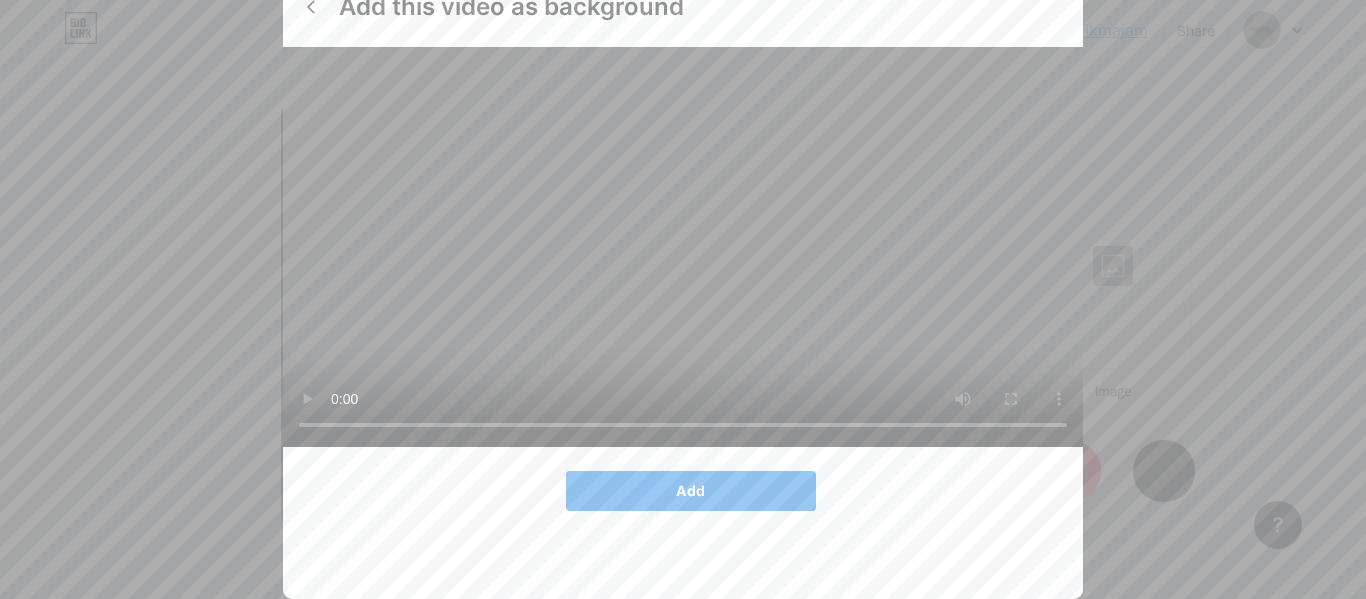 click on "Add" at bounding box center (691, 491) 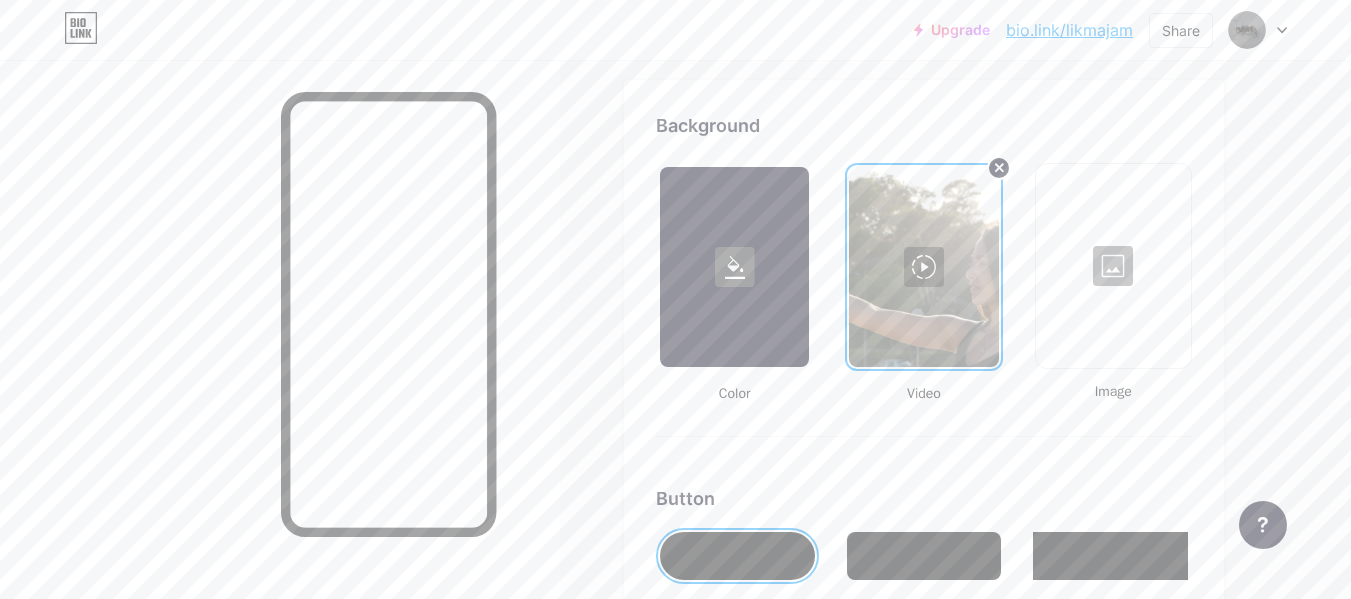 click at bounding box center (1113, 266) 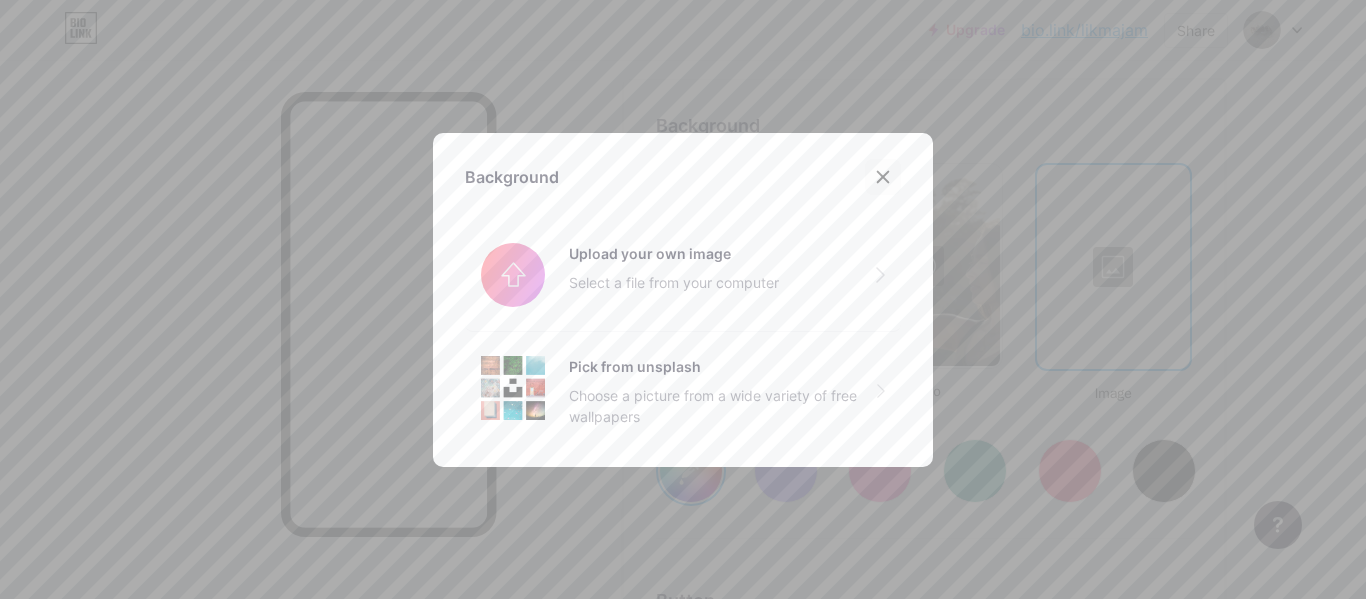 click 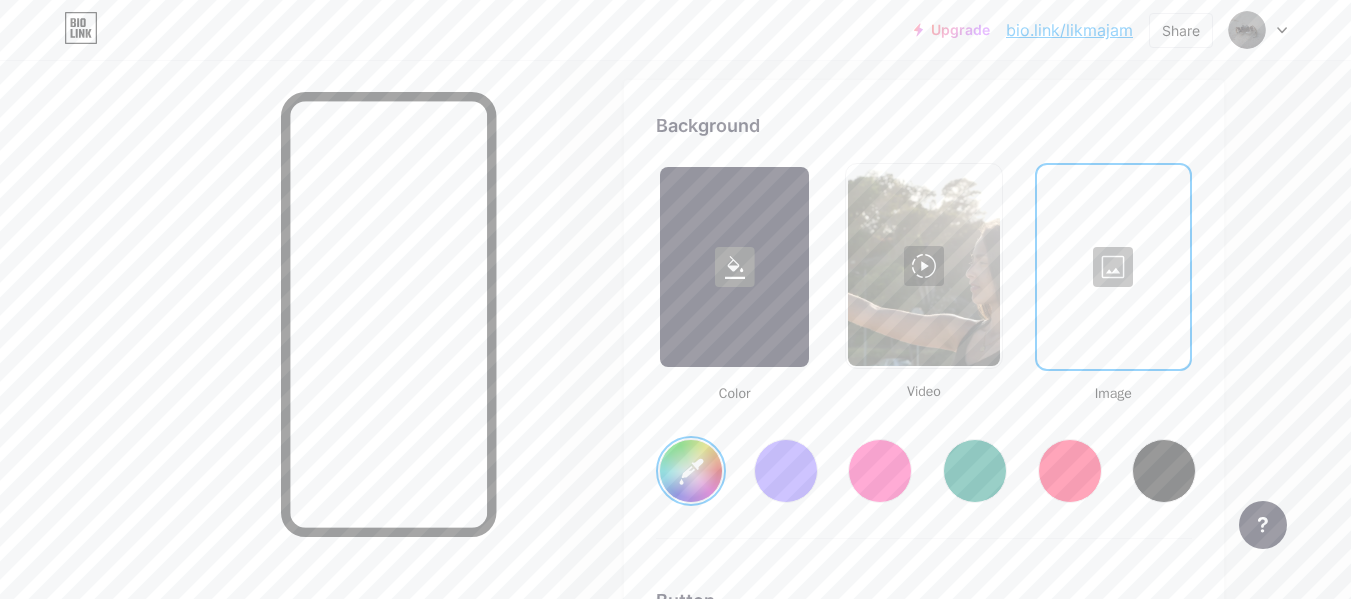 click at bounding box center (923, 266) 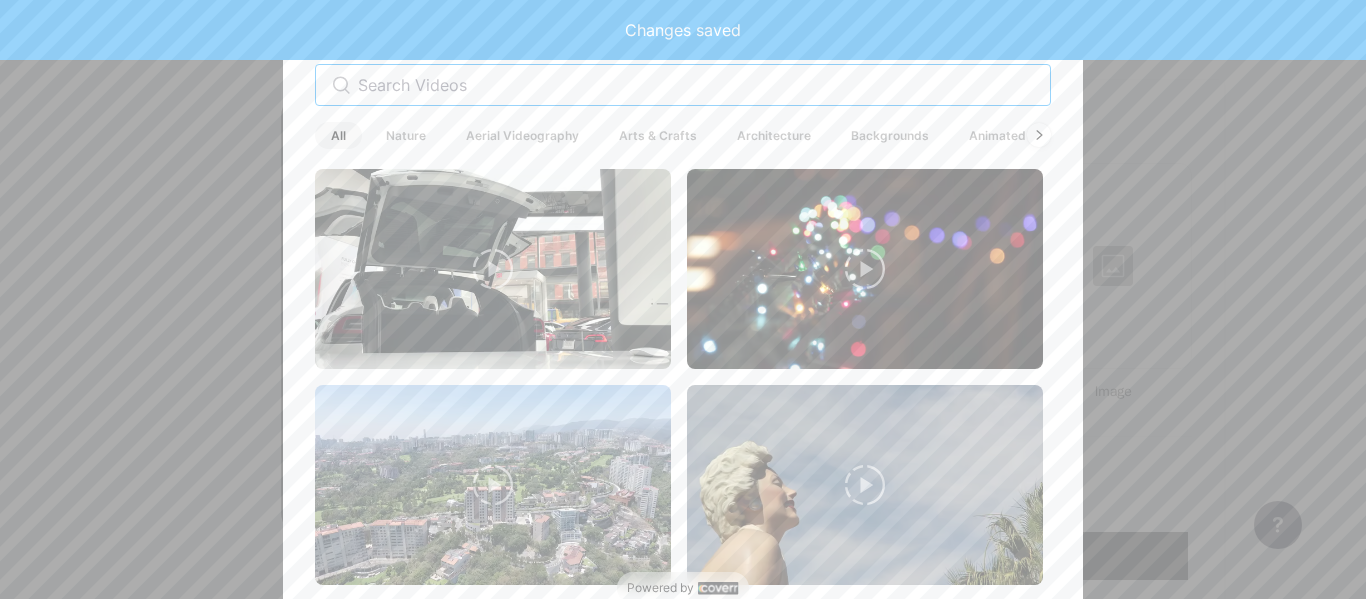 click at bounding box center [696, 85] 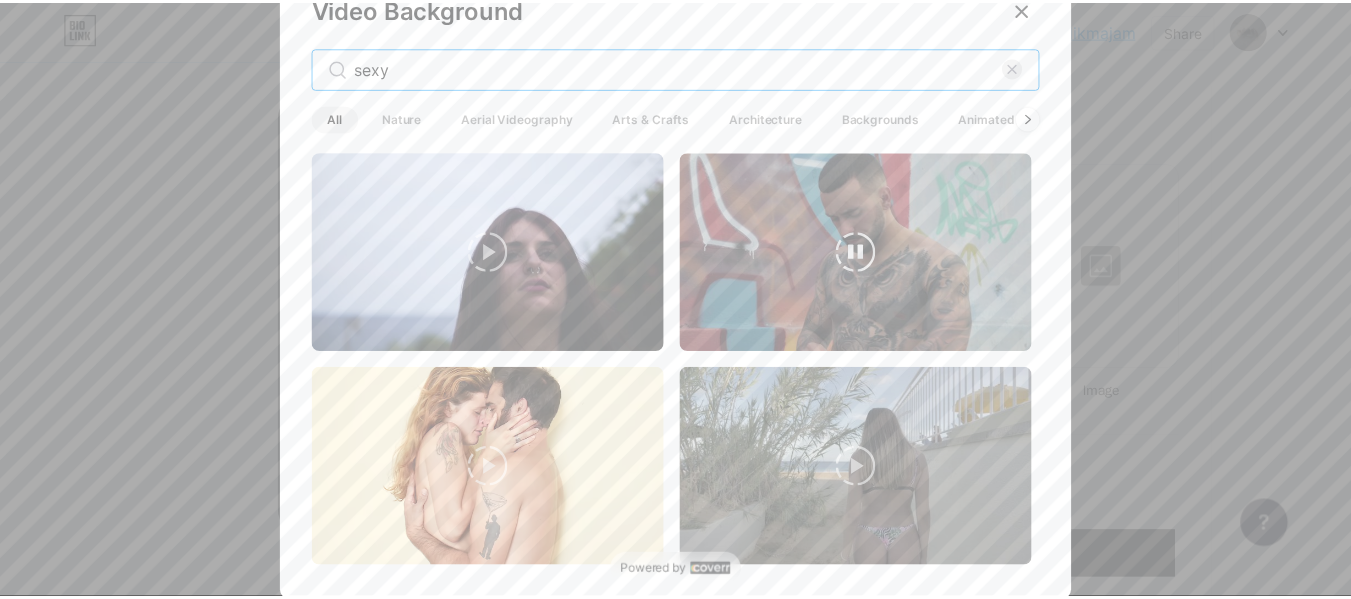 scroll, scrollTop: 21, scrollLeft: 0, axis: vertical 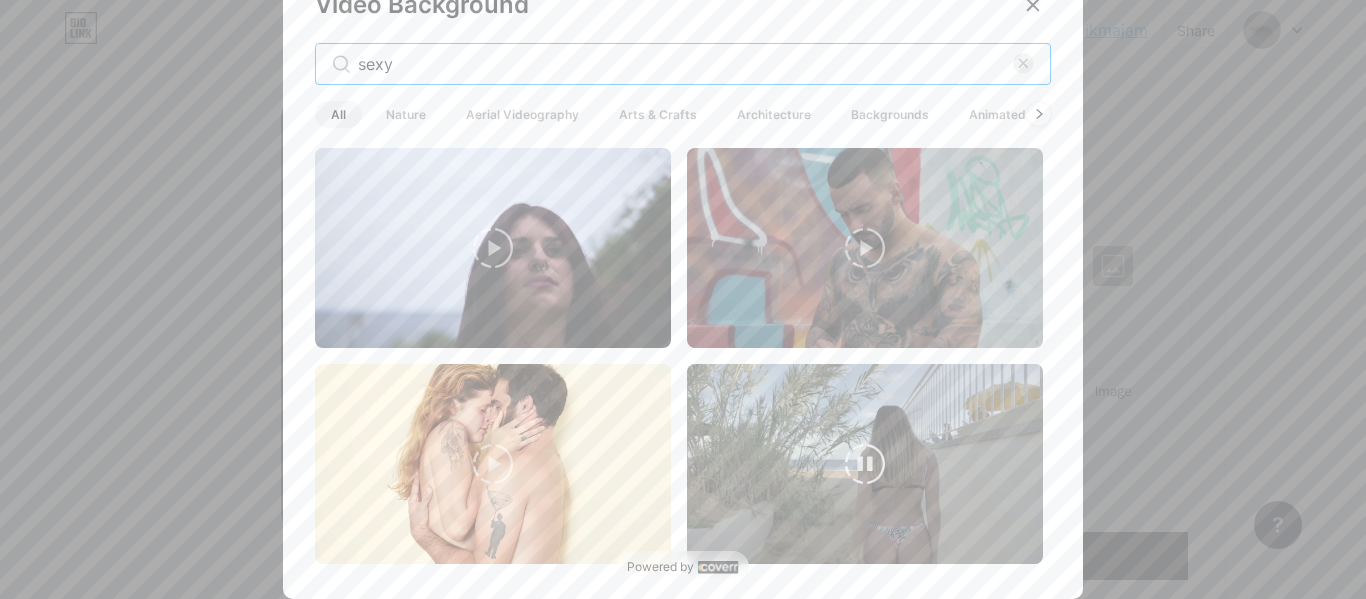 type on "sexy" 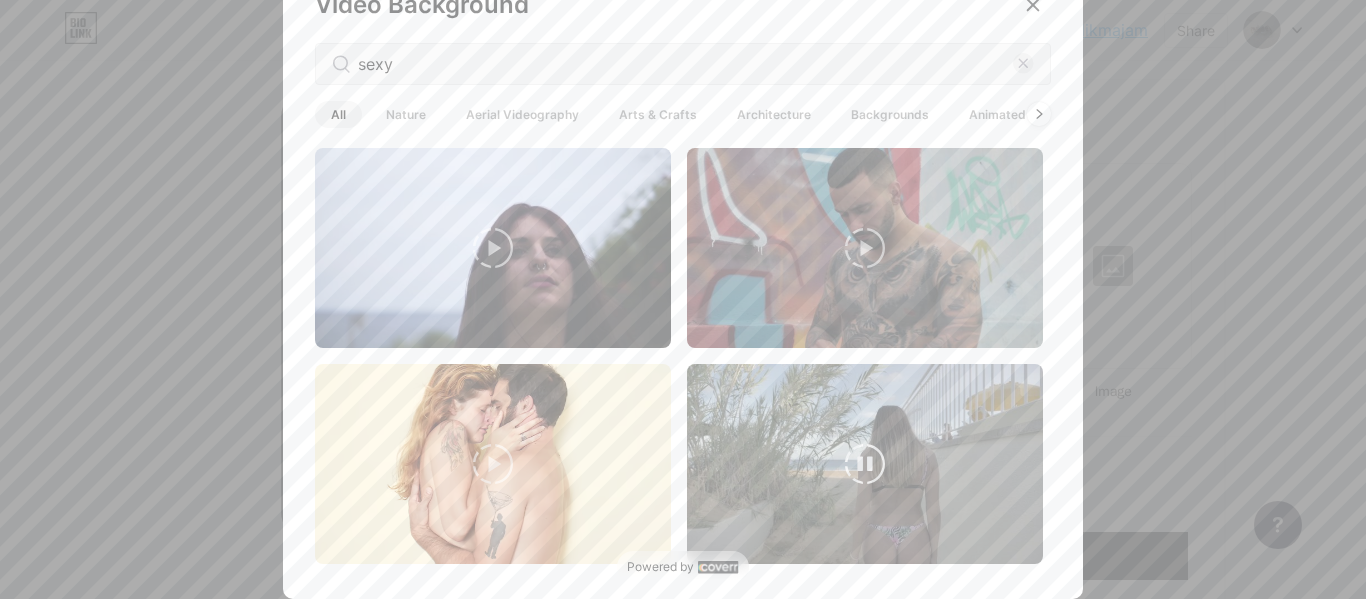 click at bounding box center [865, 464] 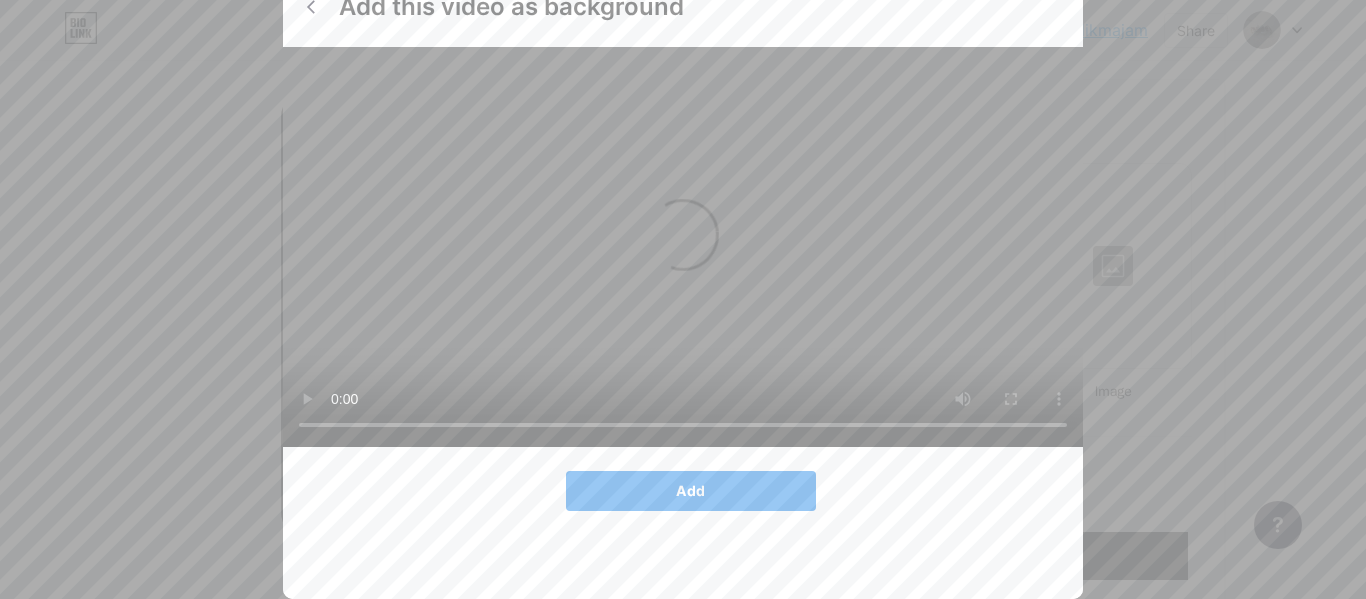 click on "Add" at bounding box center (691, 491) 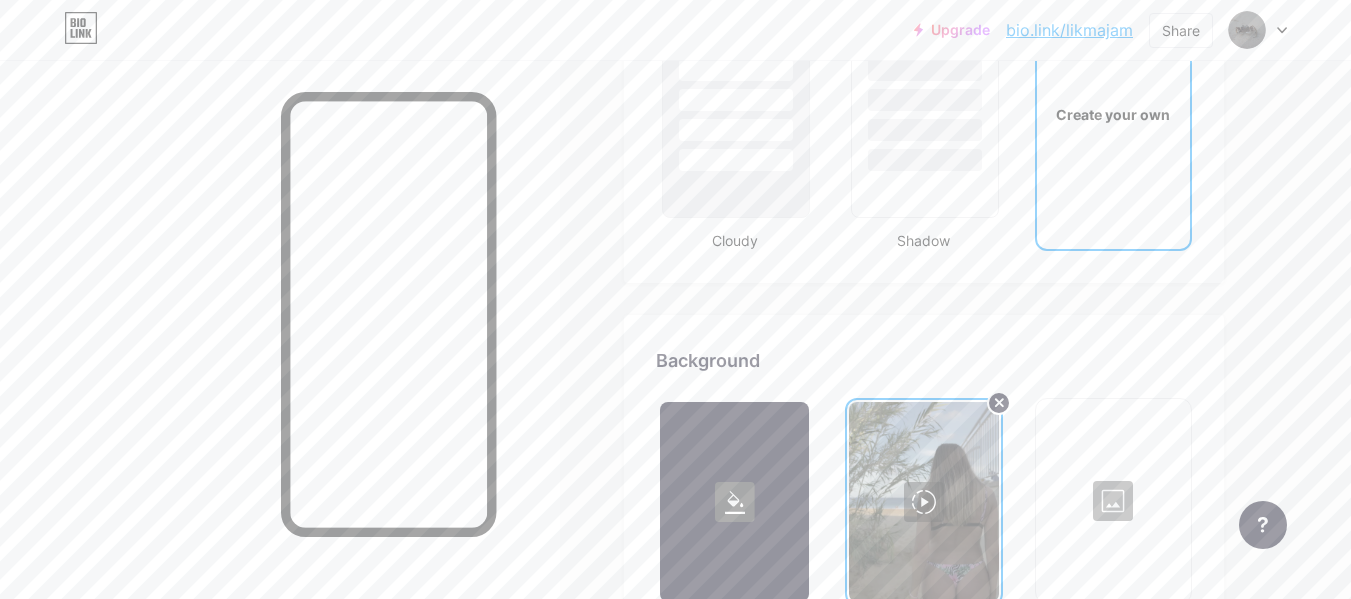 scroll, scrollTop: 2455, scrollLeft: 0, axis: vertical 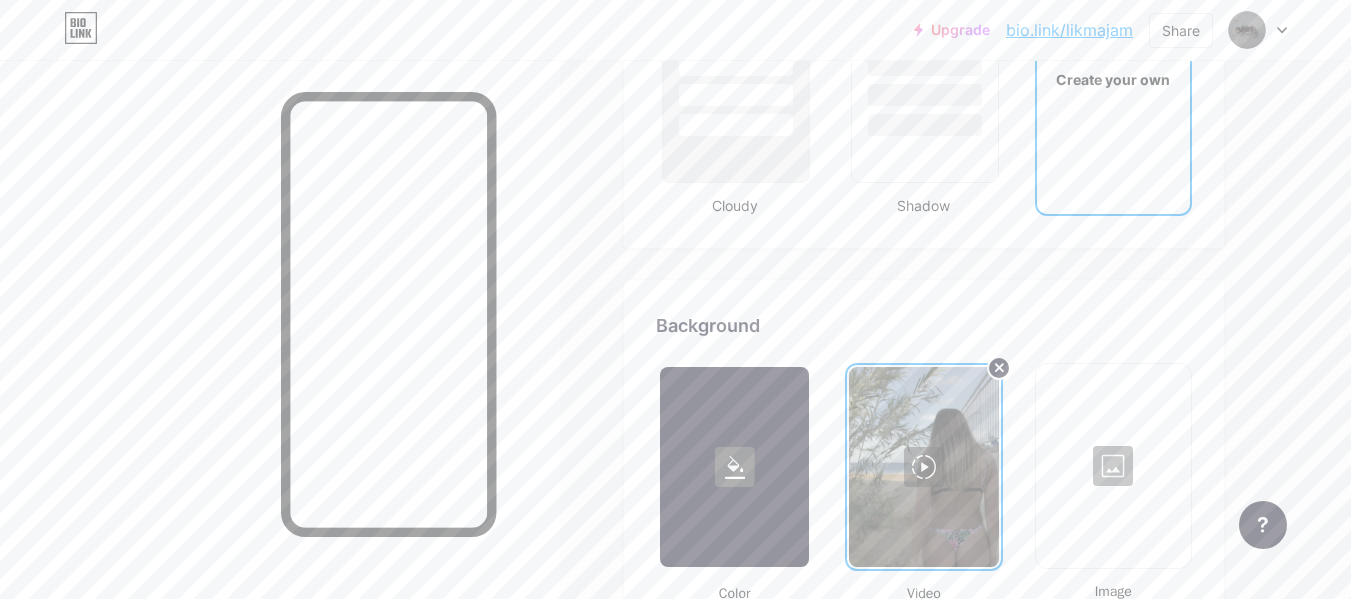 click at bounding box center (1113, 466) 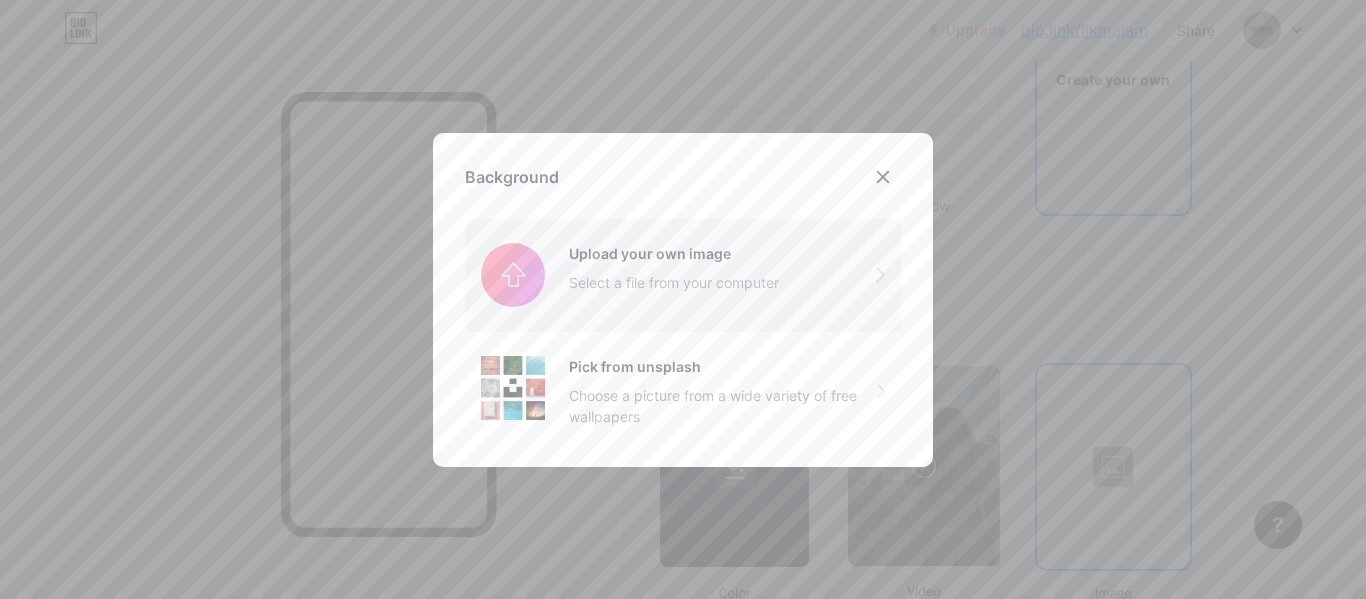 click at bounding box center [683, 275] 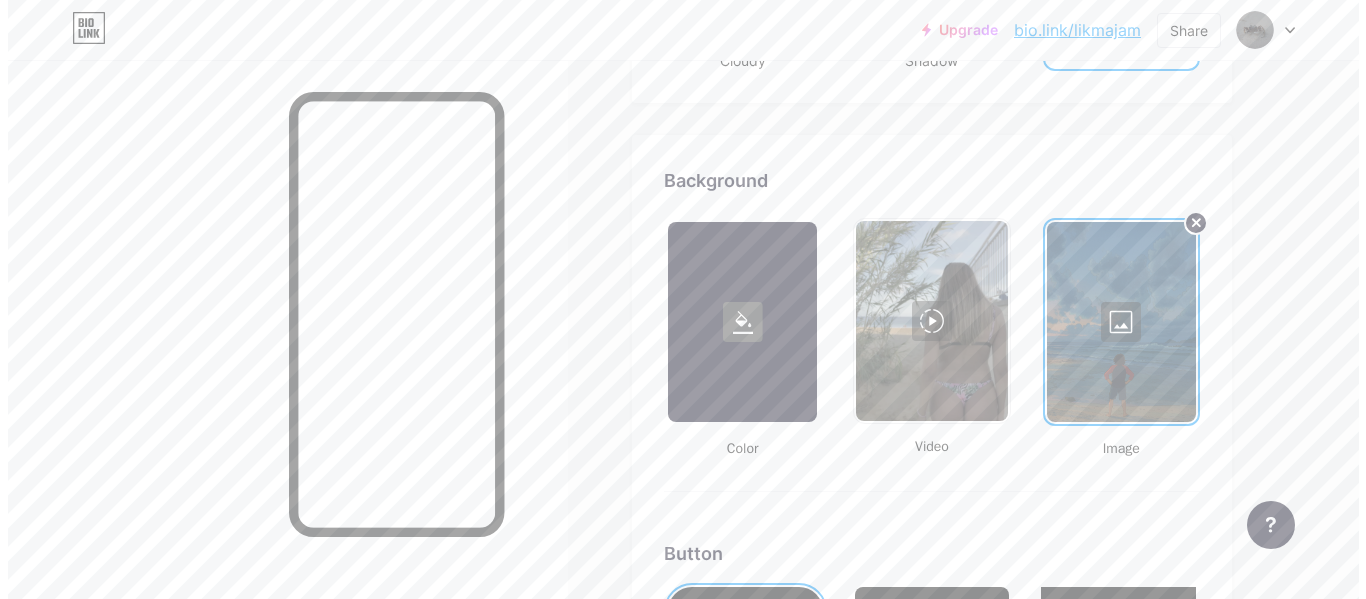 scroll, scrollTop: 2755, scrollLeft: 0, axis: vertical 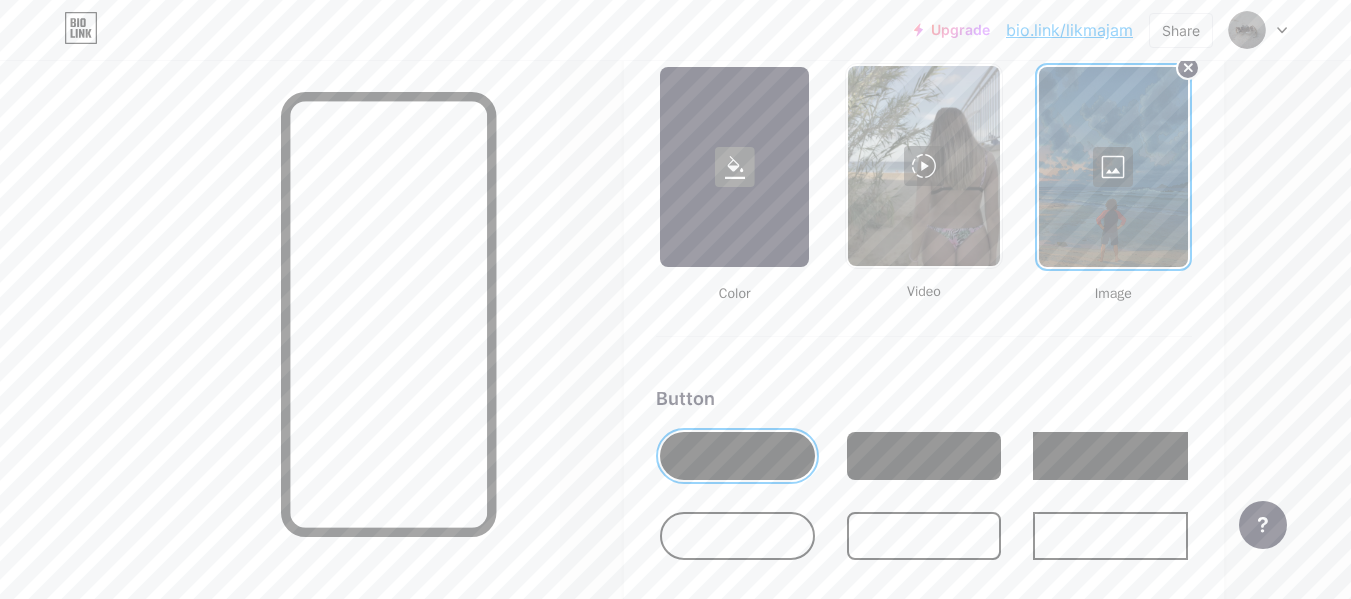 click at bounding box center [923, 166] 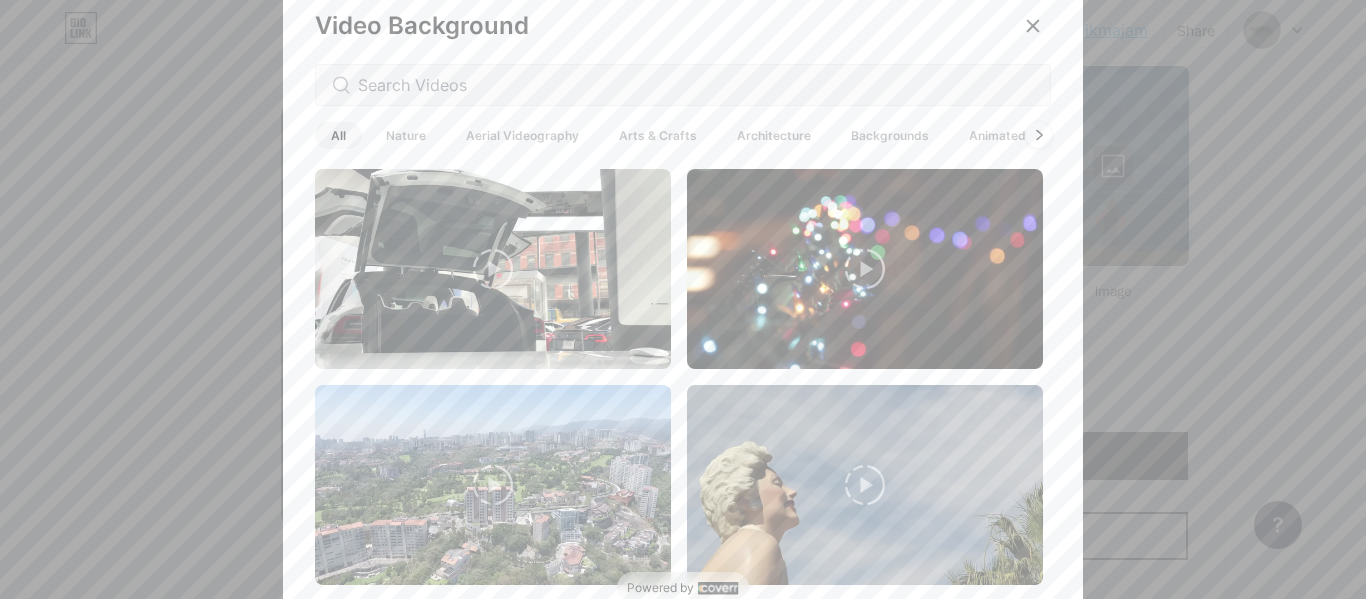 click 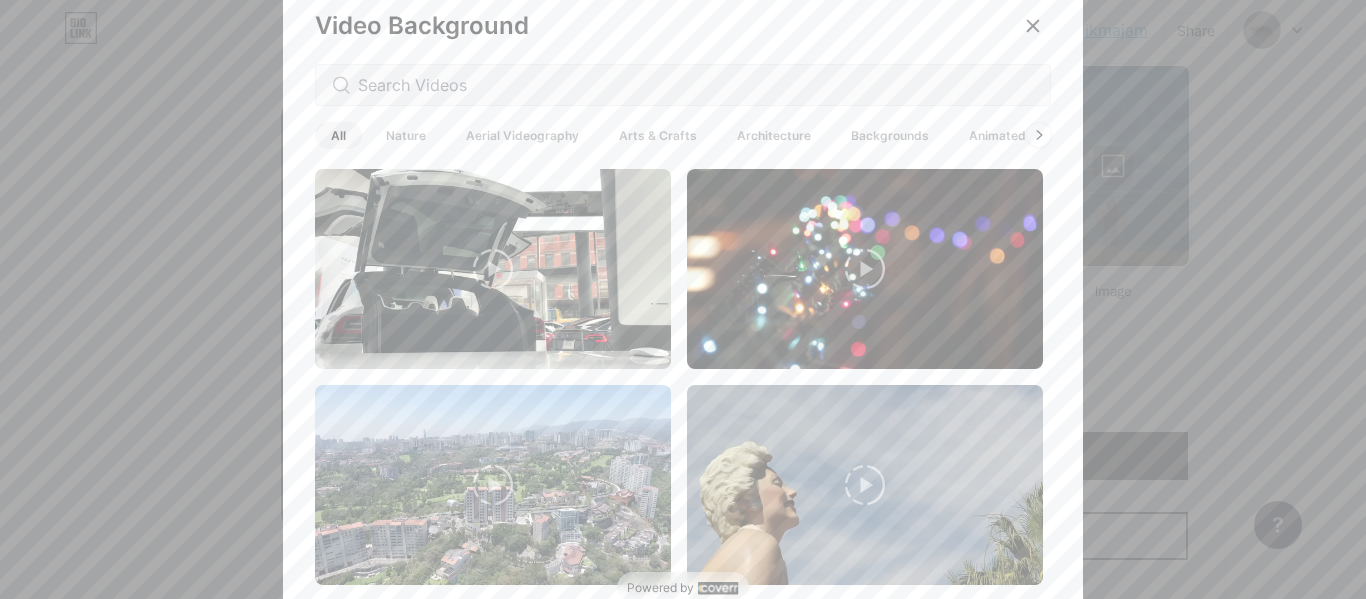 drag, startPoint x: 947, startPoint y: 132, endPoint x: 548, endPoint y: 138, distance: 399.0451 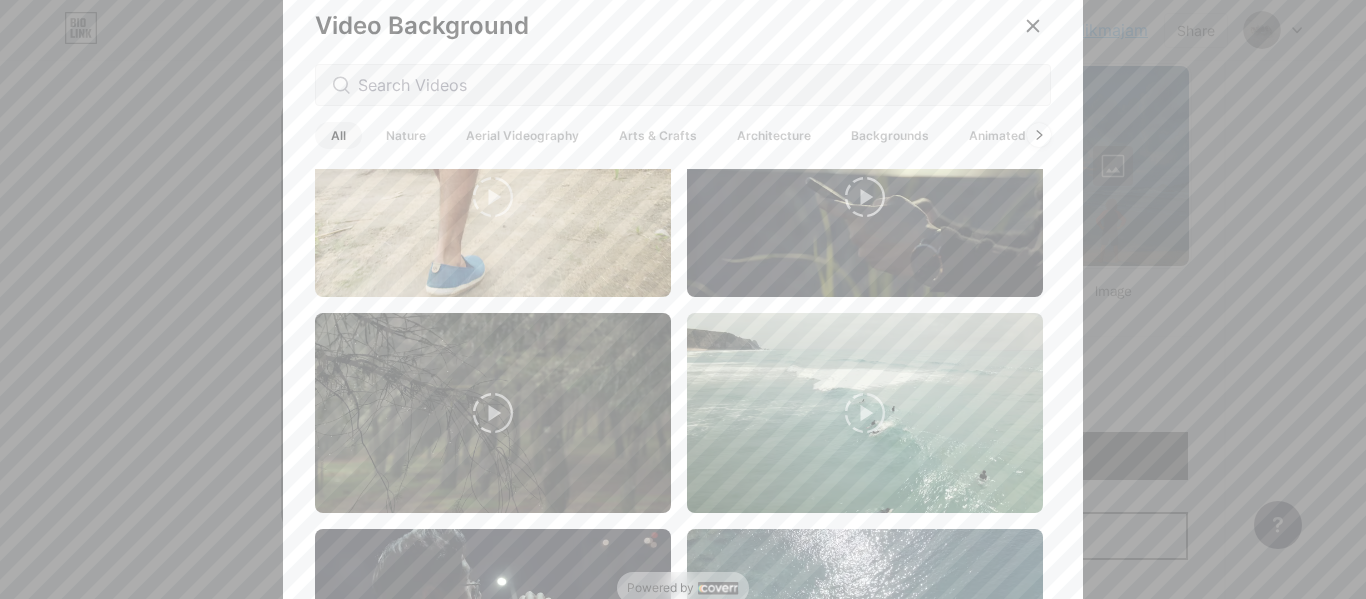 scroll, scrollTop: 4915, scrollLeft: 0, axis: vertical 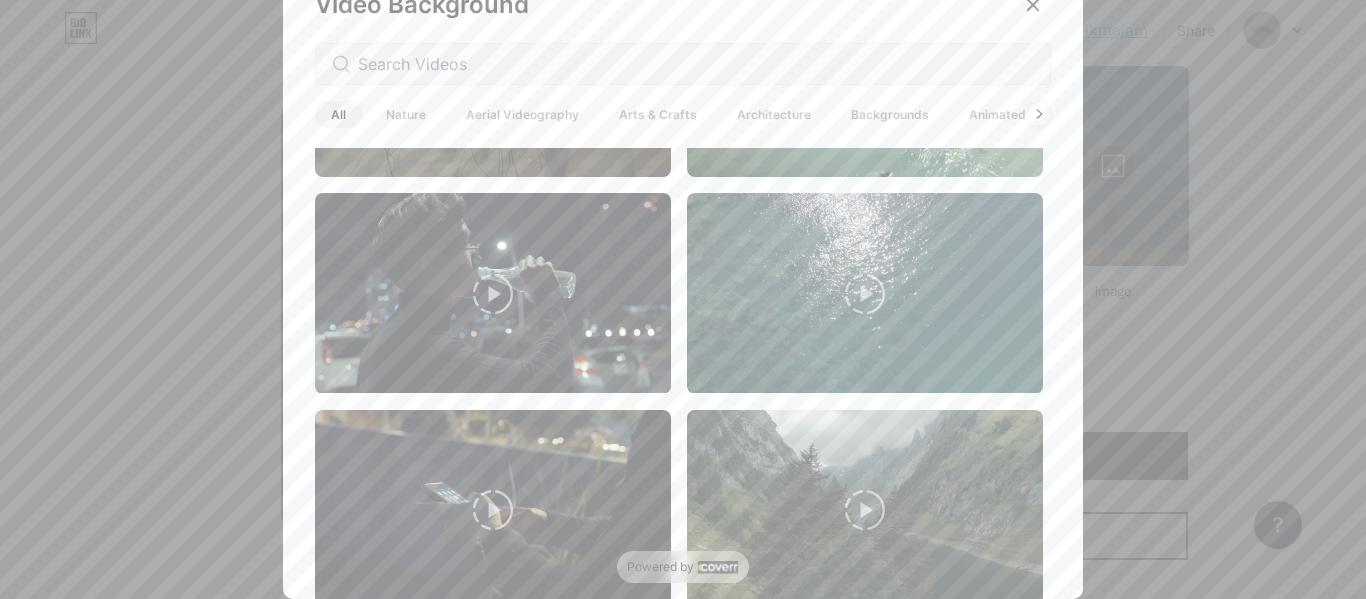 click on "Aerial Videography" at bounding box center (522, 114) 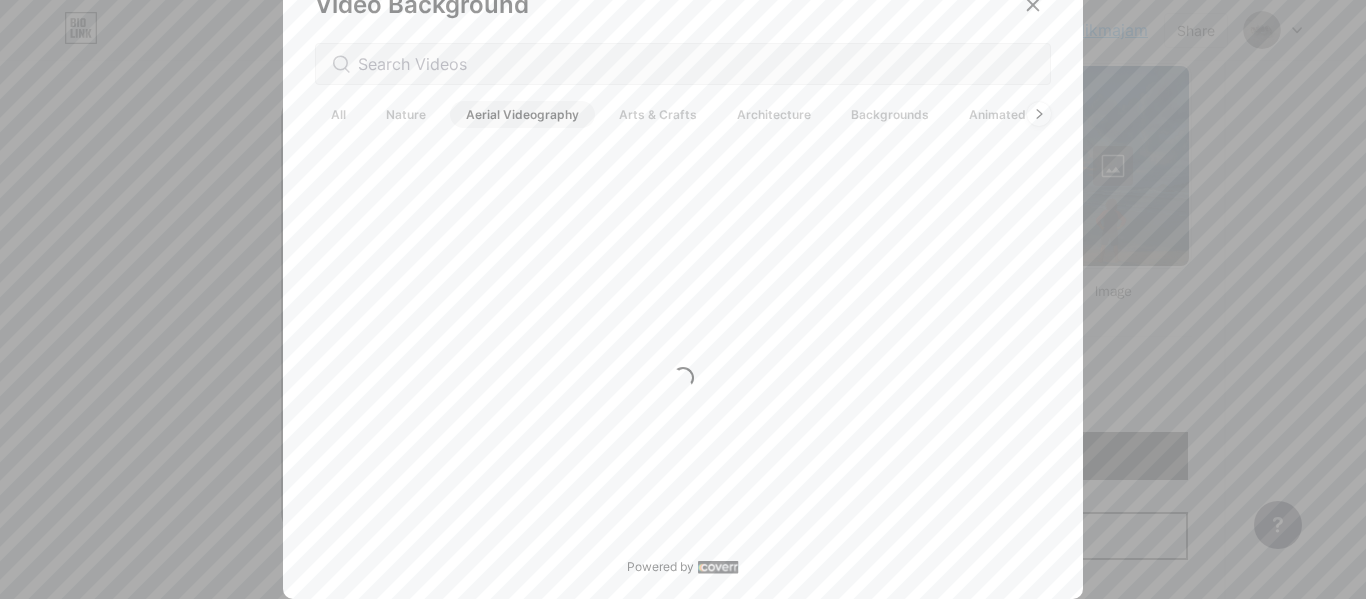 scroll, scrollTop: 0, scrollLeft: 0, axis: both 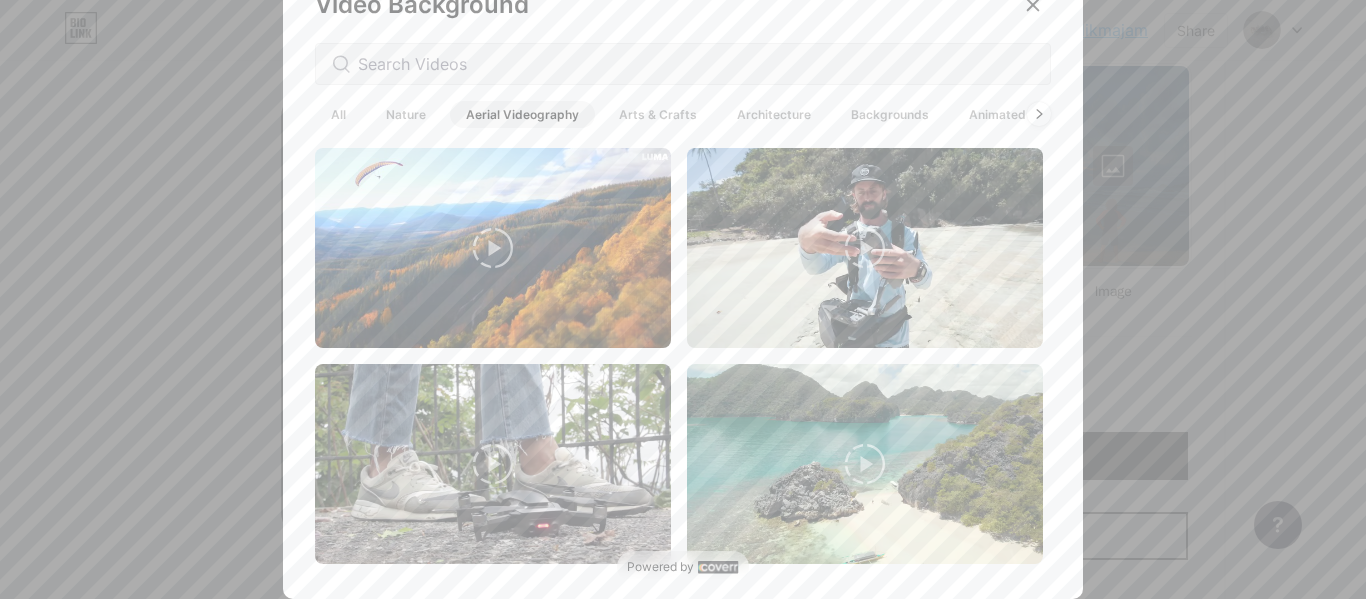click 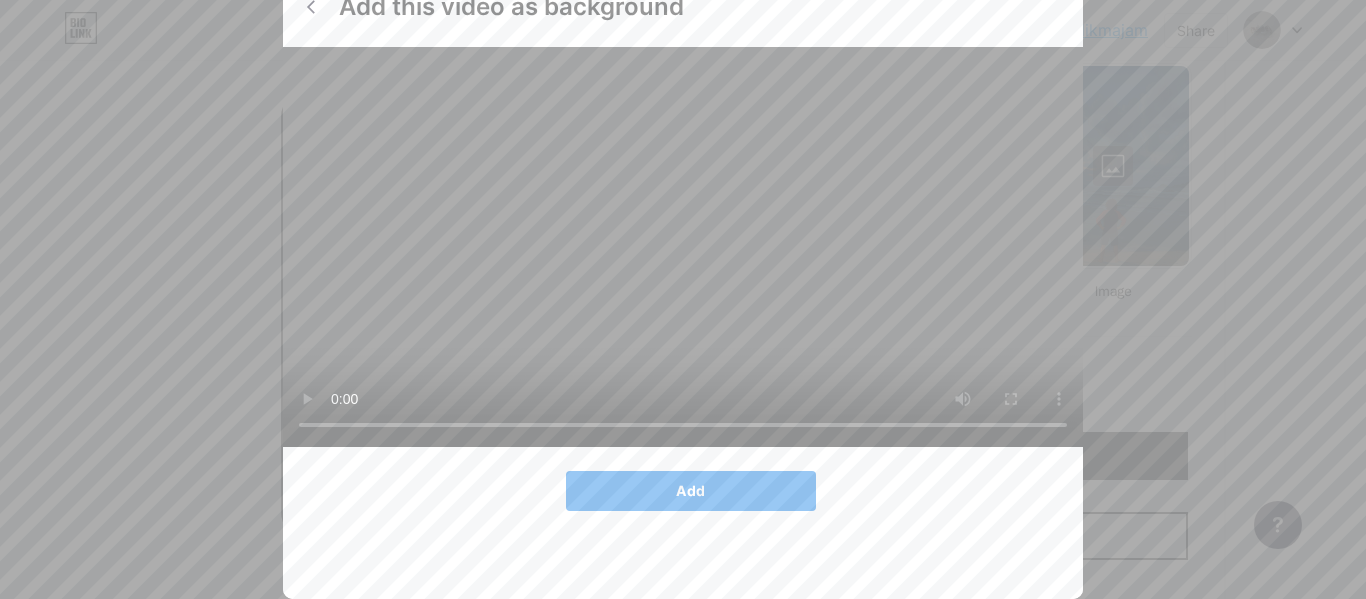 click on "Add" at bounding box center (691, 491) 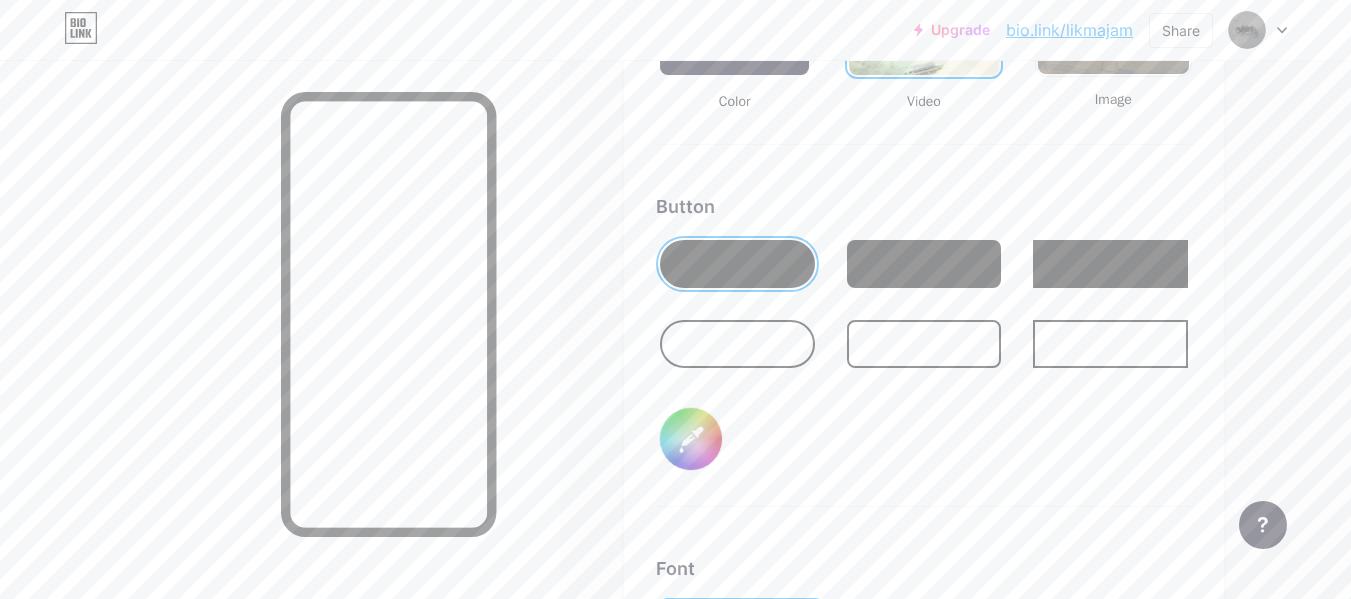 scroll, scrollTop: 2955, scrollLeft: 0, axis: vertical 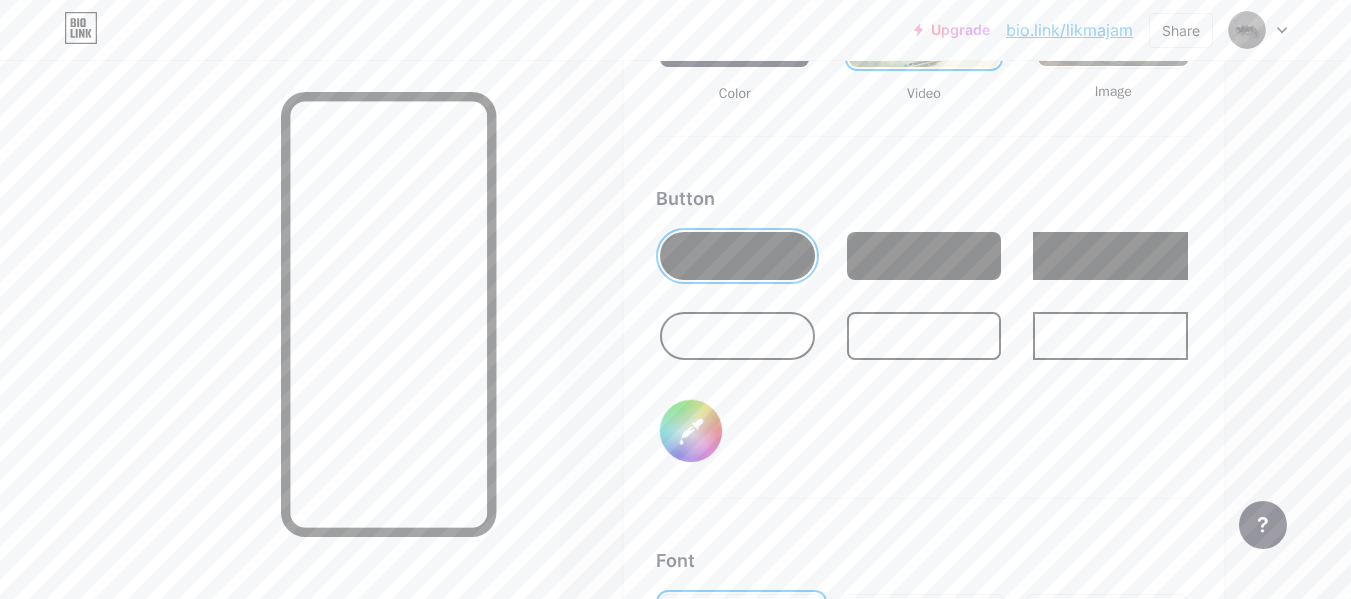 click at bounding box center [737, 336] 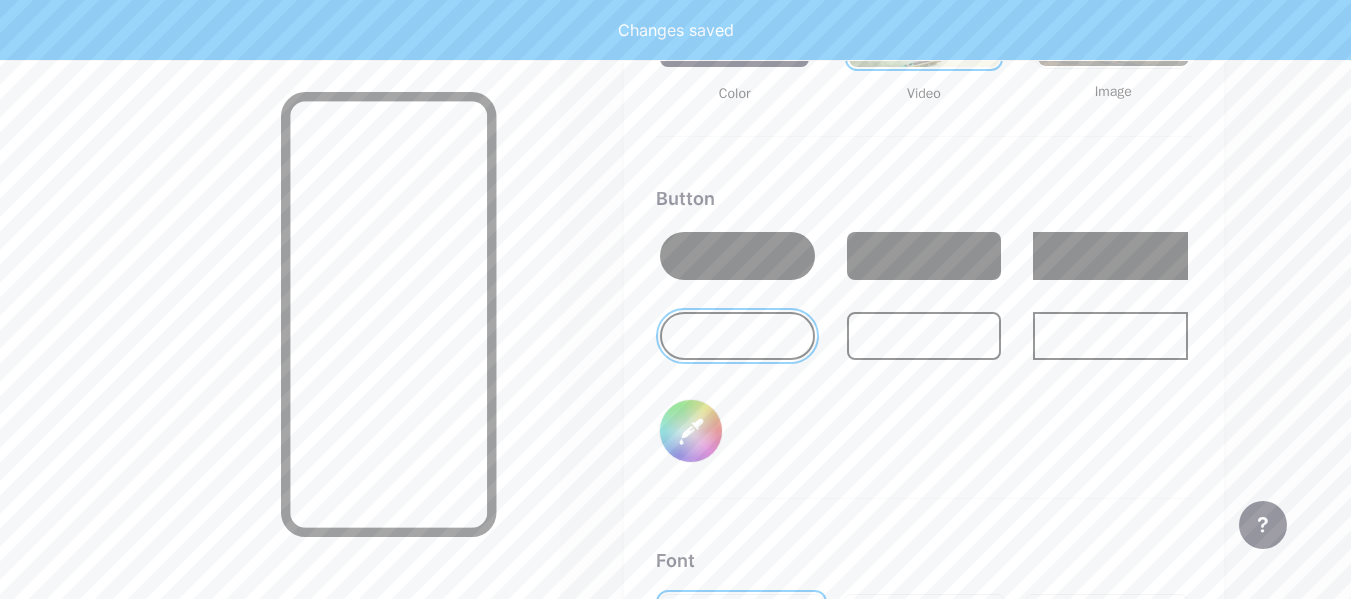 click at bounding box center (737, 256) 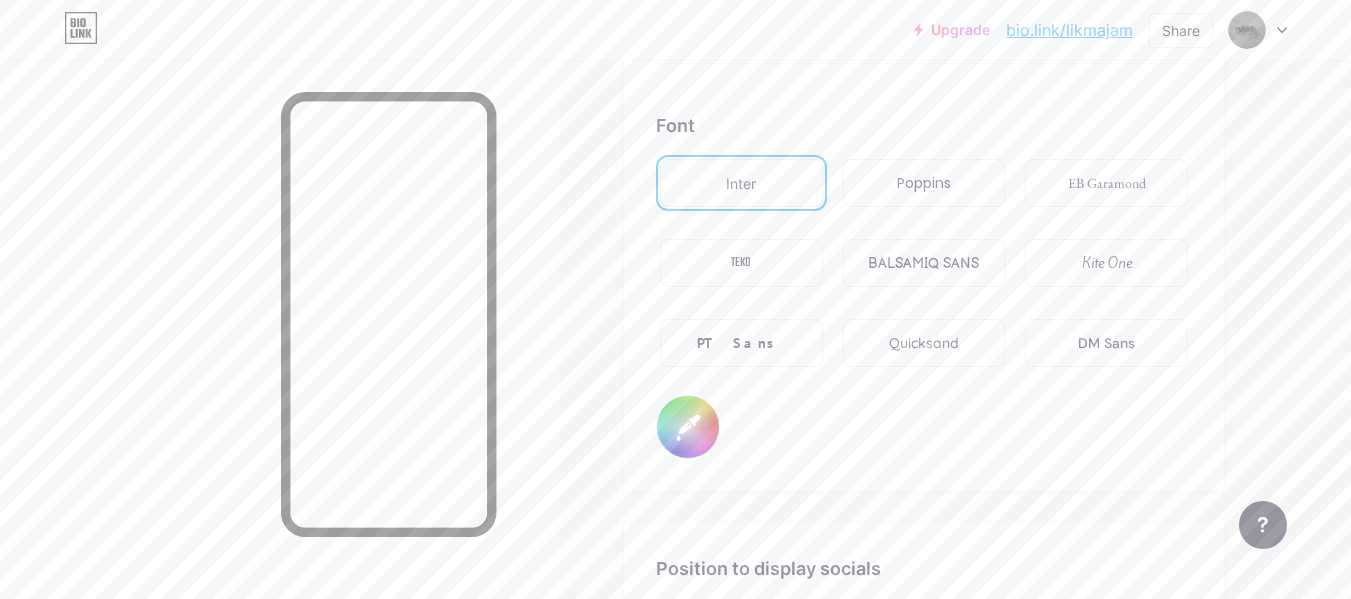 scroll, scrollTop: 3355, scrollLeft: 0, axis: vertical 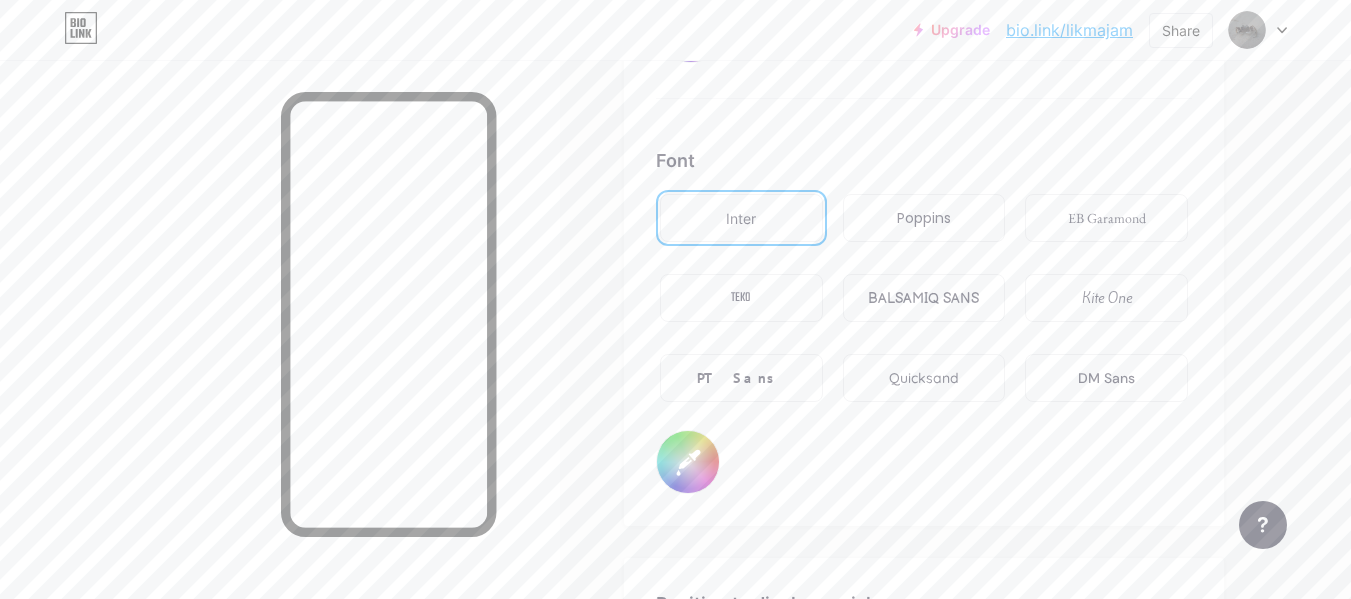click on "BALSAMIQ SANS" at bounding box center [923, 298] 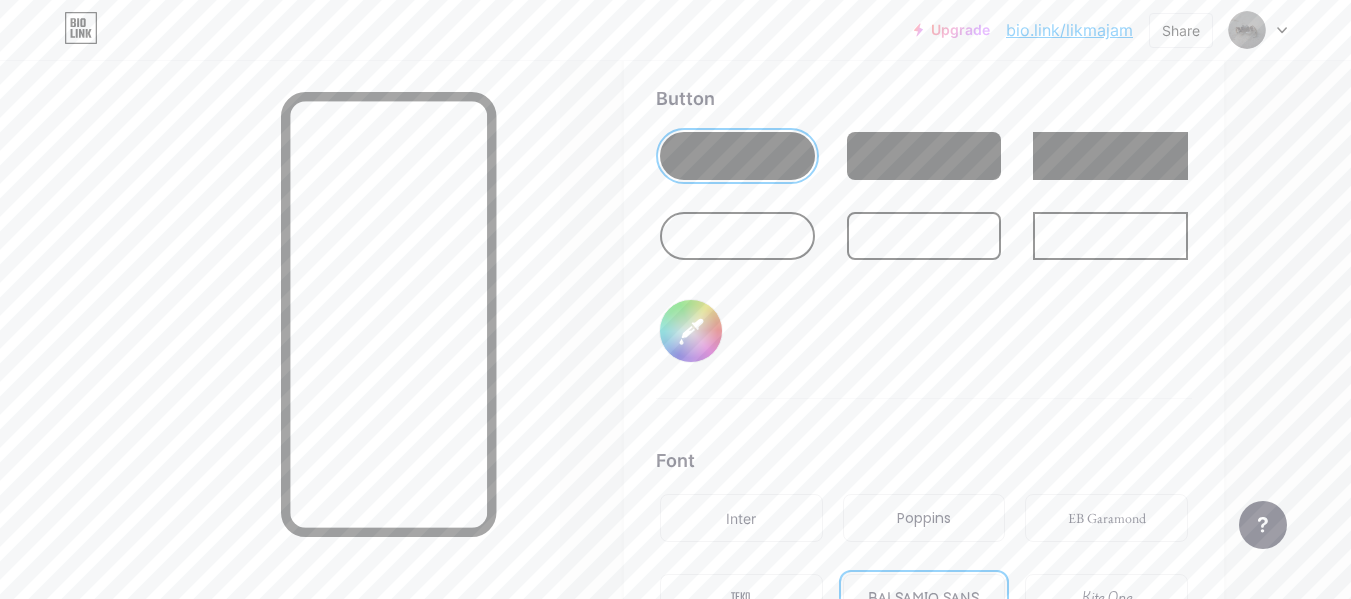 scroll, scrollTop: 2955, scrollLeft: 0, axis: vertical 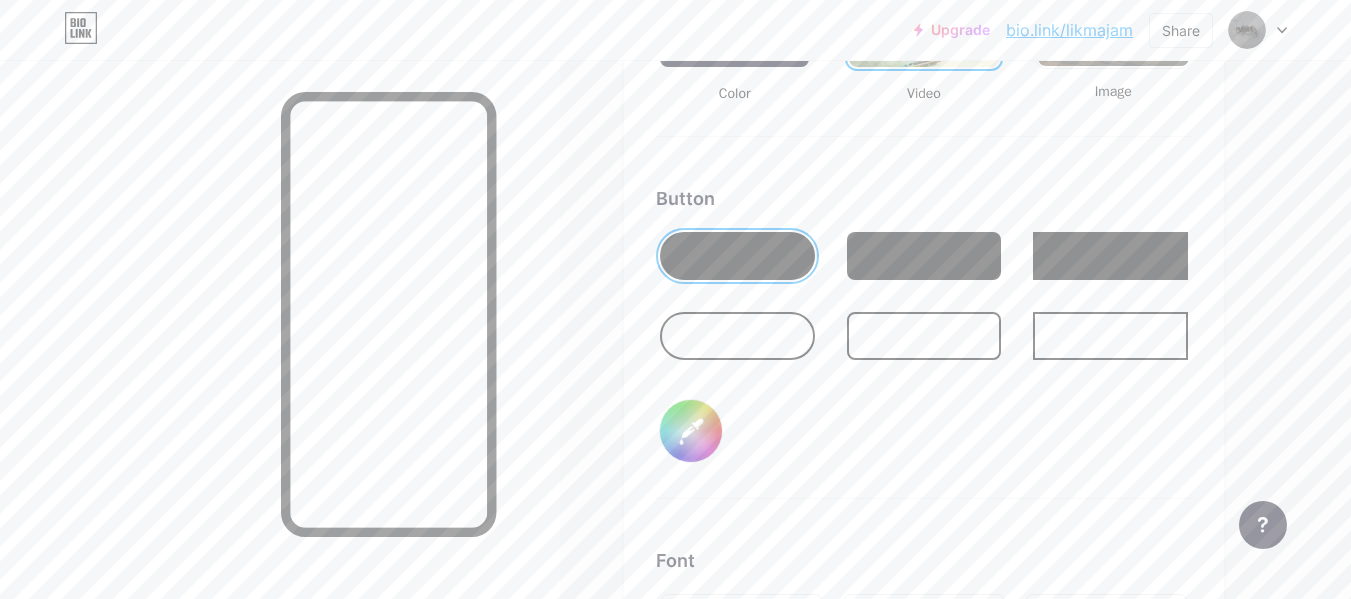 click on "#000000" at bounding box center [691, 431] 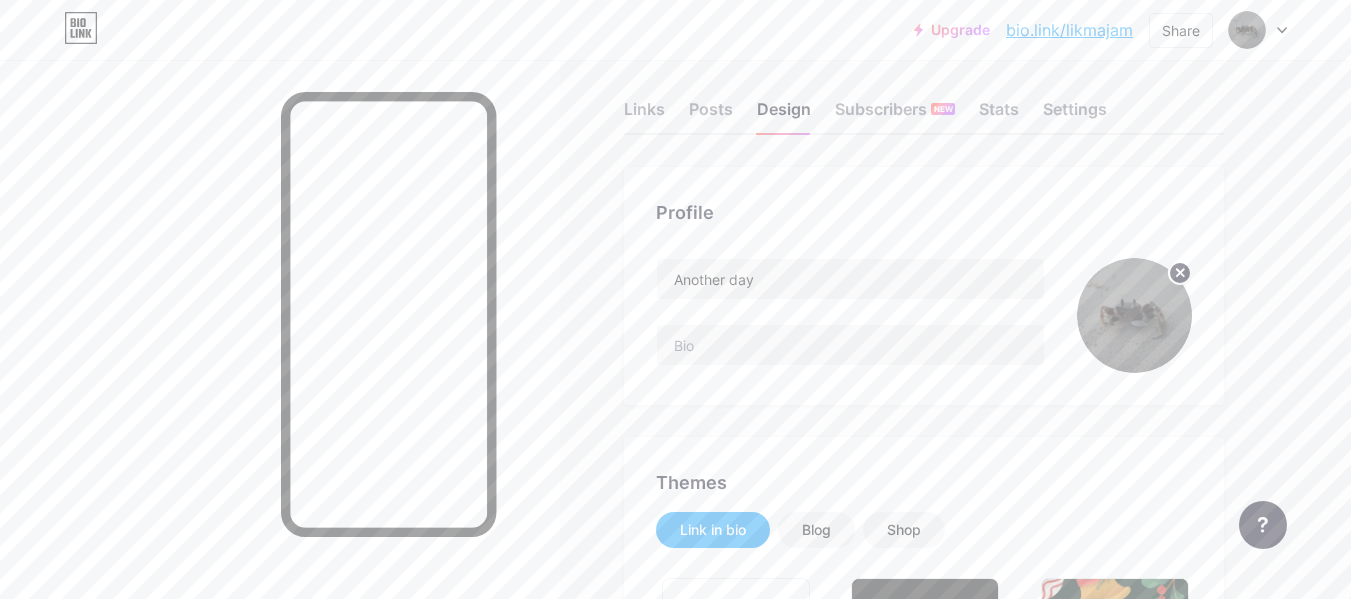 scroll, scrollTop: 0, scrollLeft: 0, axis: both 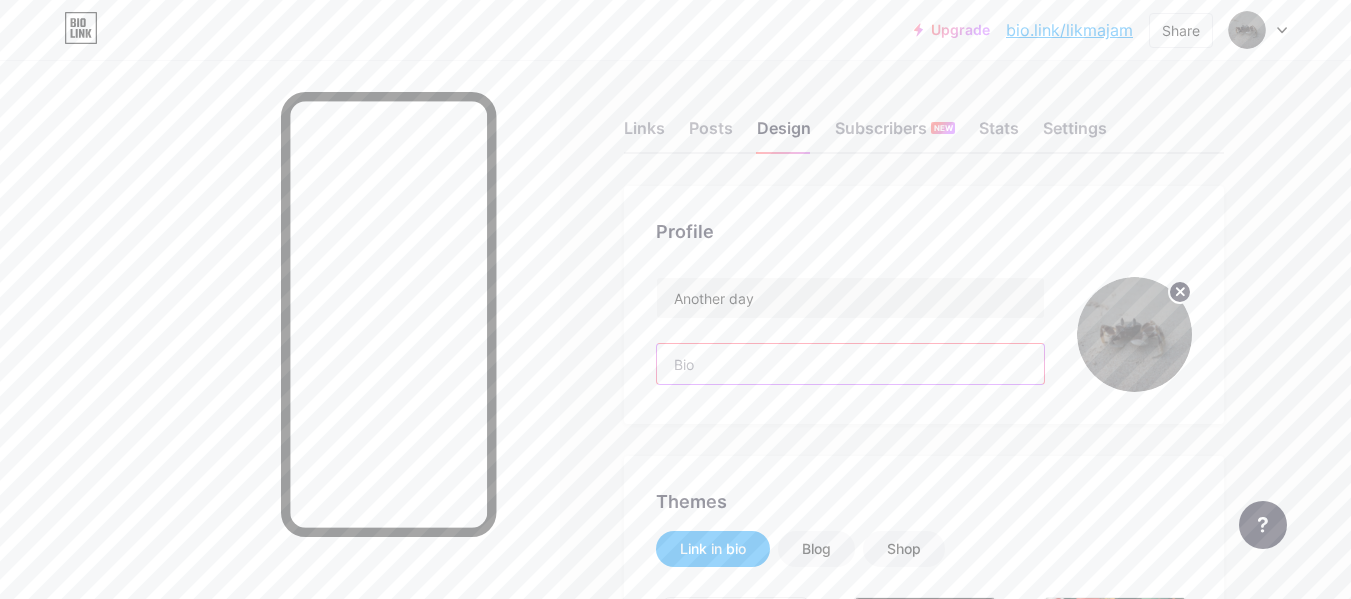 click at bounding box center (850, 364) 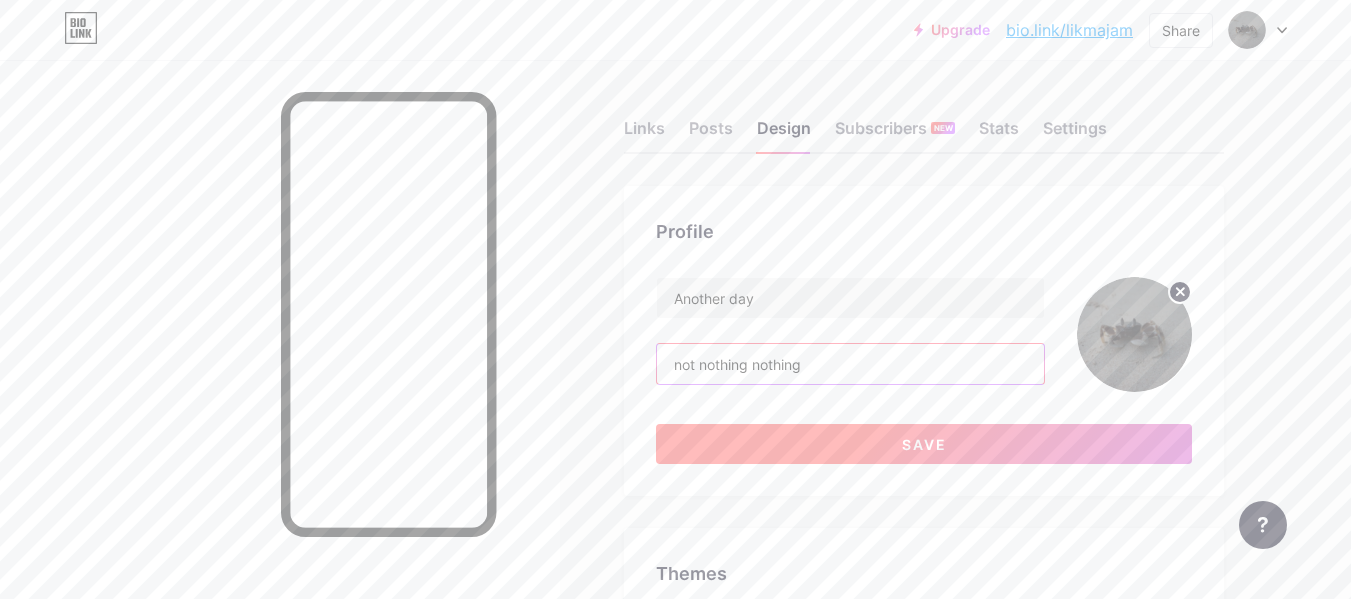 type on "not nothing nothing" 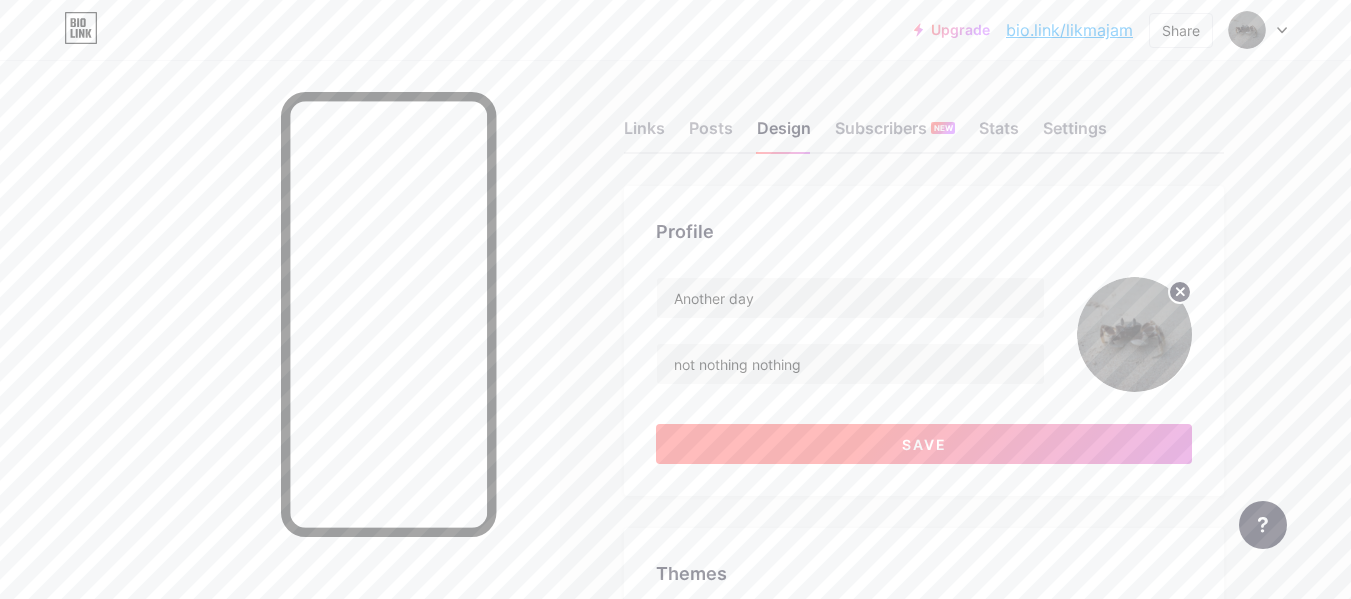 click on "Save" at bounding box center [924, 444] 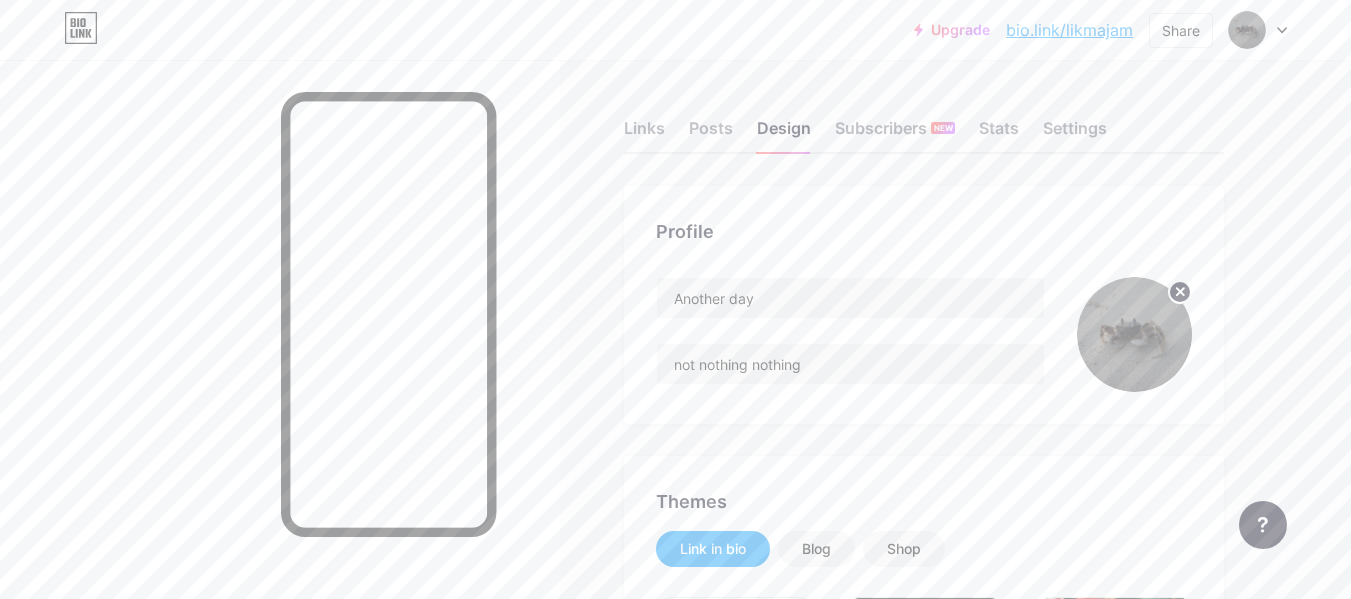 click on "Links
Posts
Design
Subscribers
NEW
Stats
Settings     Profile   Another day       Themes   Link in bio   Blog   Shop       Basics       Carbon       Xmas 23       Pride       Glitch       Winter · Live       Glassy · Live       Chameleon · Live       Rainy Night · Live       Neon · Live       Summer       Retro       Strawberry · Live       Desert       Sunny       Autumn       Leaf       Clear Sky       Blush       Unicorn       Minimal       Cloudy       Shadow     Create your own           Changes saved     Background         Color                 Video             Image           Button       #ea8634   Font   Inter Poppins EB Garamond TEKO BALSAMIQ SANS Kite One PT Sans Quicksand DM Sans     #000000   Changes saved     Position to display socials                 Top                     Bottom
Disable Bio Link branding
Changes saved" at bounding box center [654, 2317] 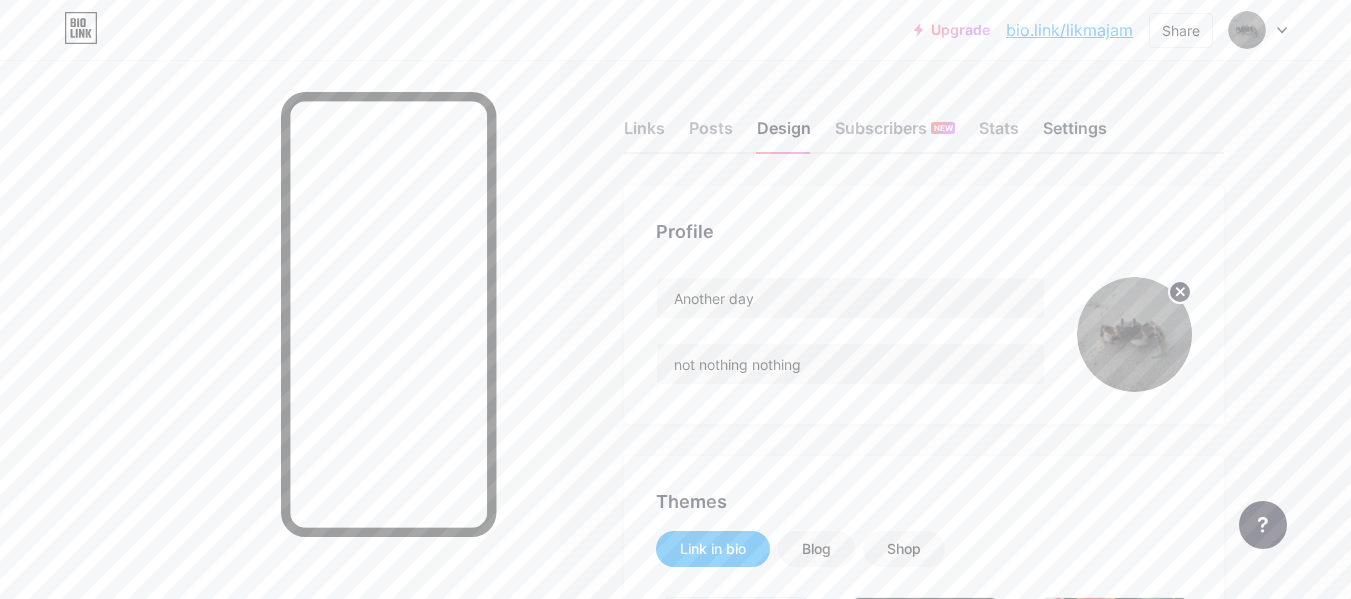 click on "Settings" at bounding box center [1075, 134] 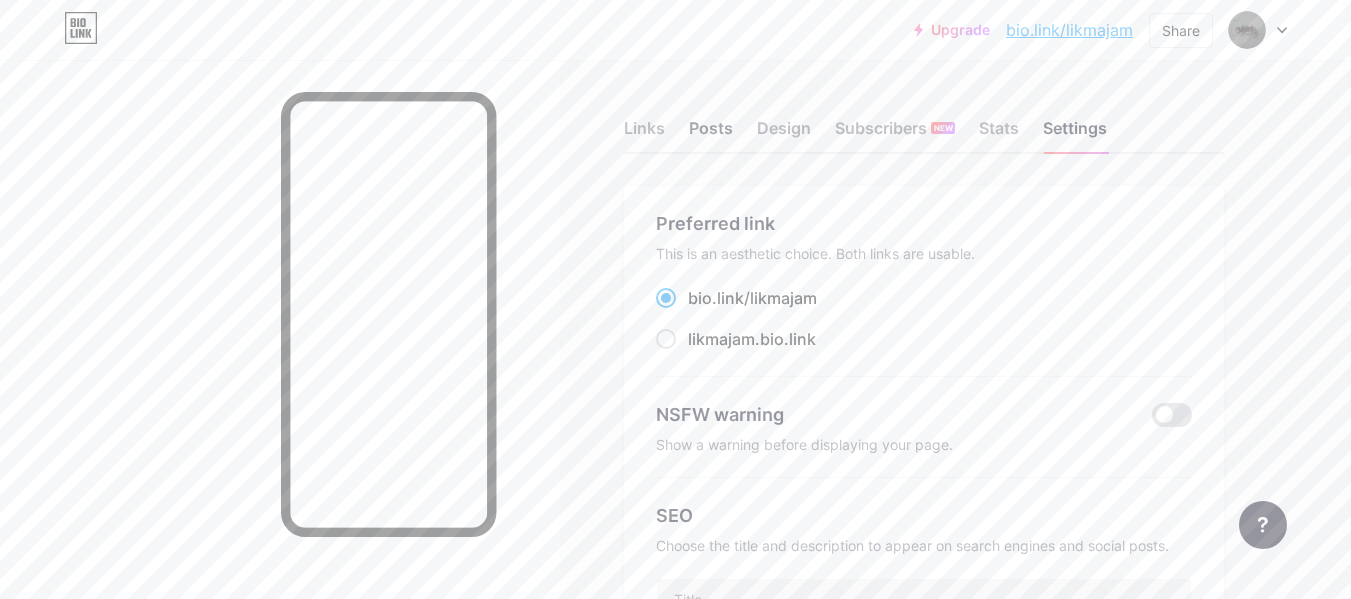click on "Posts" at bounding box center (711, 134) 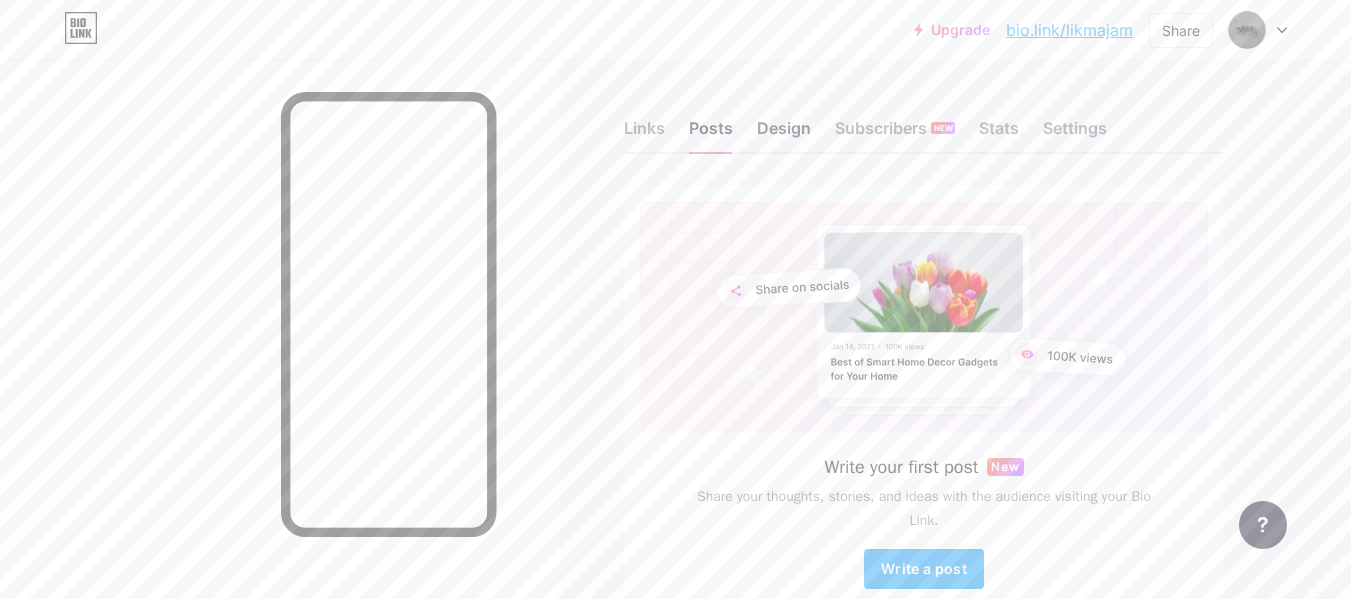 click on "Design" at bounding box center (784, 134) 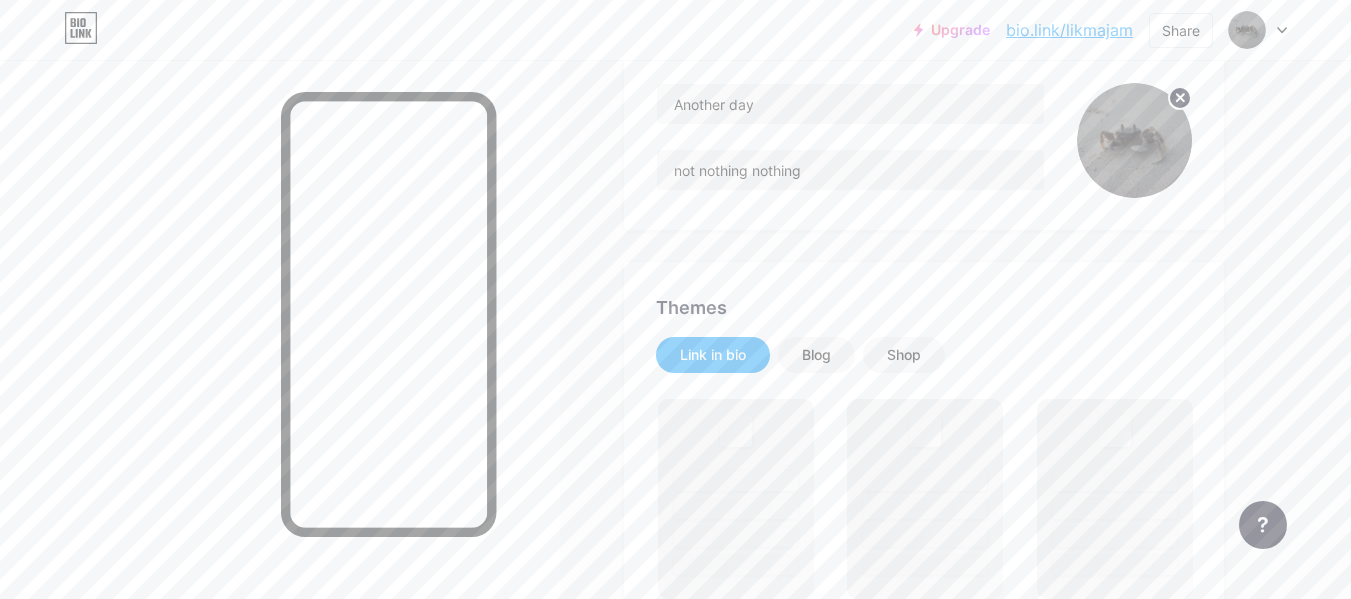 scroll, scrollTop: 400, scrollLeft: 0, axis: vertical 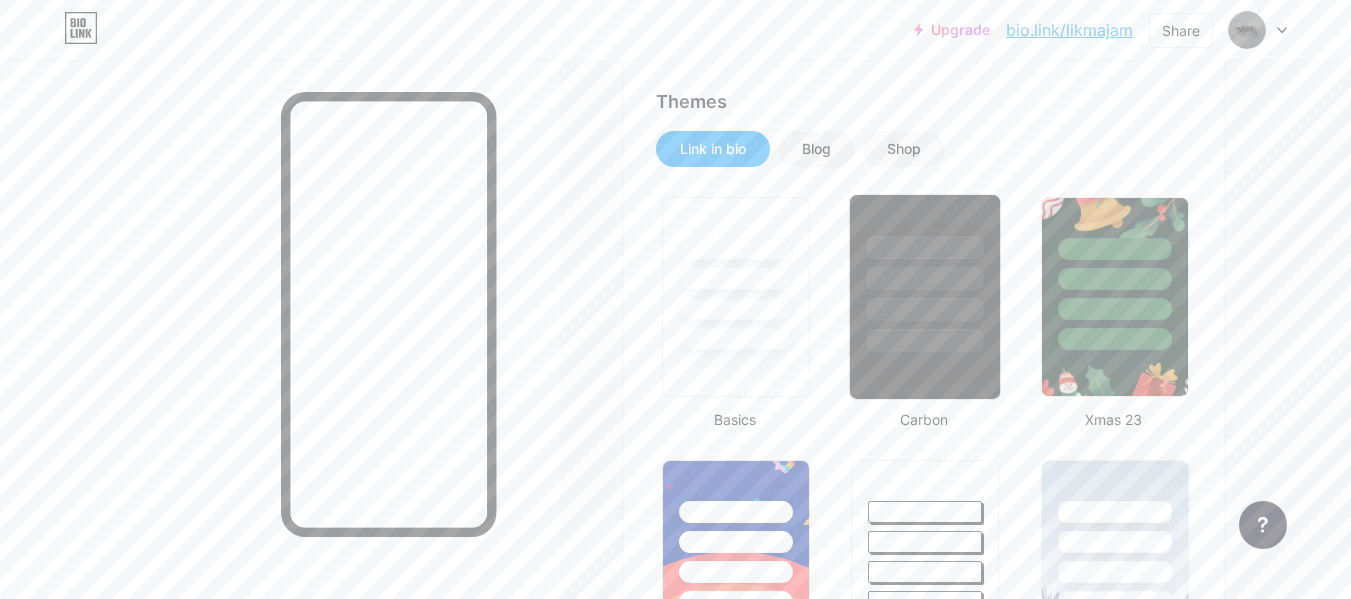type on "#ea8634" 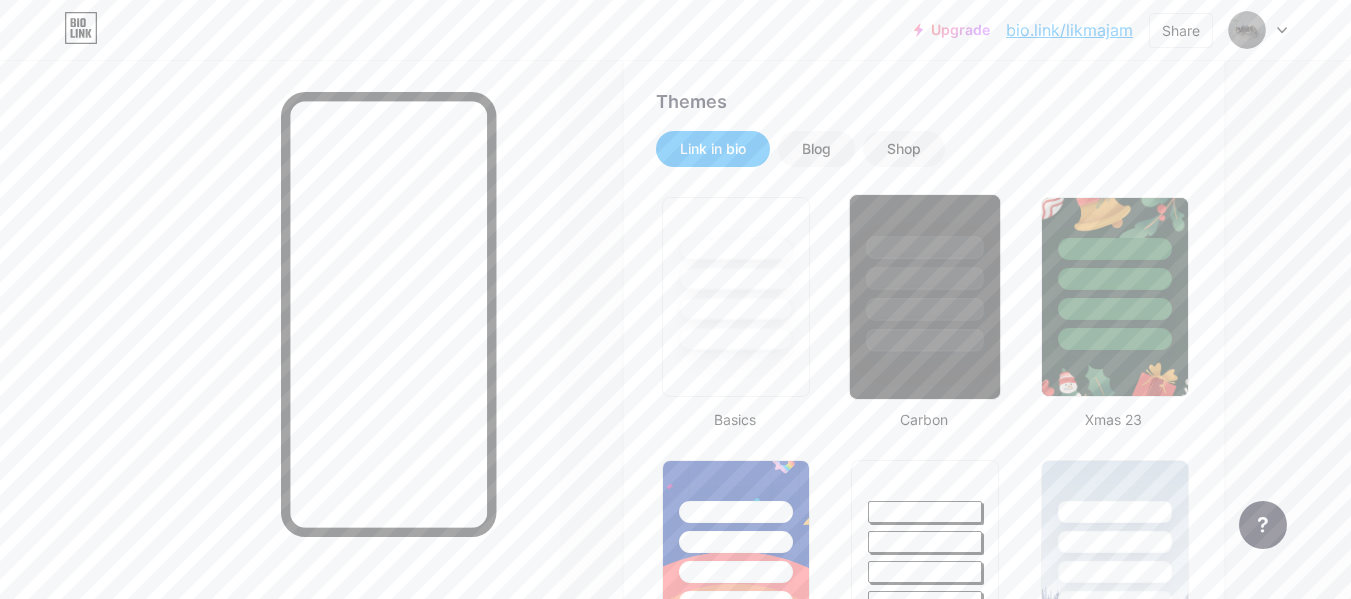type on "#000000" 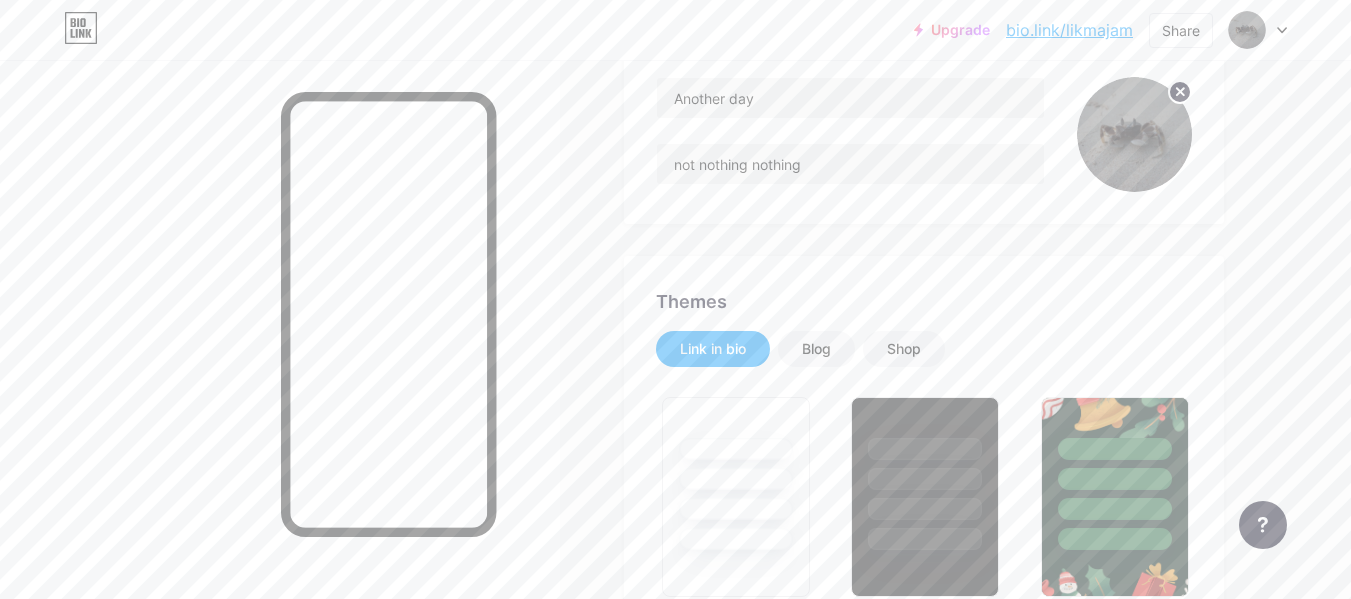 scroll, scrollTop: 0, scrollLeft: 0, axis: both 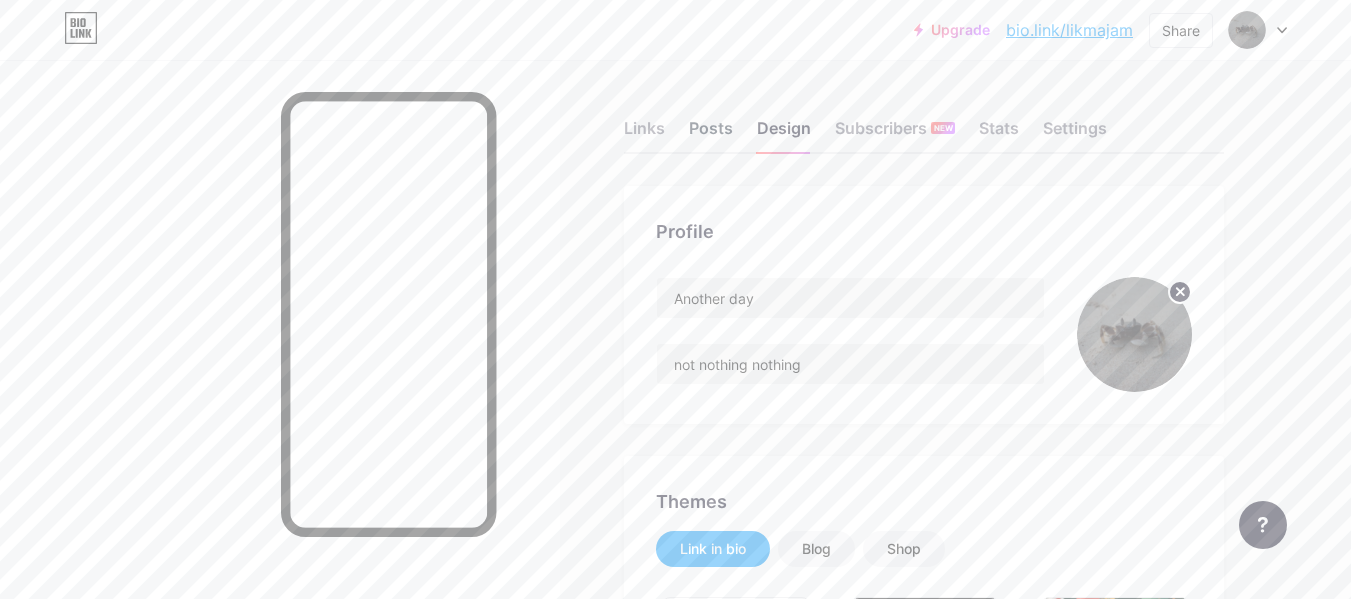 click on "Posts" at bounding box center (711, 134) 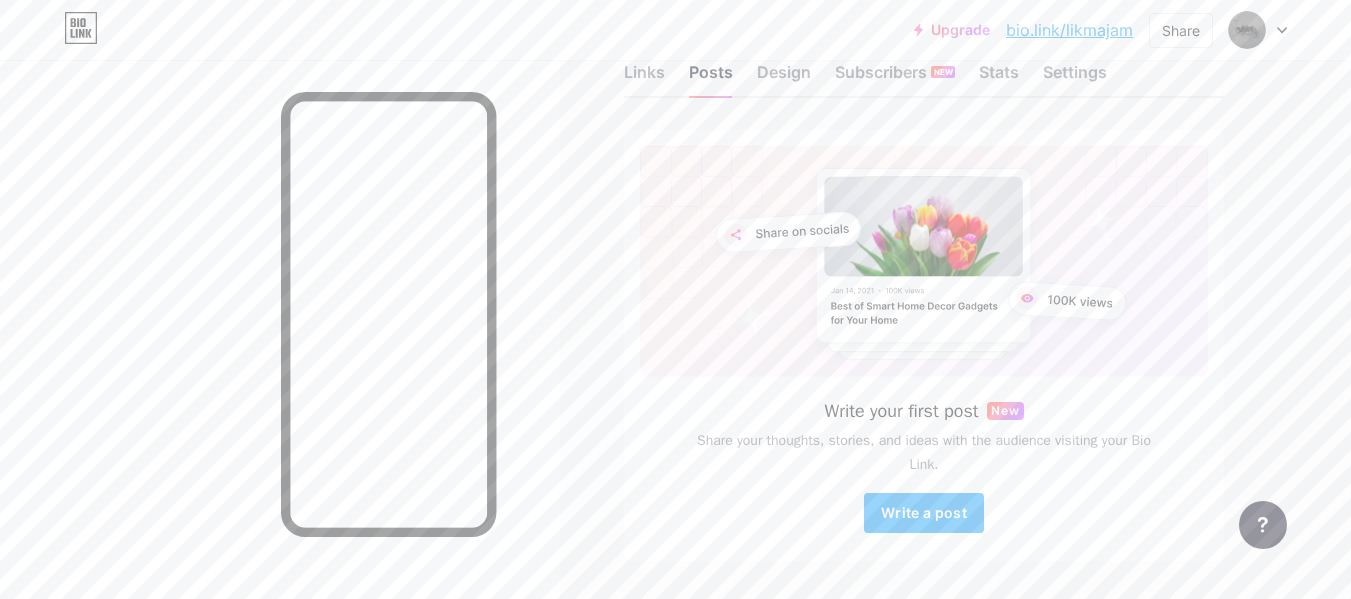 scroll, scrollTop: 0, scrollLeft: 0, axis: both 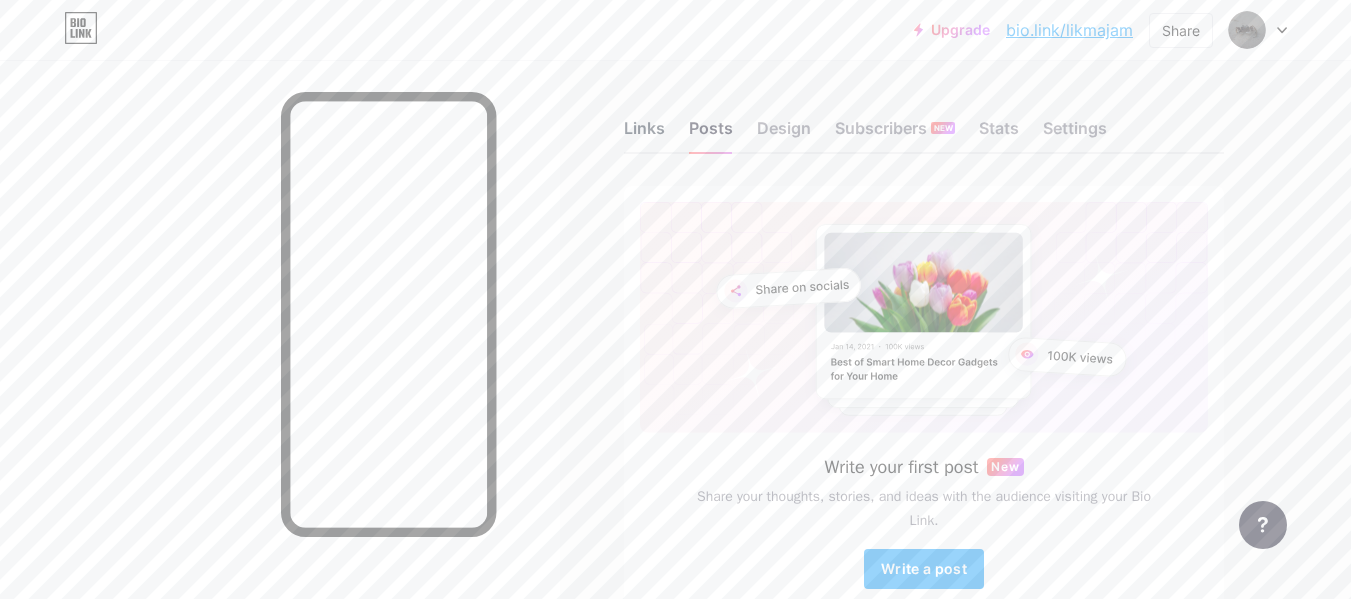 click on "Links" at bounding box center [644, 134] 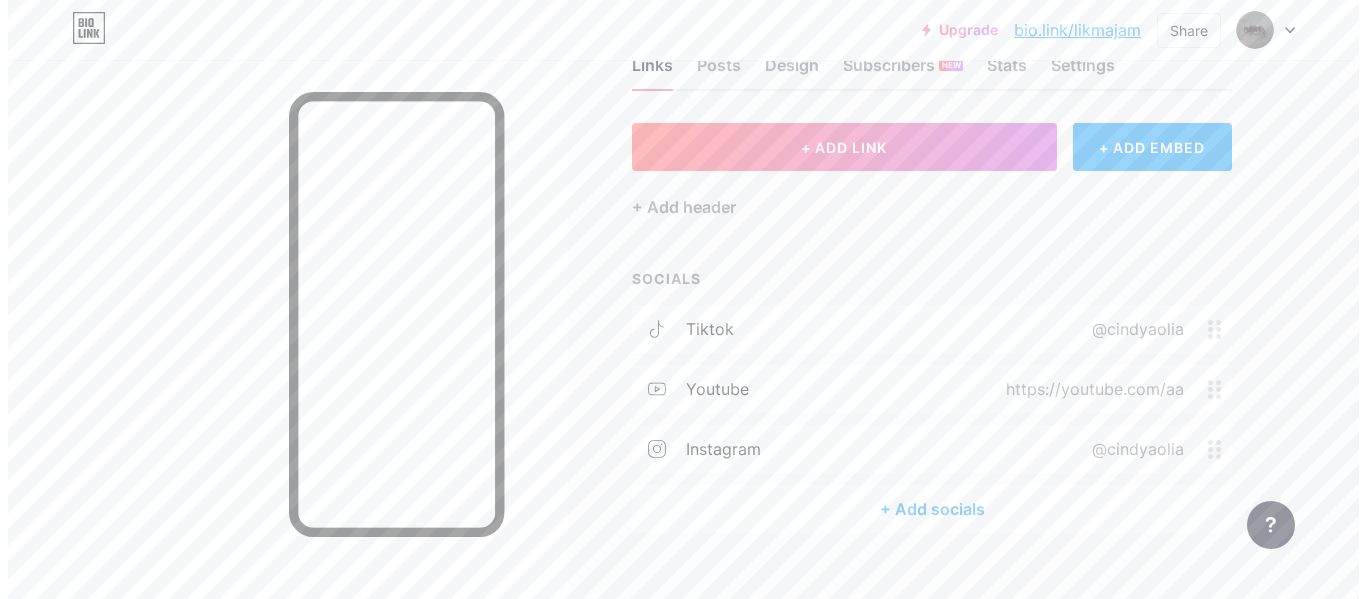 scroll, scrollTop: 96, scrollLeft: 0, axis: vertical 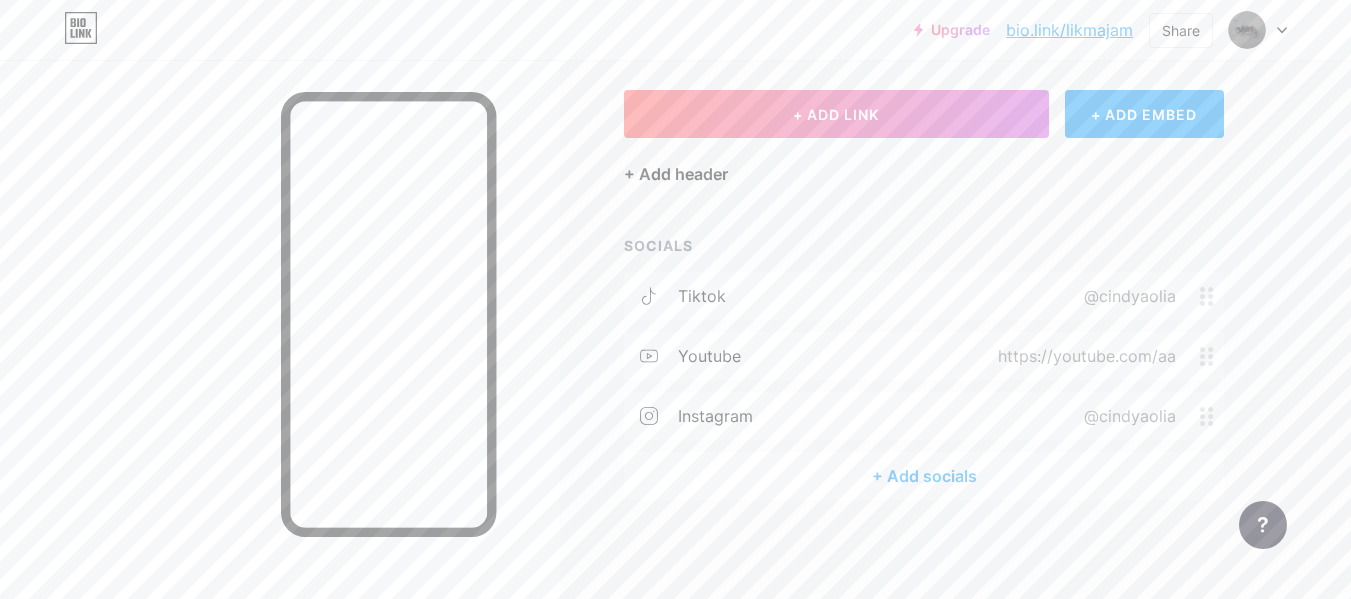 click on "+ Add header" at bounding box center (676, 174) 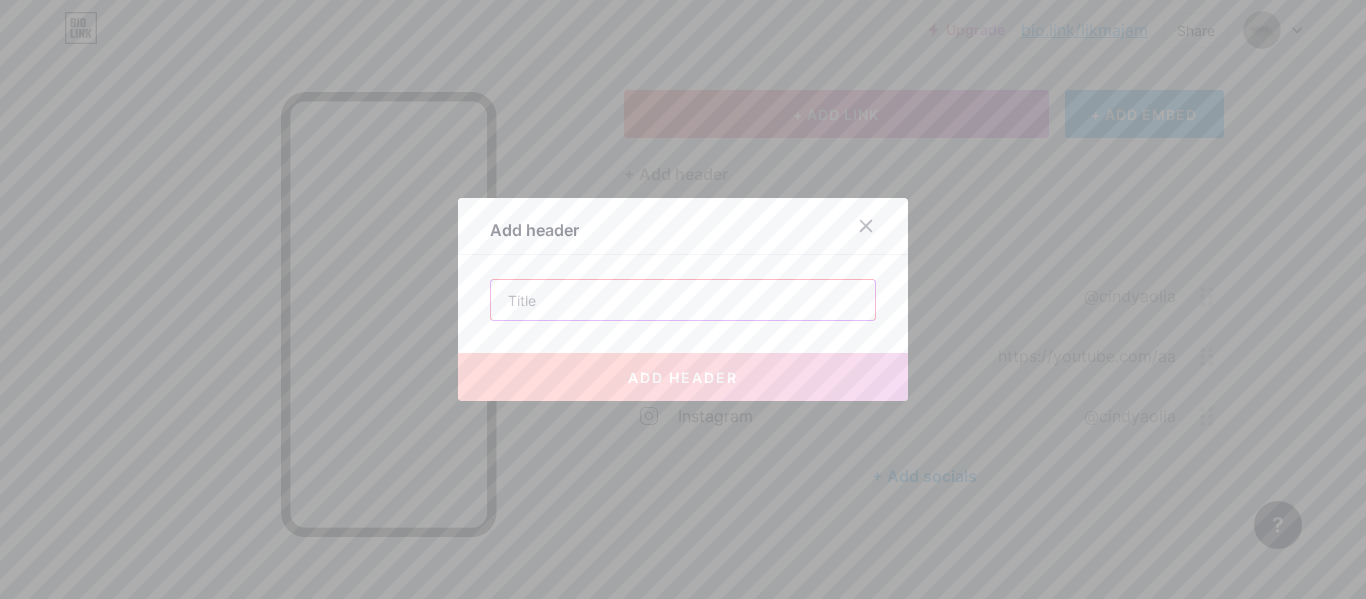 click at bounding box center (683, 300) 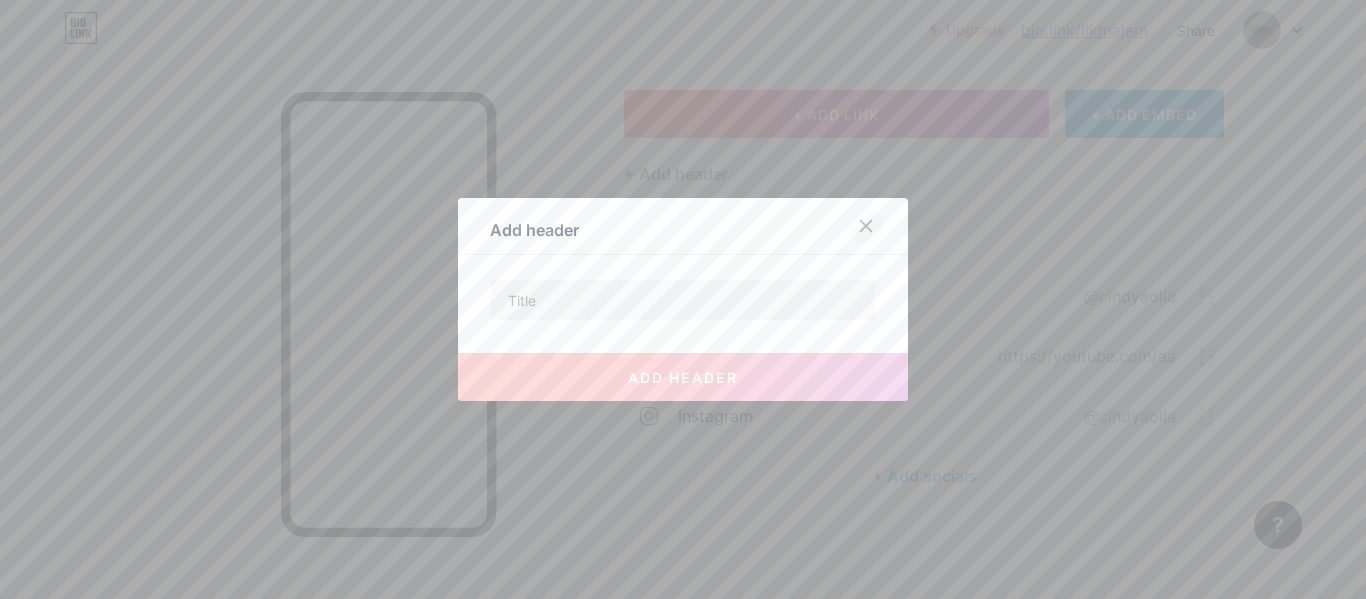 click 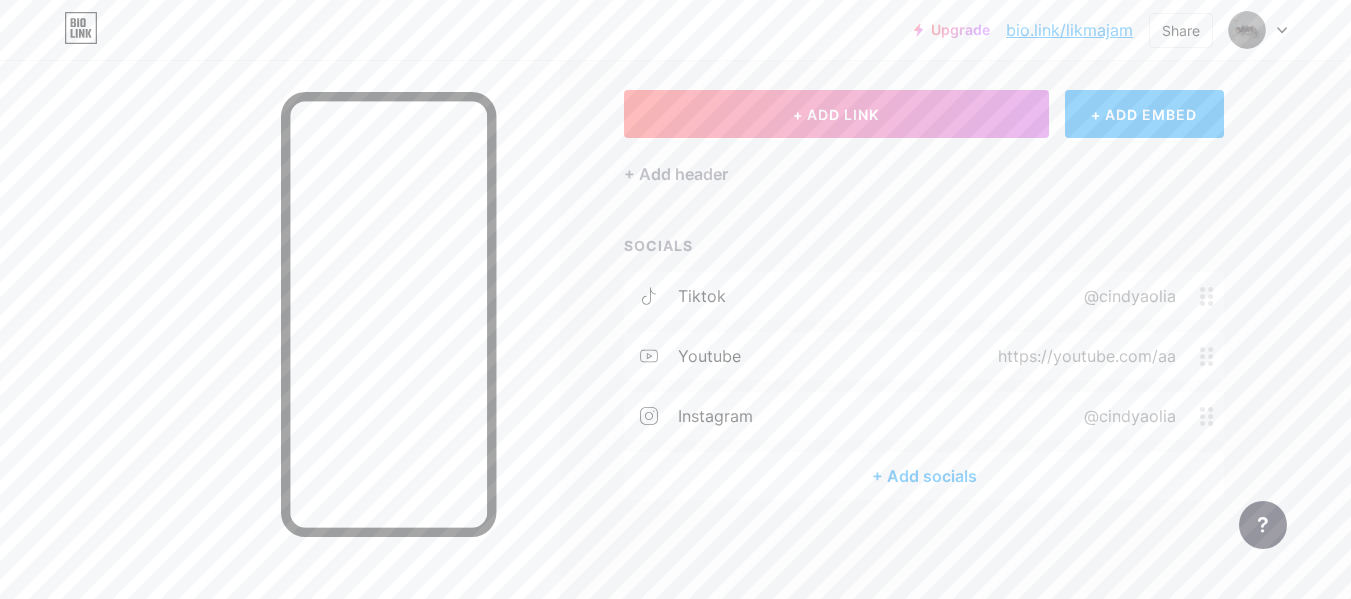 click on "+ ADD EMBED" at bounding box center [1144, 114] 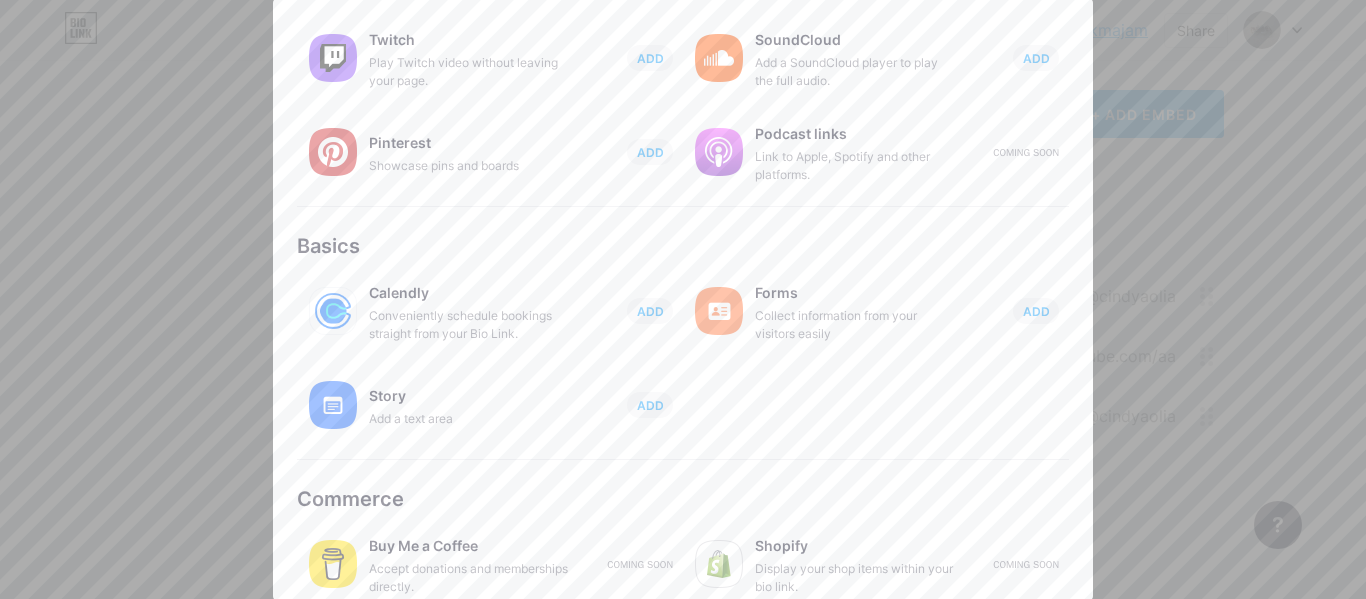 scroll, scrollTop: 418, scrollLeft: 0, axis: vertical 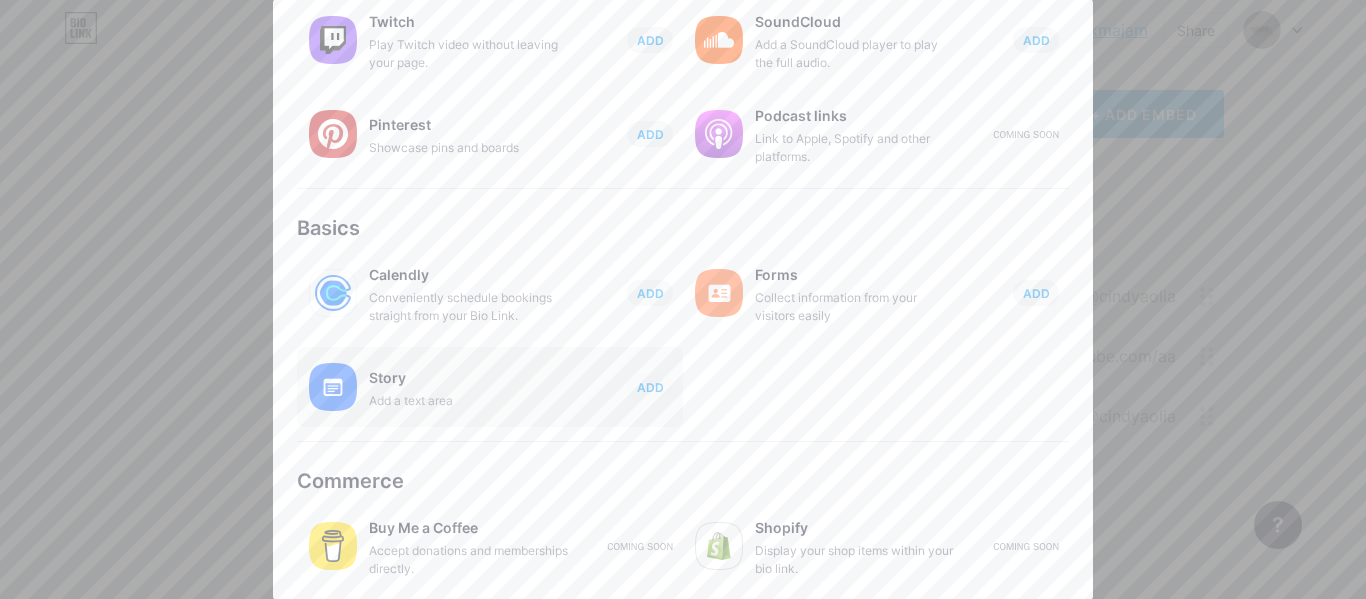 click on "Story
Add a text area
ADD" at bounding box center (526, 387) 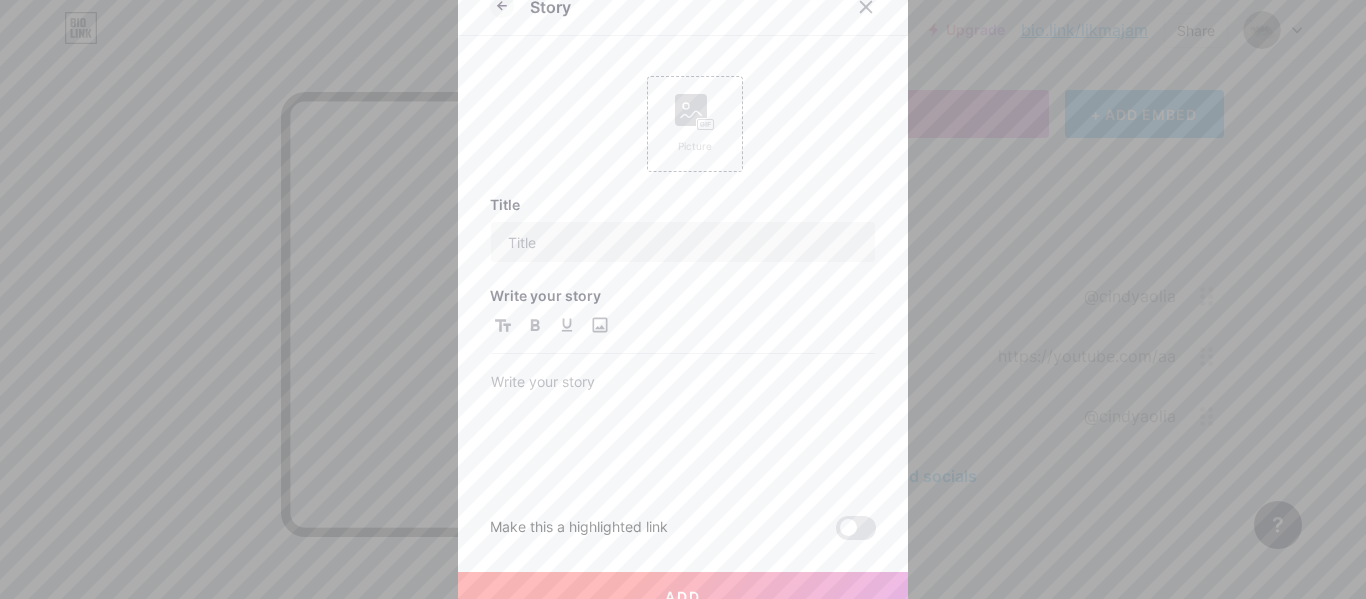 scroll, scrollTop: 0, scrollLeft: 0, axis: both 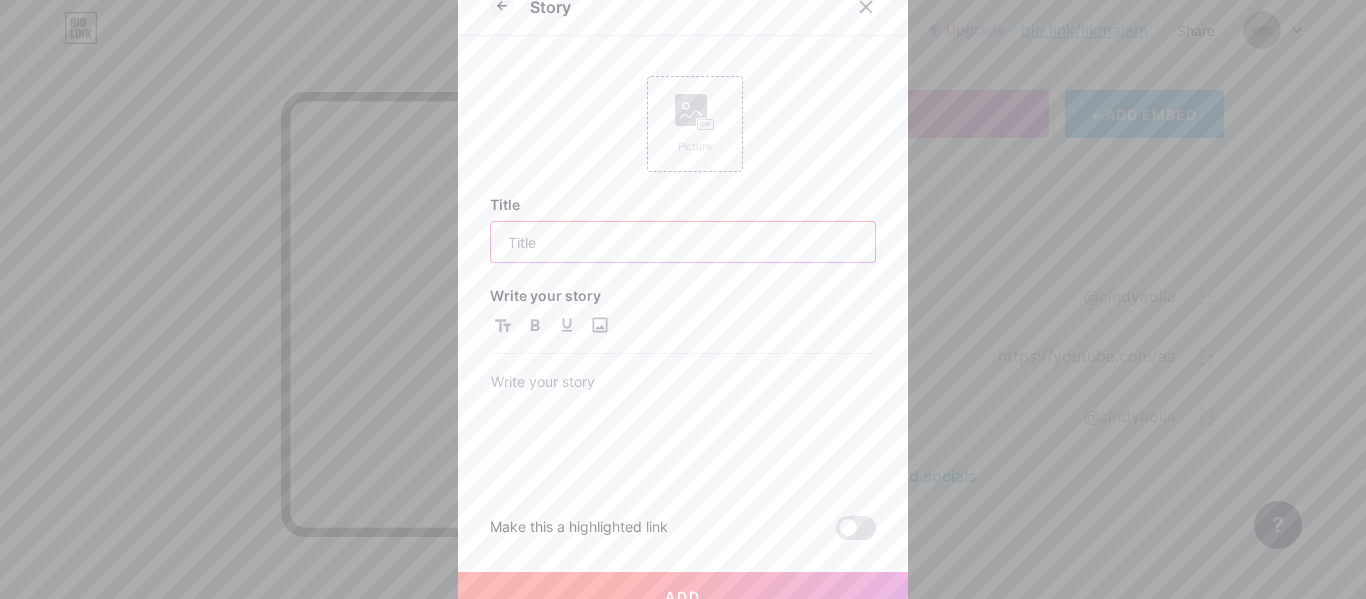 click at bounding box center (683, 242) 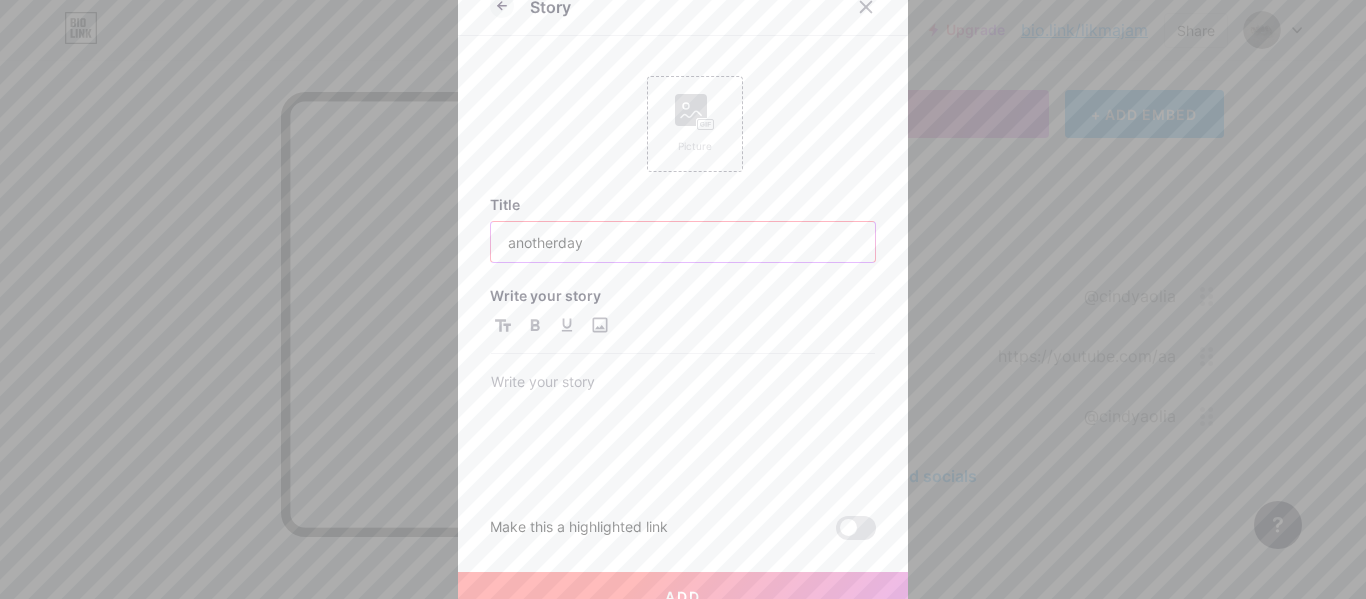 type on "anotherday" 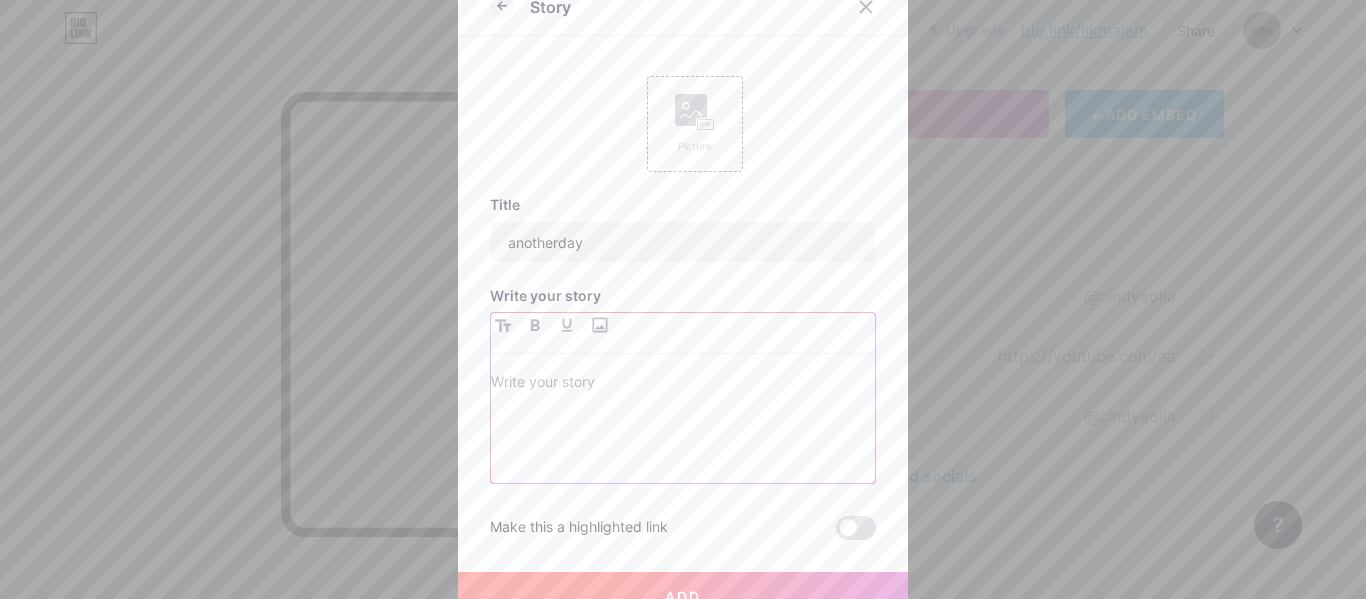 click at bounding box center (683, 384) 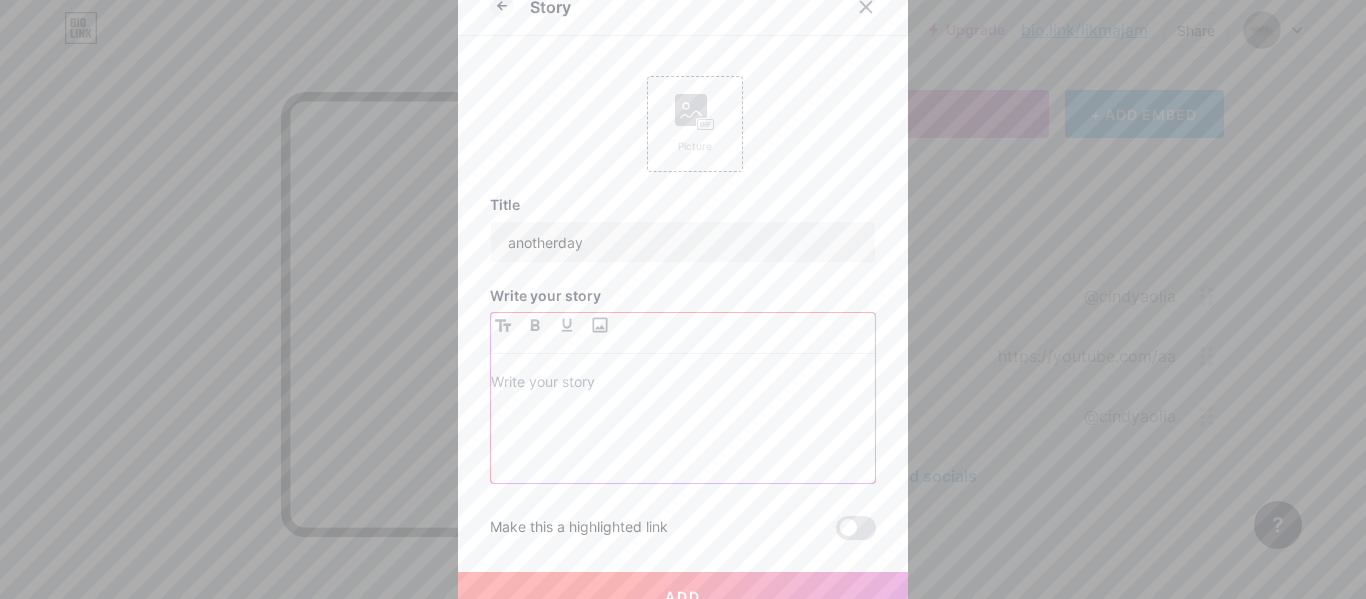 type 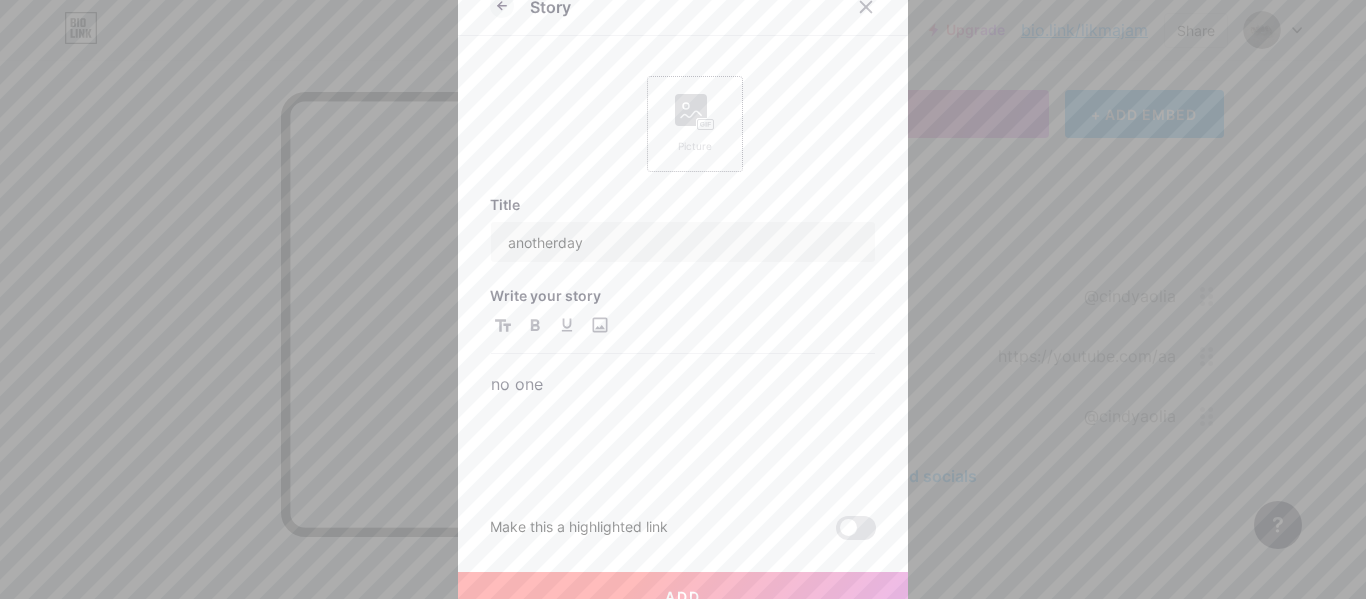 click 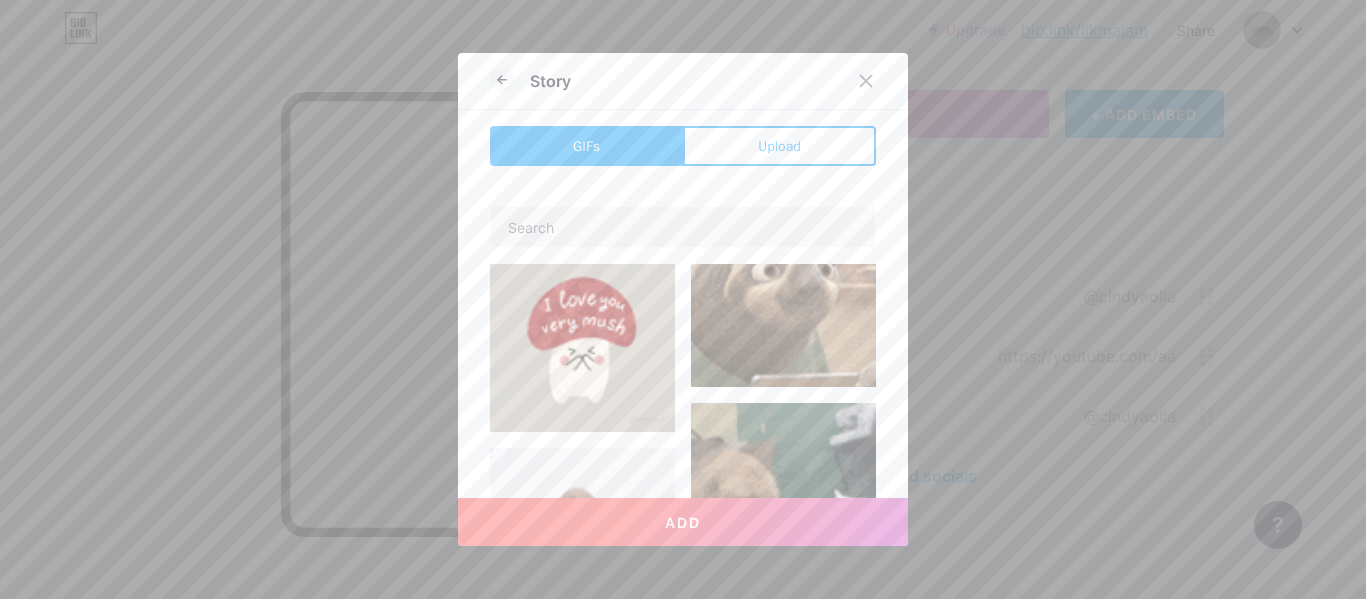 scroll, scrollTop: 1300, scrollLeft: 0, axis: vertical 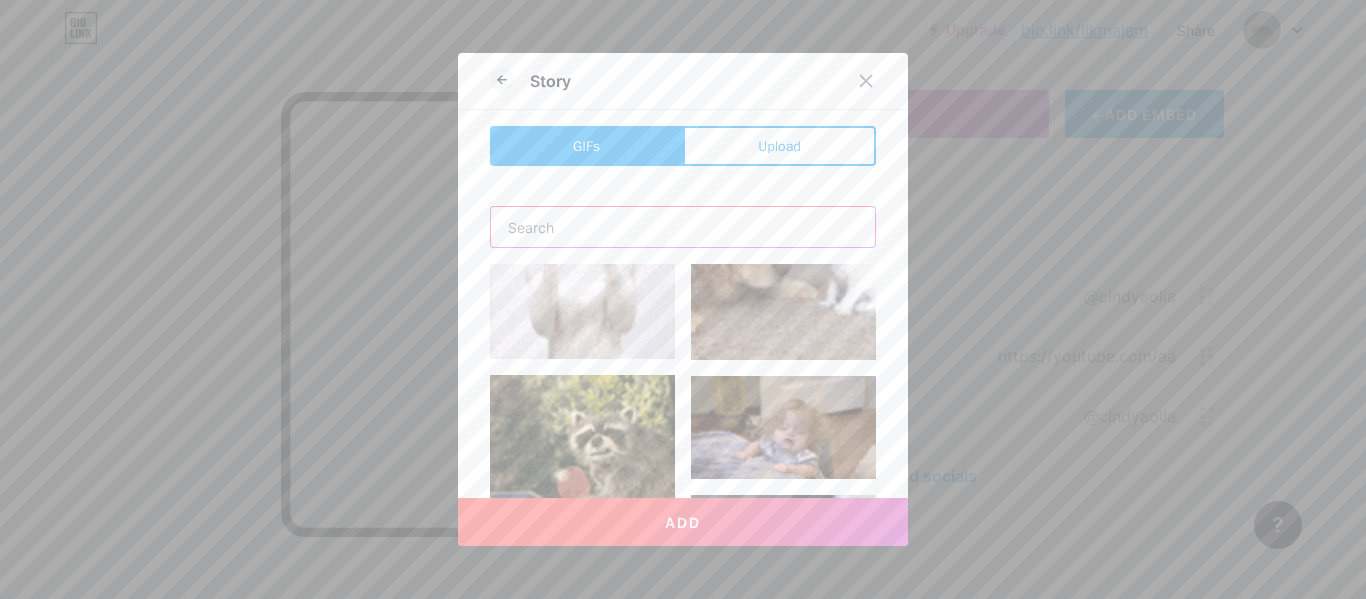 click at bounding box center [683, 227] 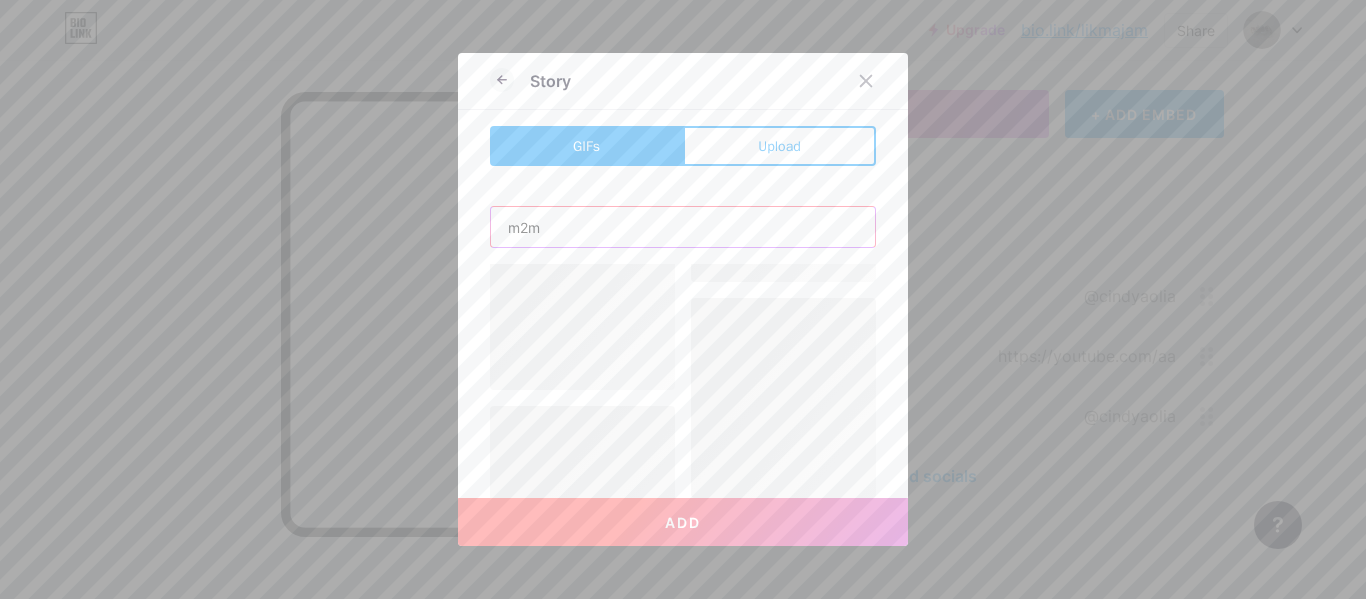 scroll, scrollTop: 290, scrollLeft: 0, axis: vertical 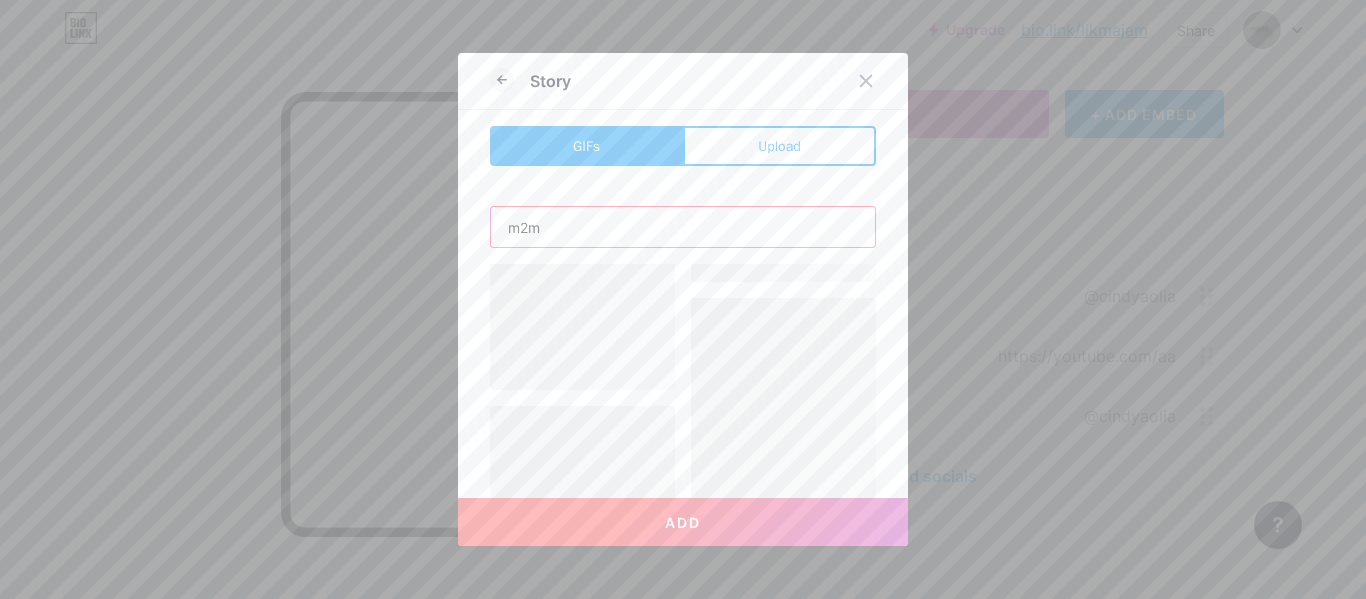 type on "m2m" 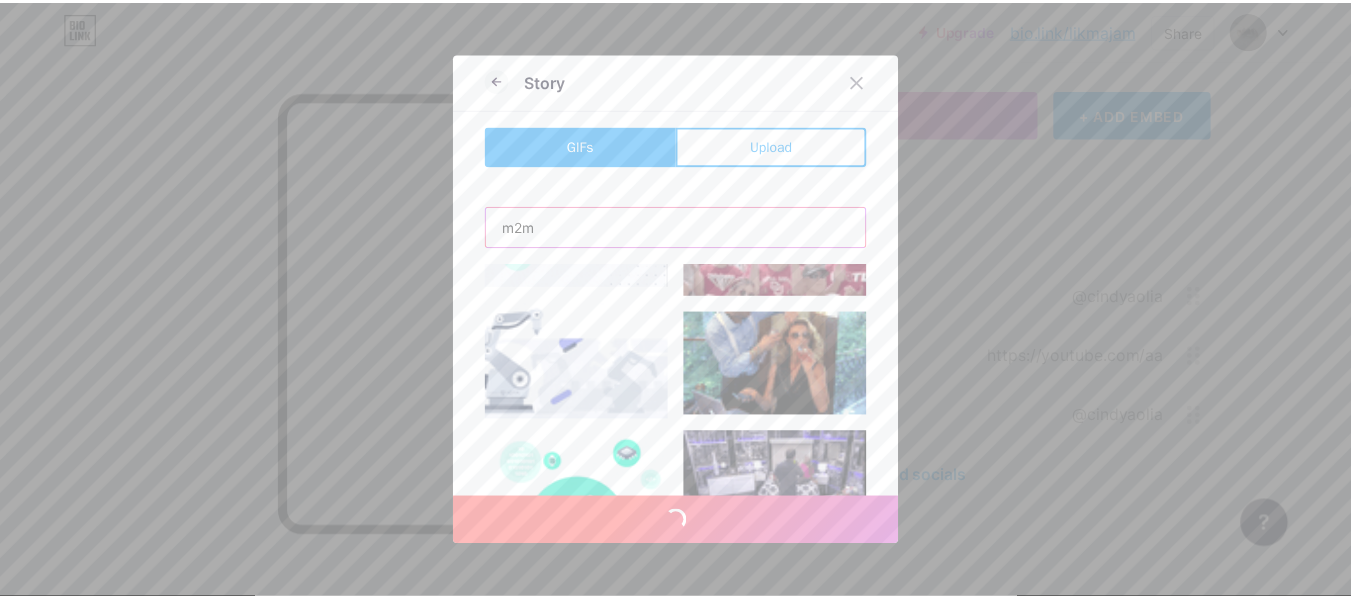 scroll, scrollTop: 200, scrollLeft: 0, axis: vertical 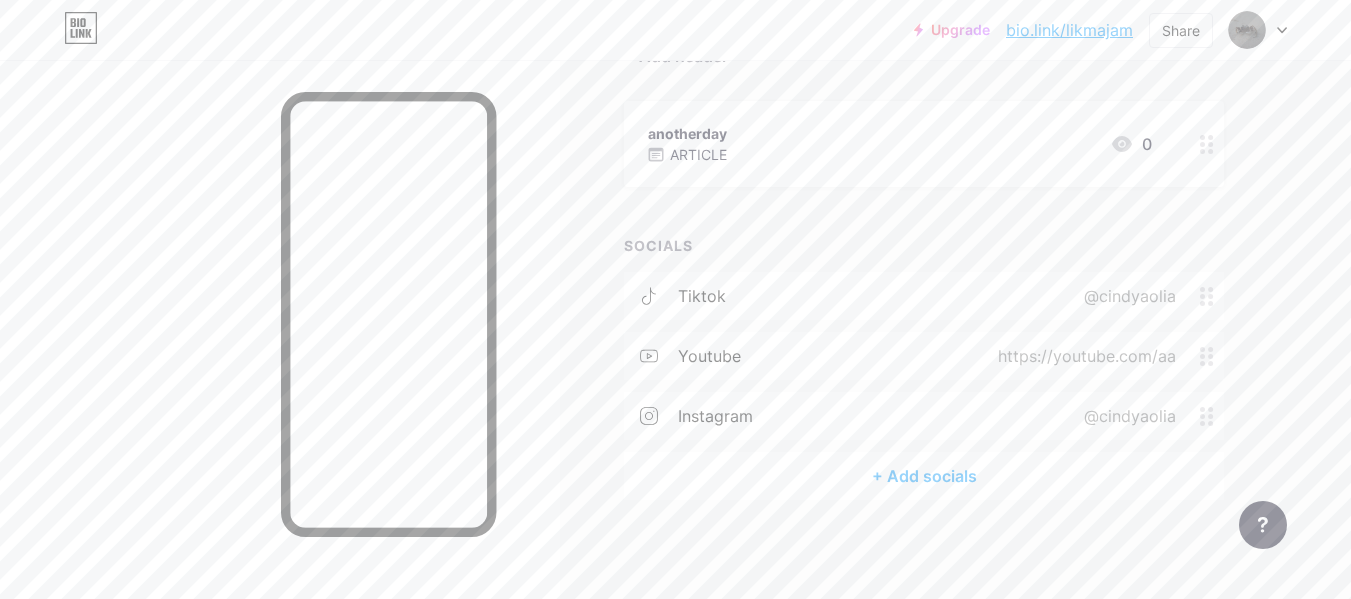 click on "+ Add socials" at bounding box center [924, 476] 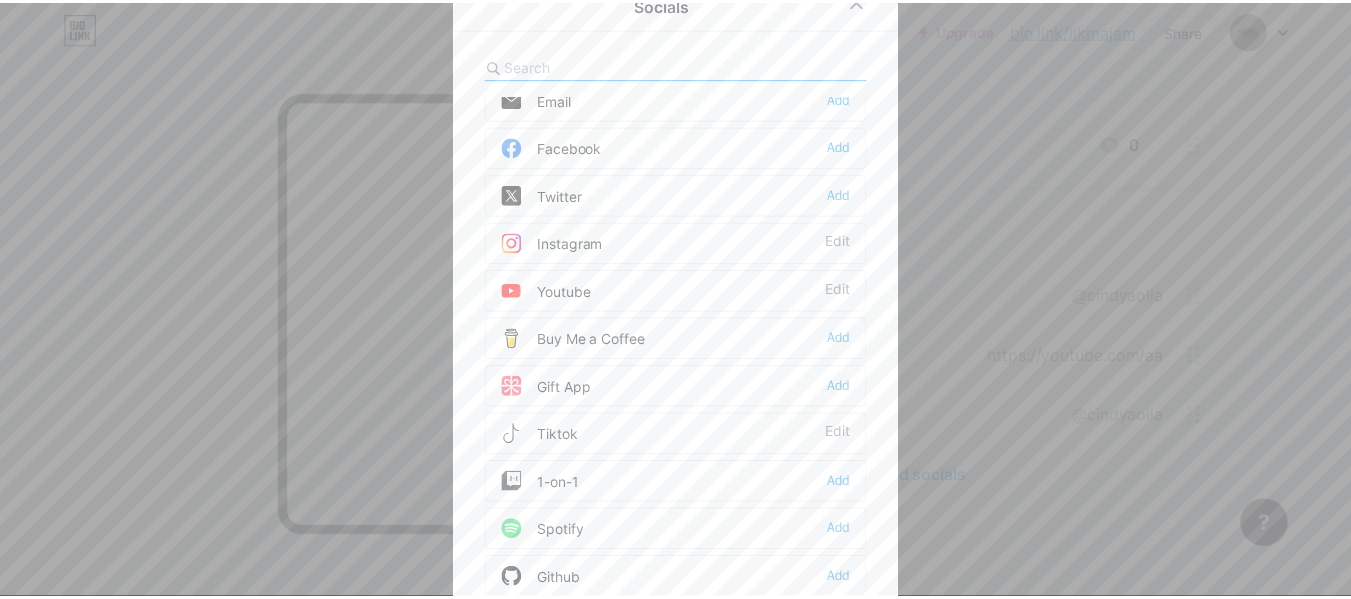 scroll, scrollTop: 0, scrollLeft: 0, axis: both 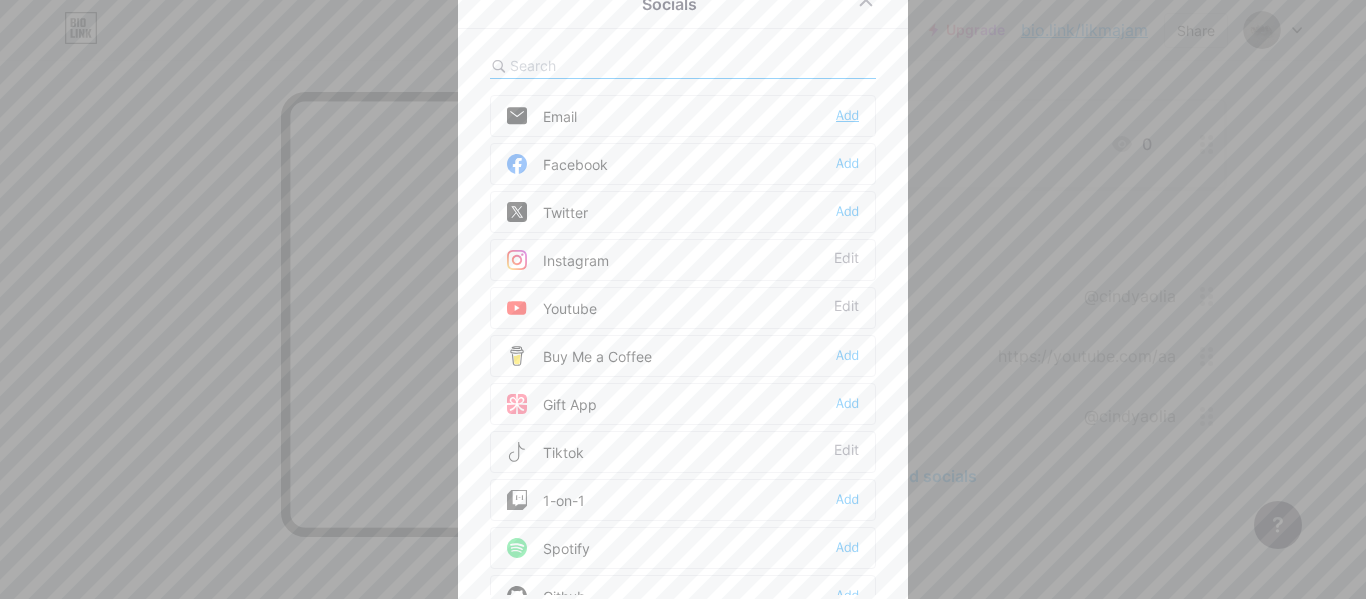 click on "Add" at bounding box center (847, 116) 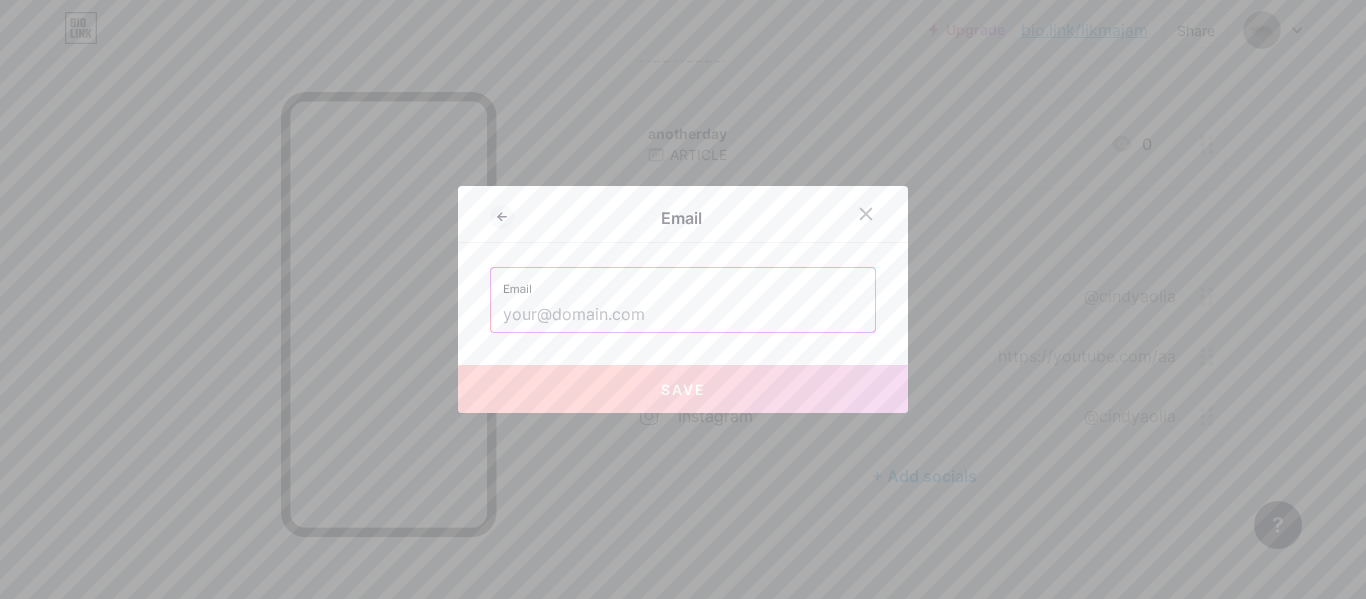 click at bounding box center (683, 315) 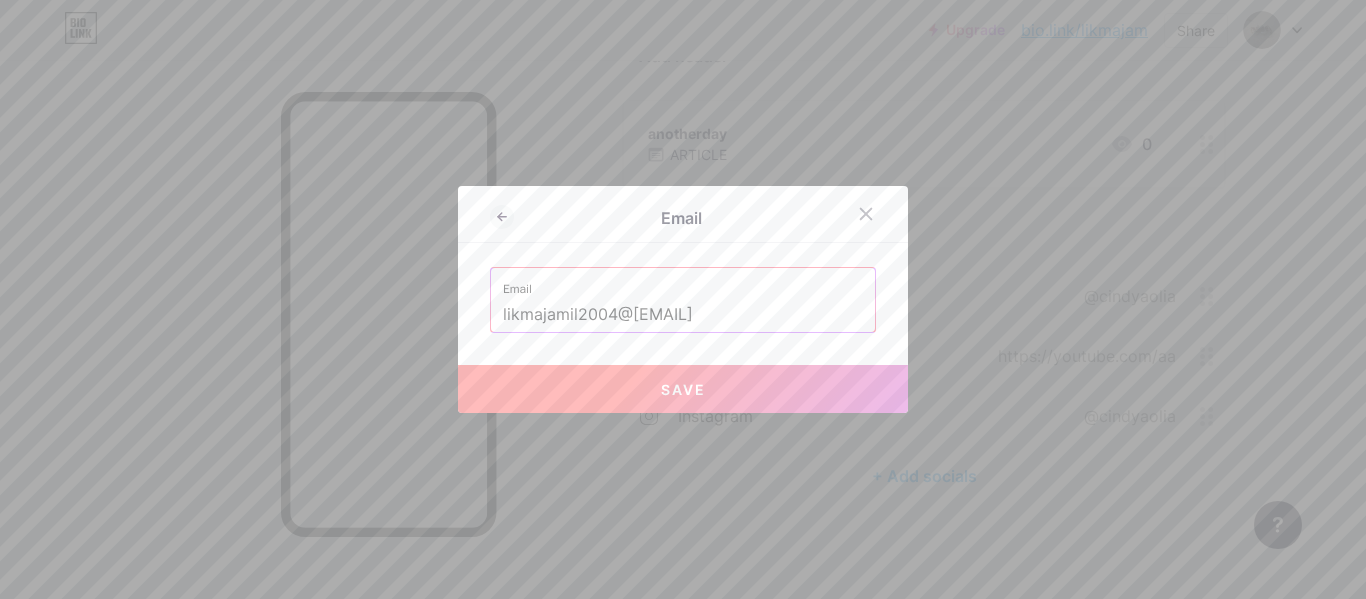 click on "Save" at bounding box center (683, 389) 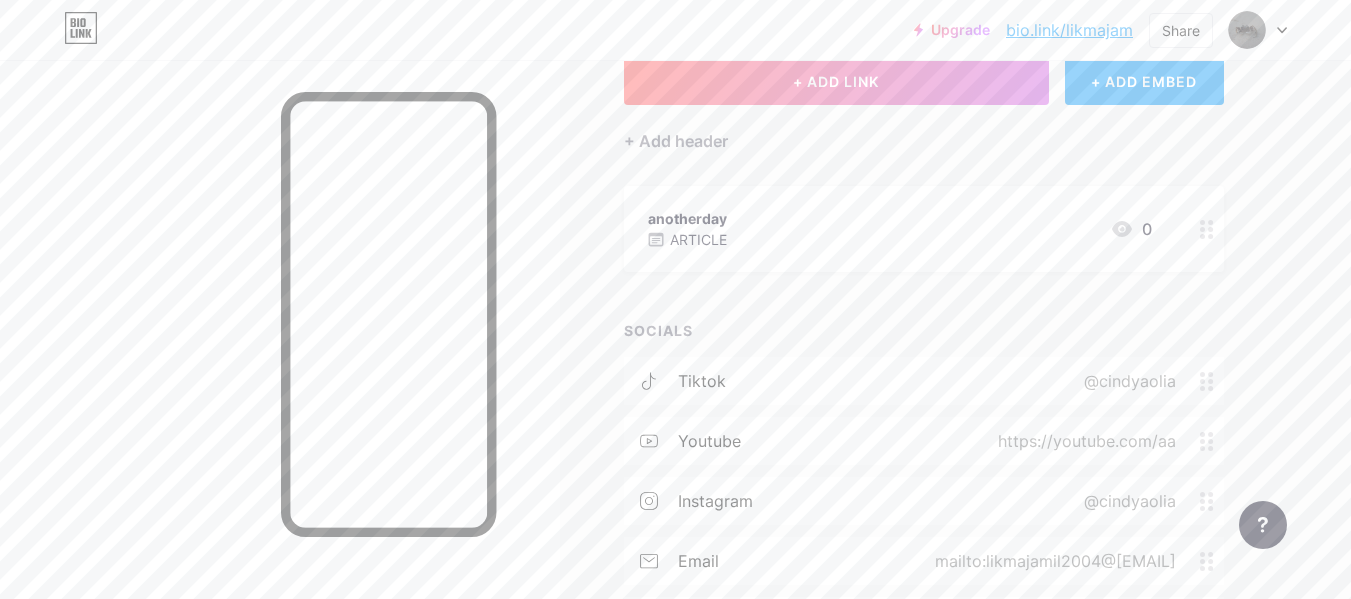 scroll, scrollTop: 14, scrollLeft: 0, axis: vertical 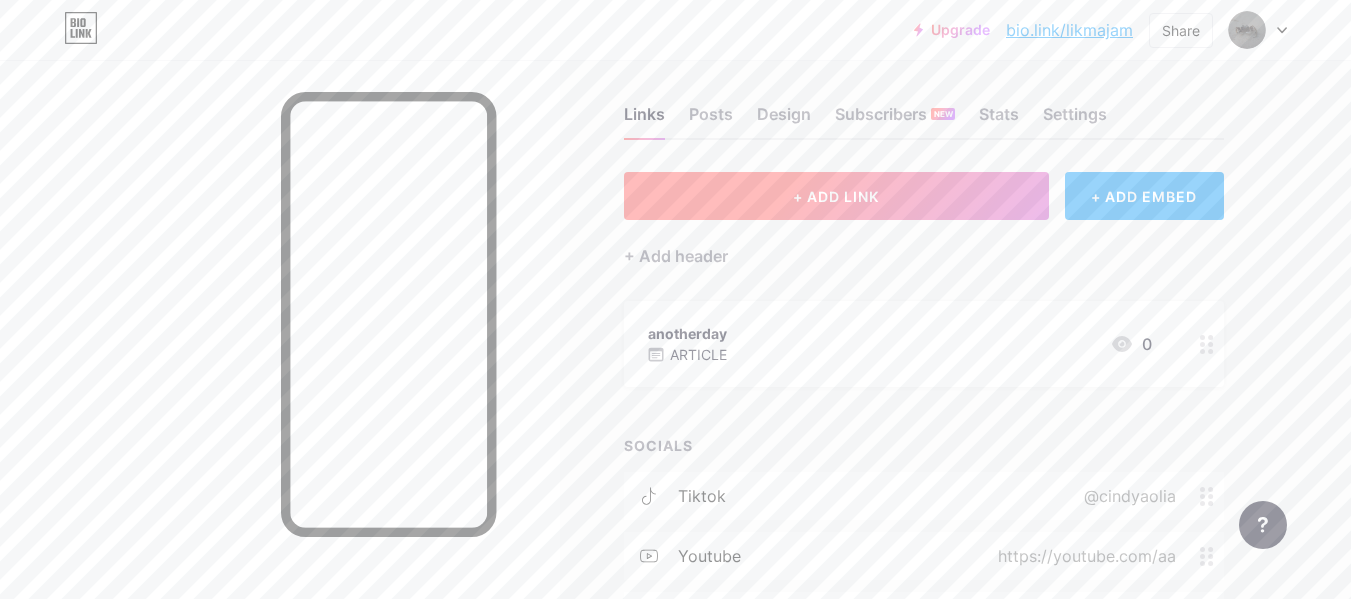 click on "+ ADD LINK" at bounding box center [836, 196] 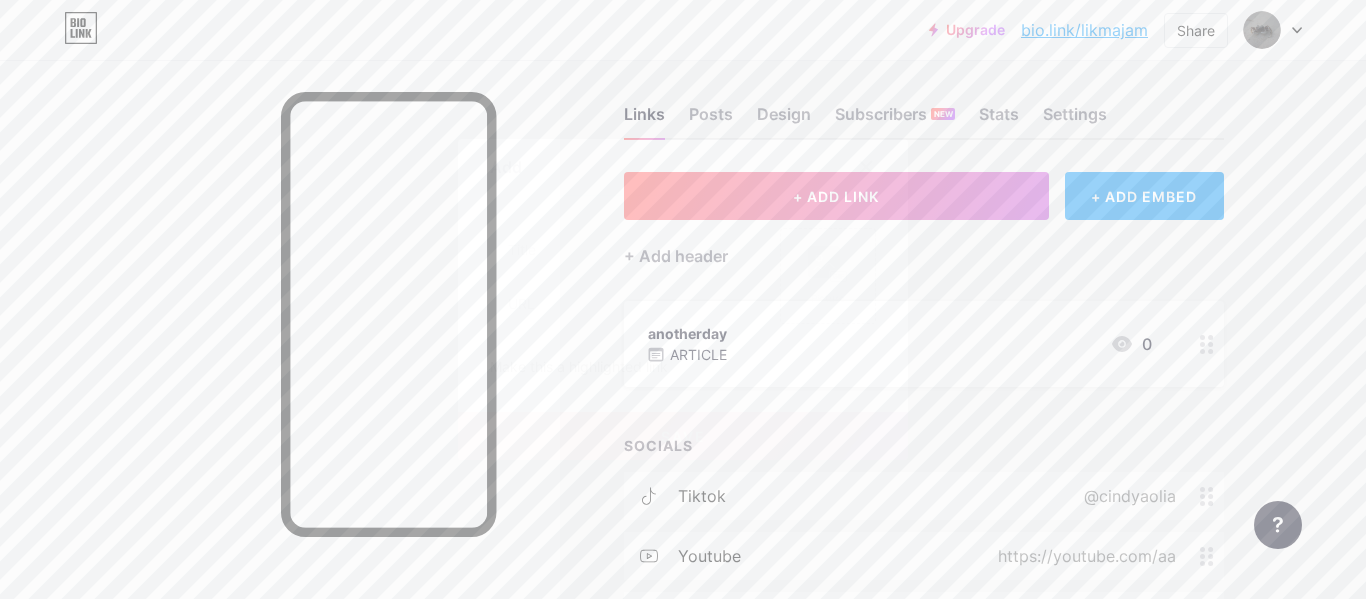 click 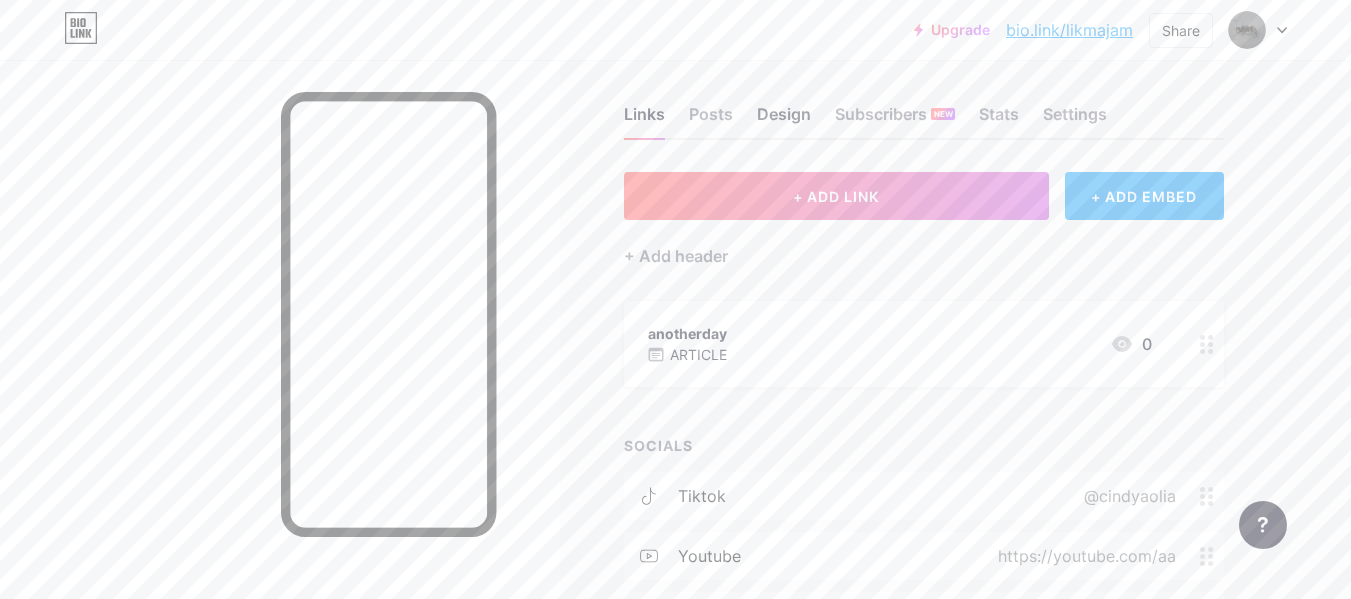 click on "Design" at bounding box center (784, 120) 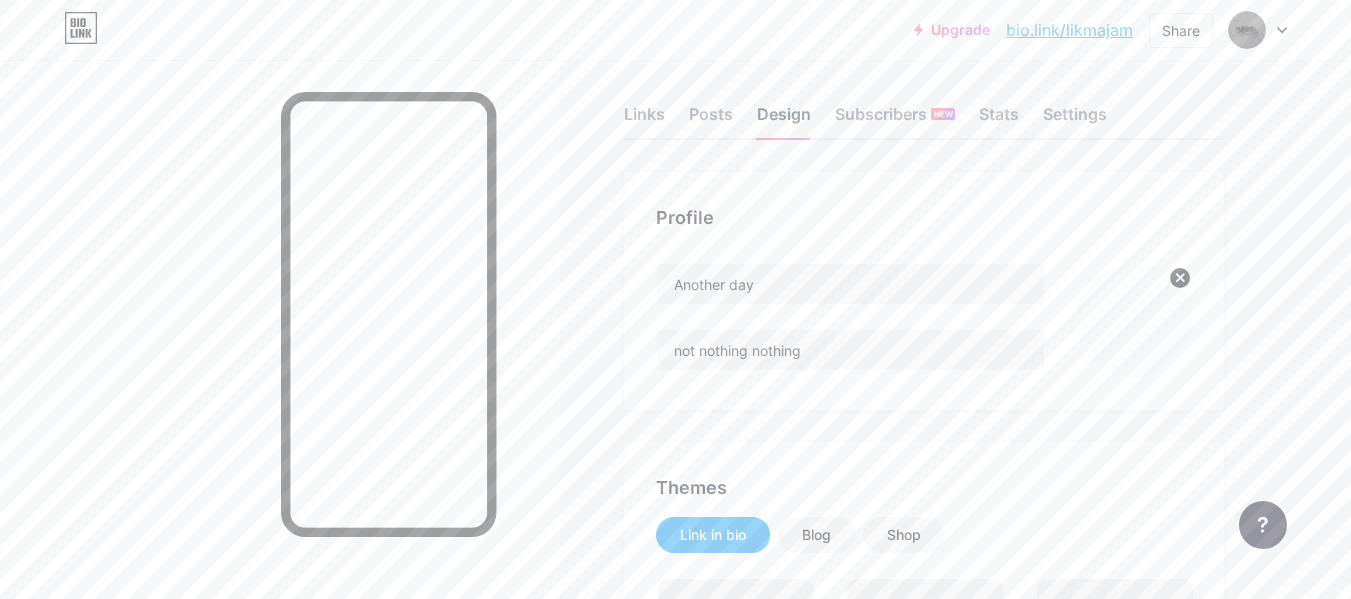 scroll, scrollTop: 0, scrollLeft: 0, axis: both 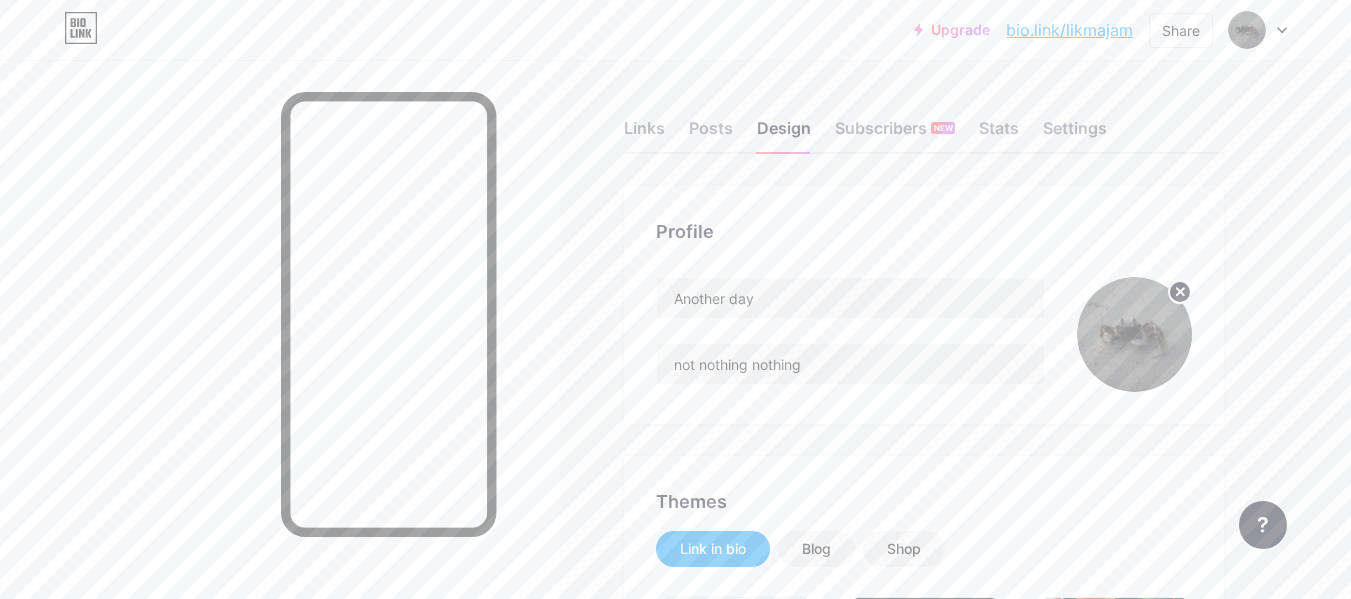 type on "#ea8634" 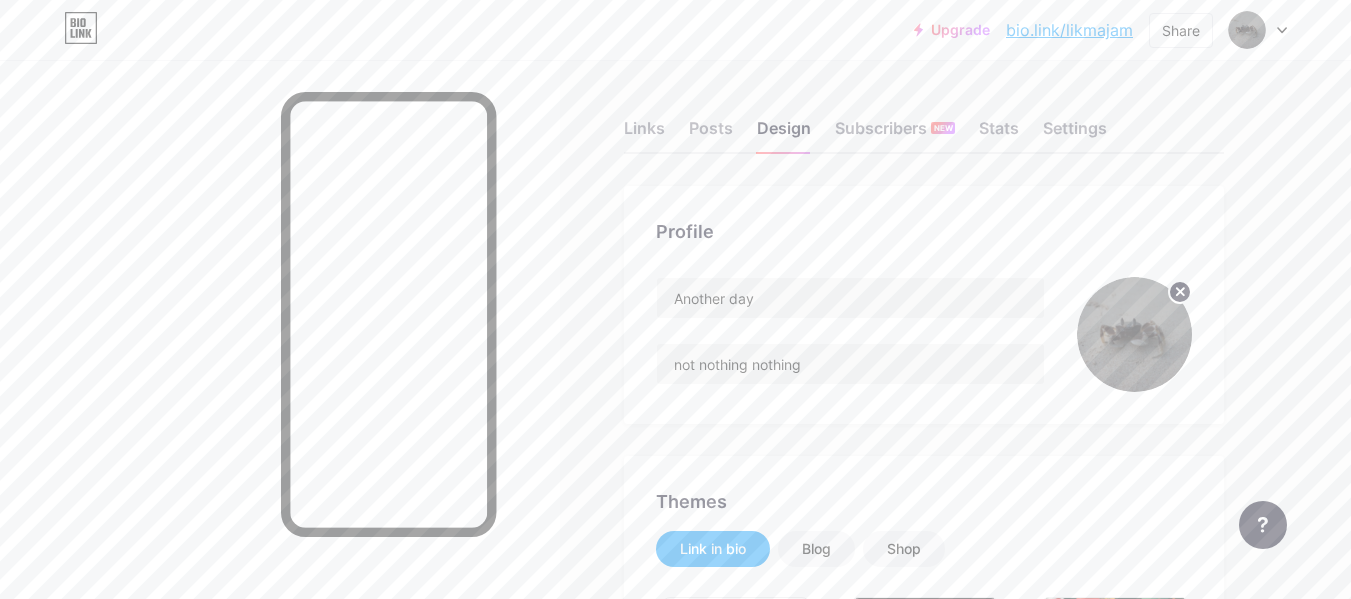 type on "#000000" 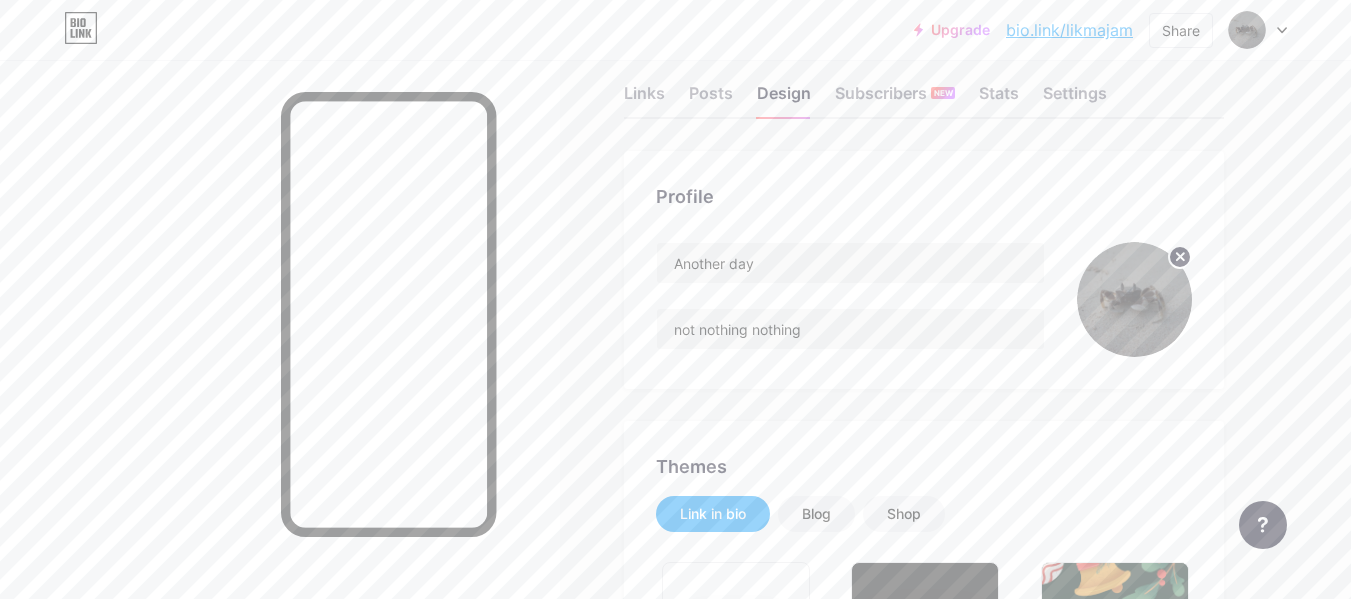 scroll, scrollTop: 0, scrollLeft: 0, axis: both 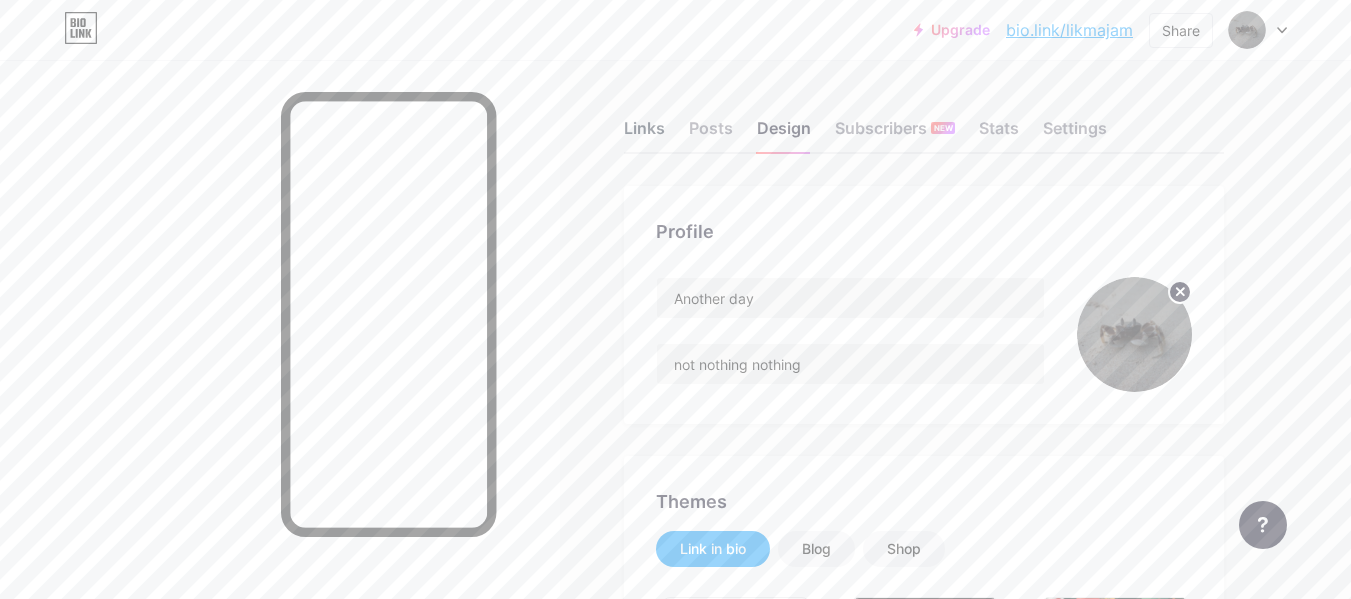 click on "Links" at bounding box center (644, 134) 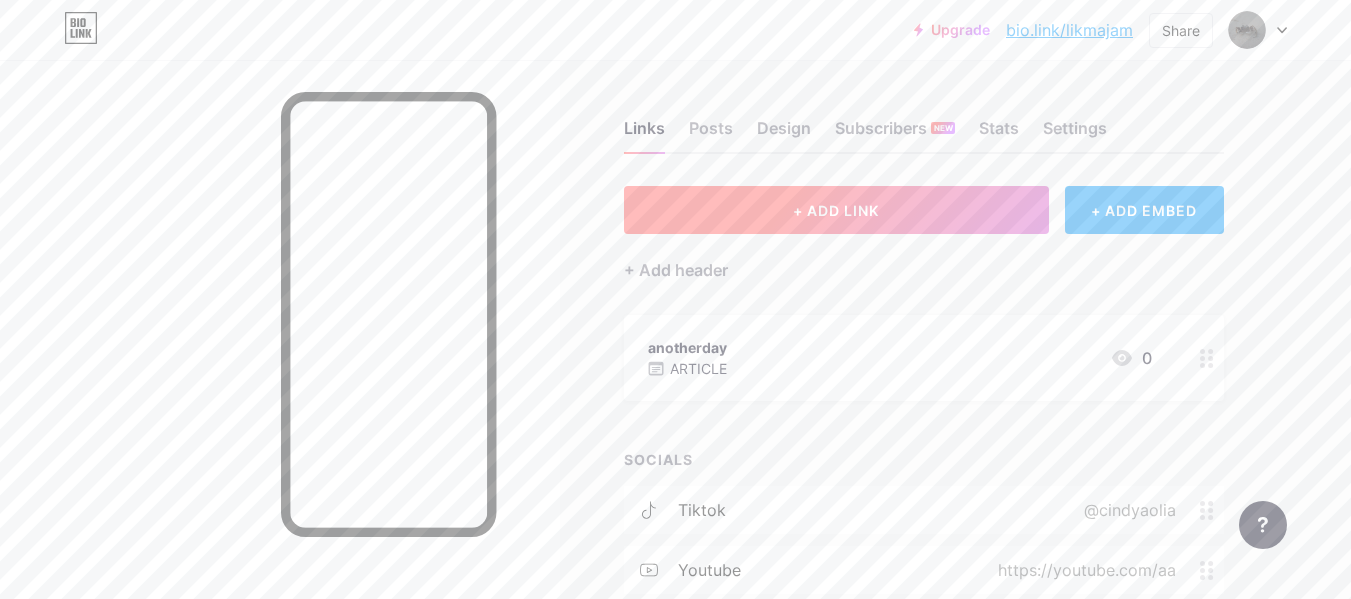 click on "+ ADD LINK" at bounding box center [836, 210] 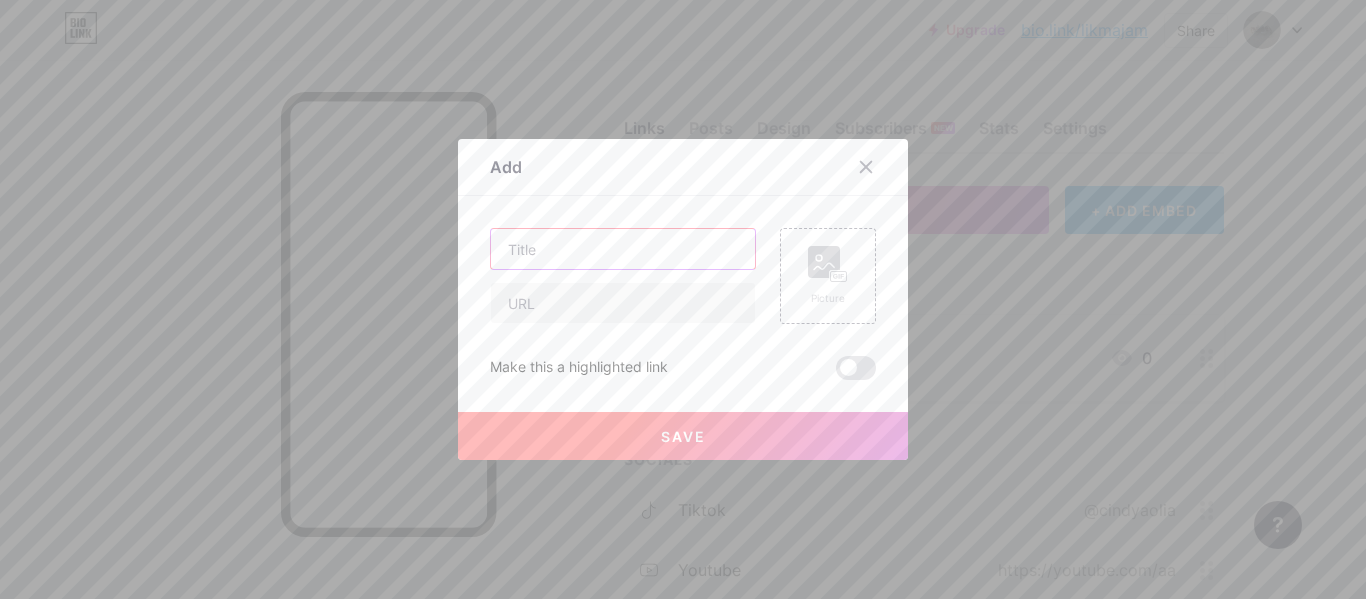 click at bounding box center [623, 249] 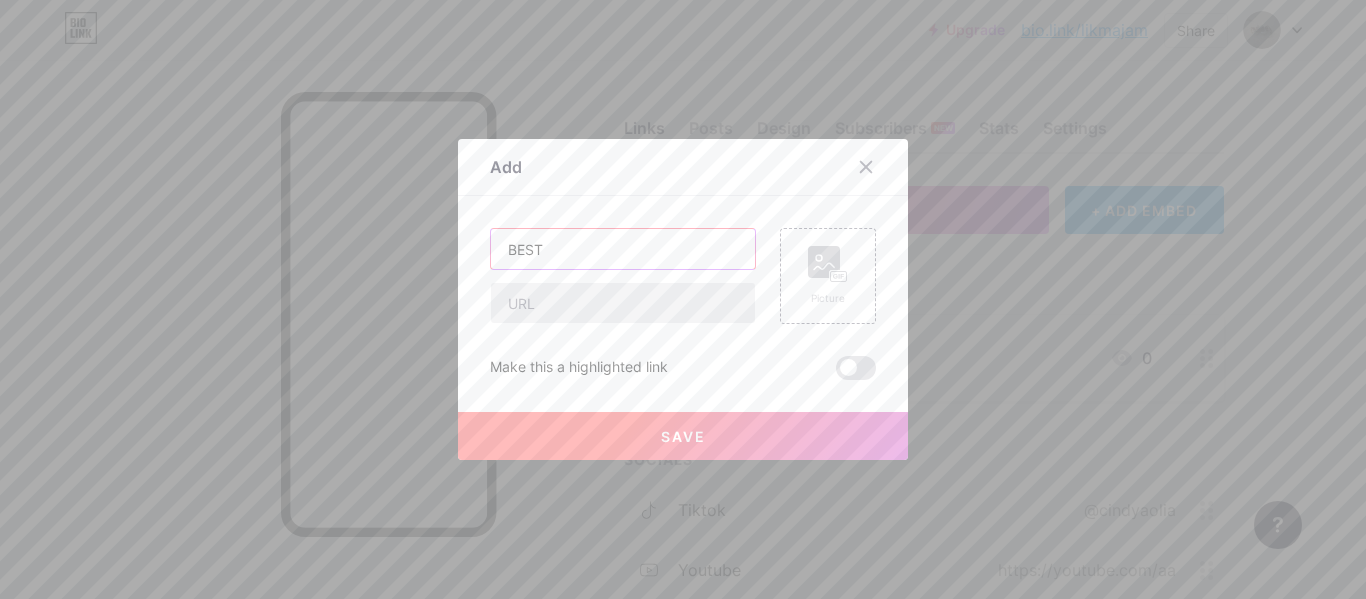 type on "BEST" 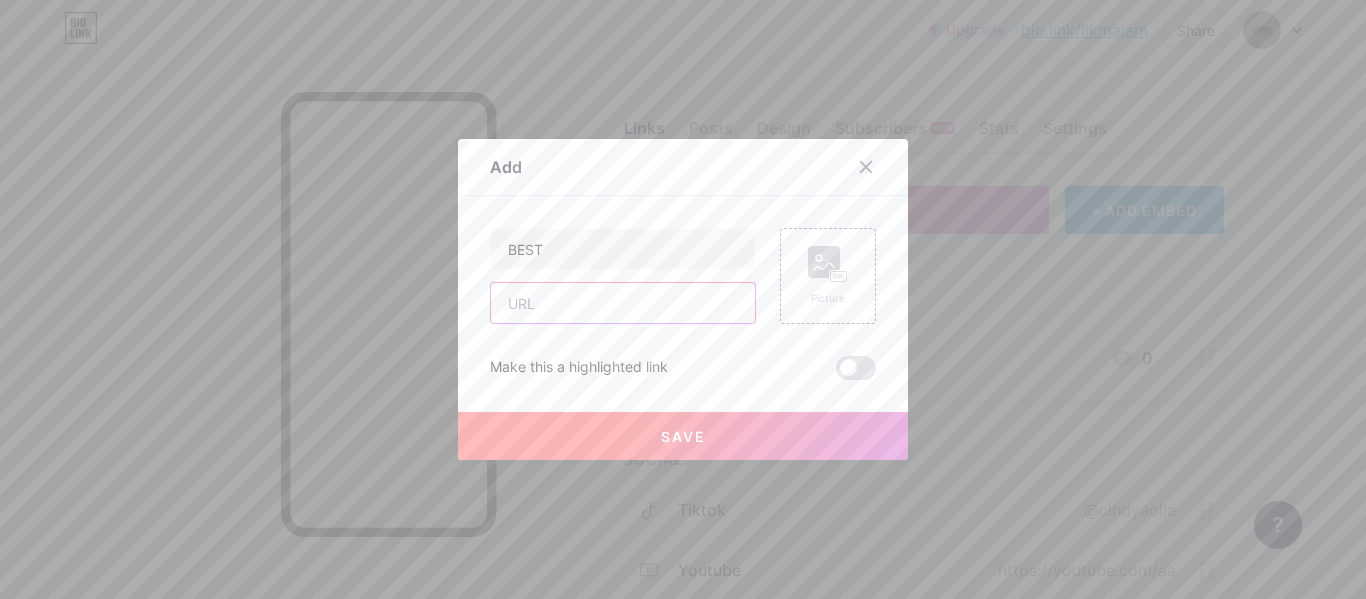click at bounding box center (623, 303) 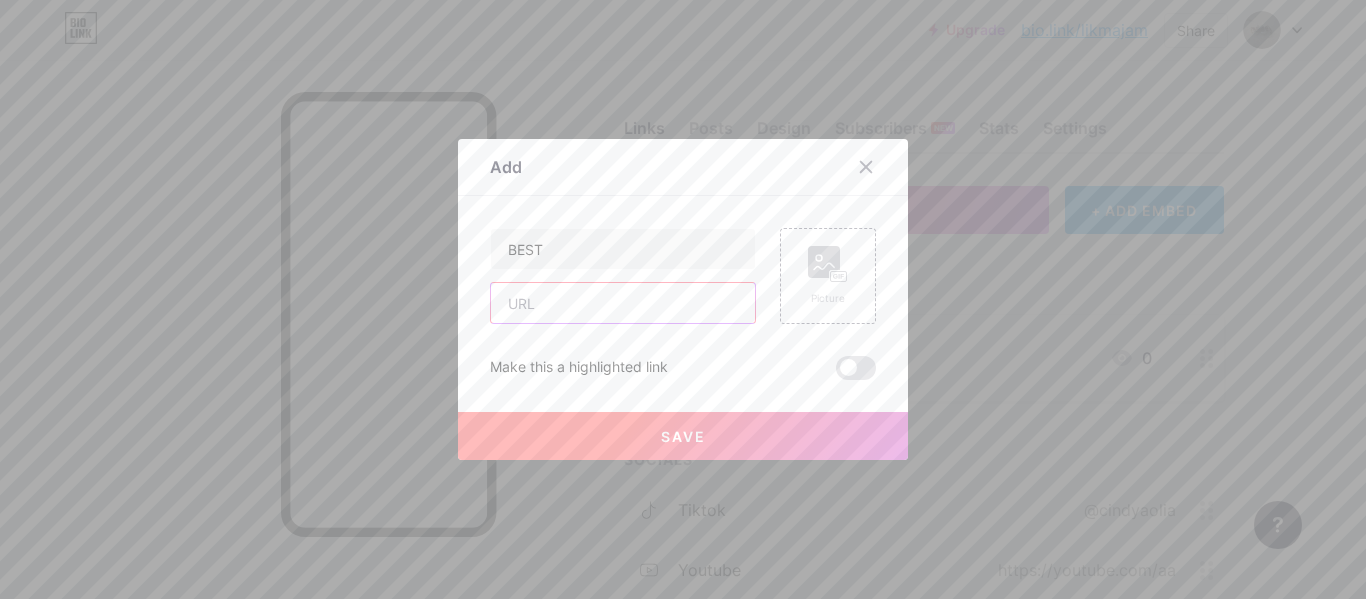 type on "https://recu.me/lil_stephanie/video/143660905/play" 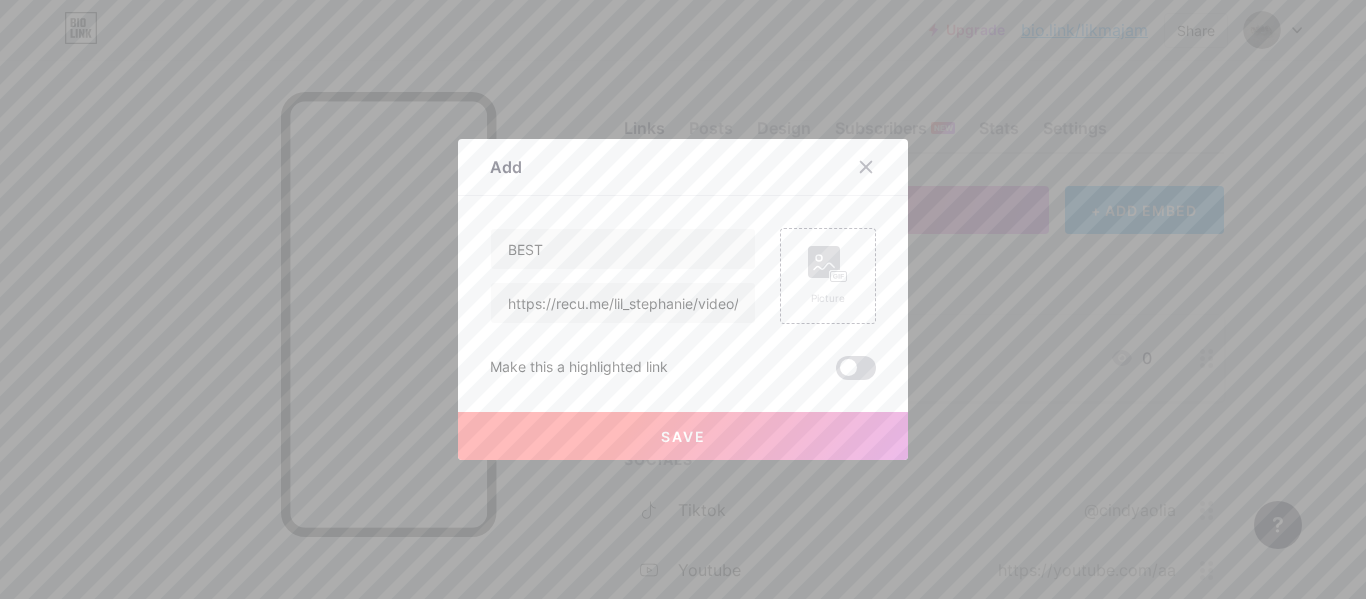 click at bounding box center (856, 368) 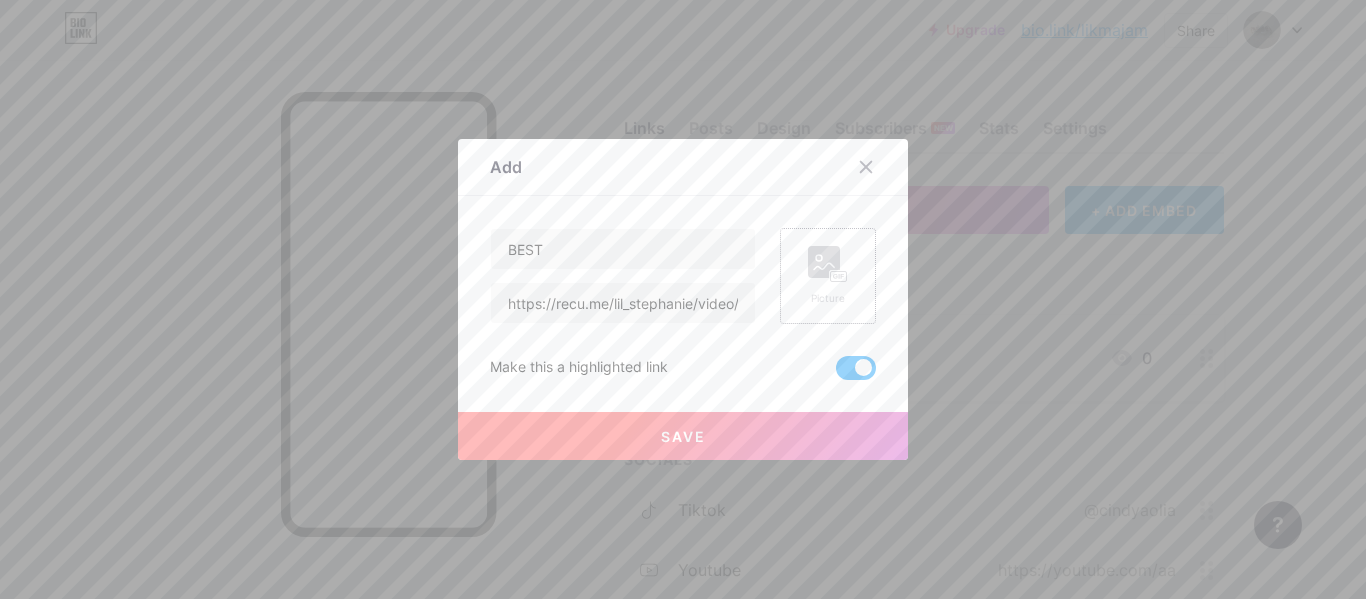 click on "Picture" at bounding box center [828, 276] 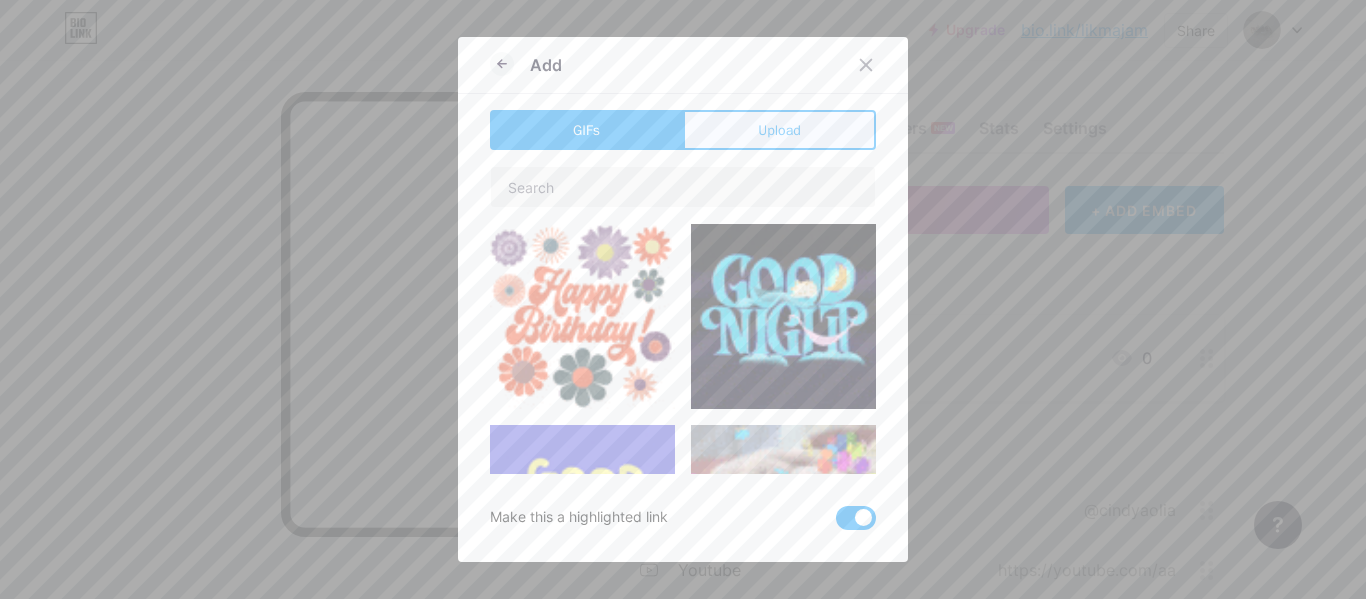 click on "Upload" at bounding box center (779, 130) 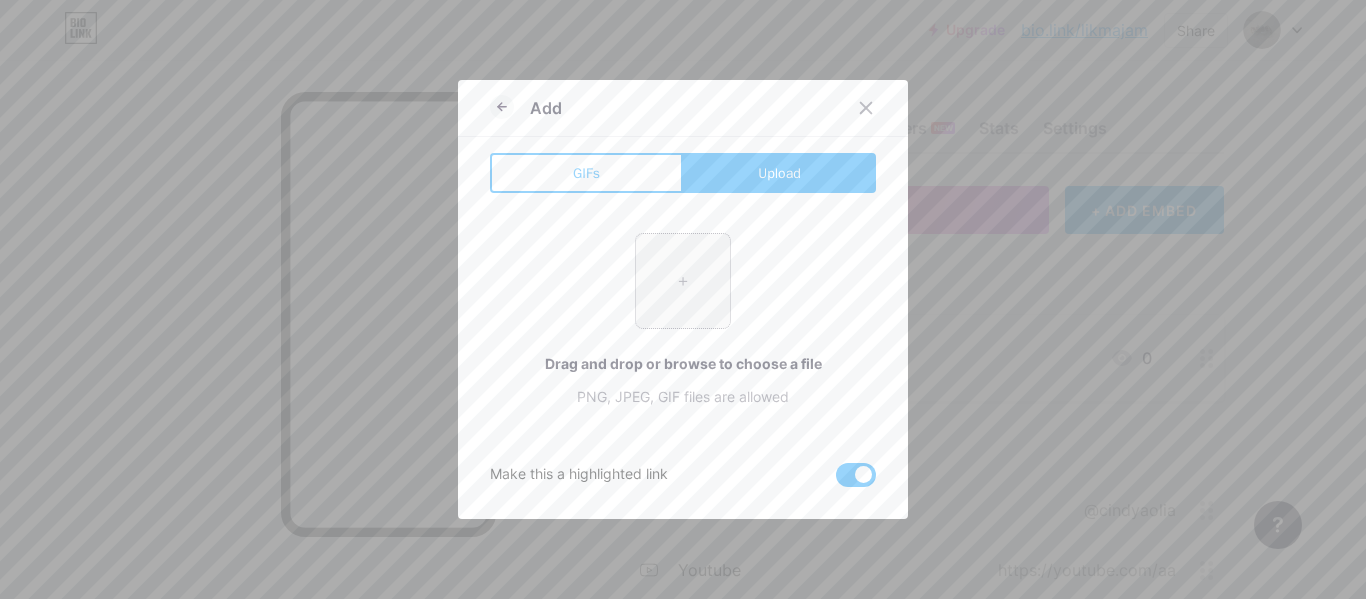 click at bounding box center [683, 281] 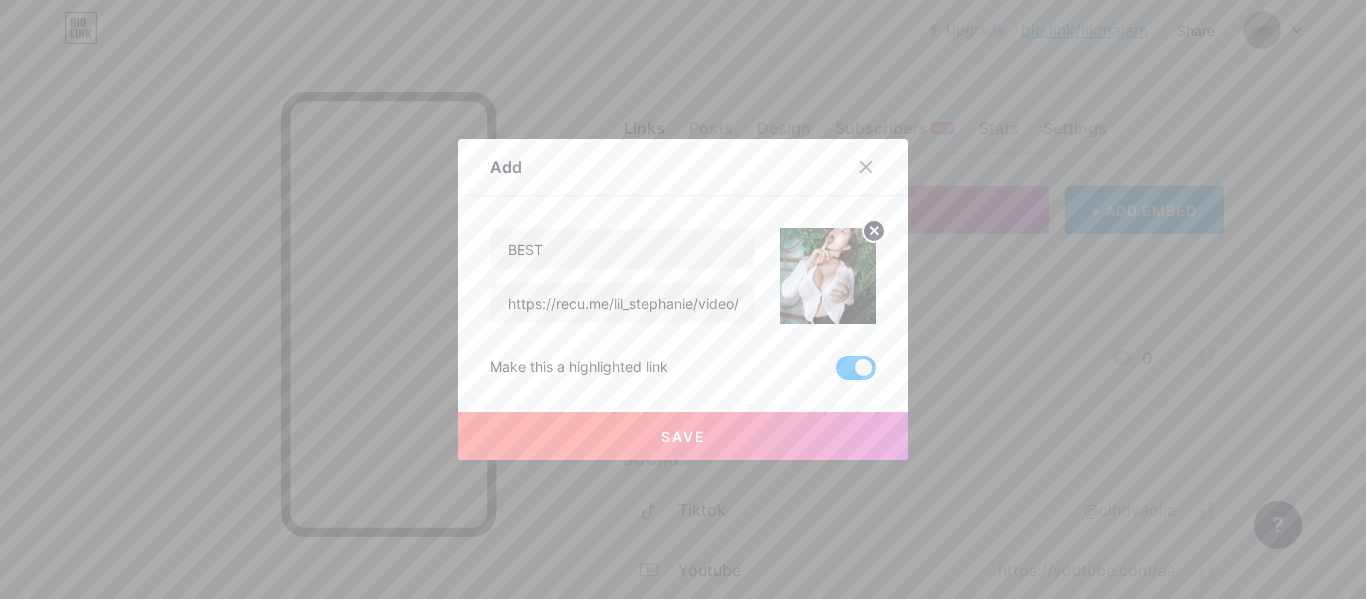 click on "Save" at bounding box center (683, 436) 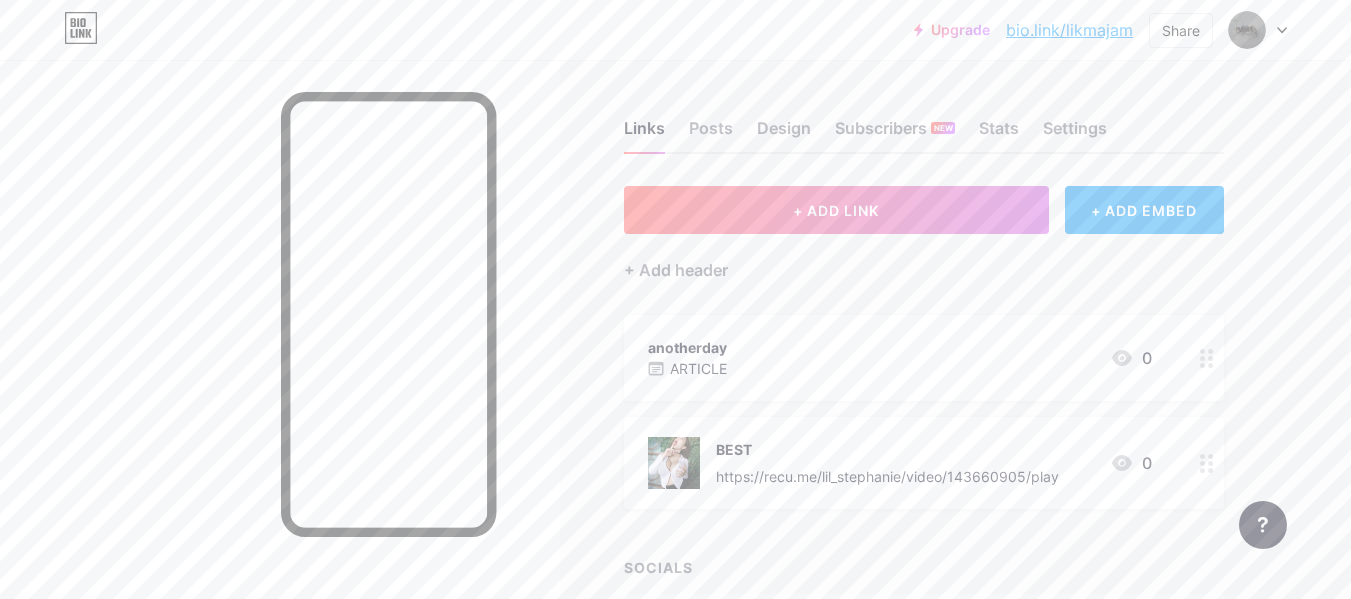 click 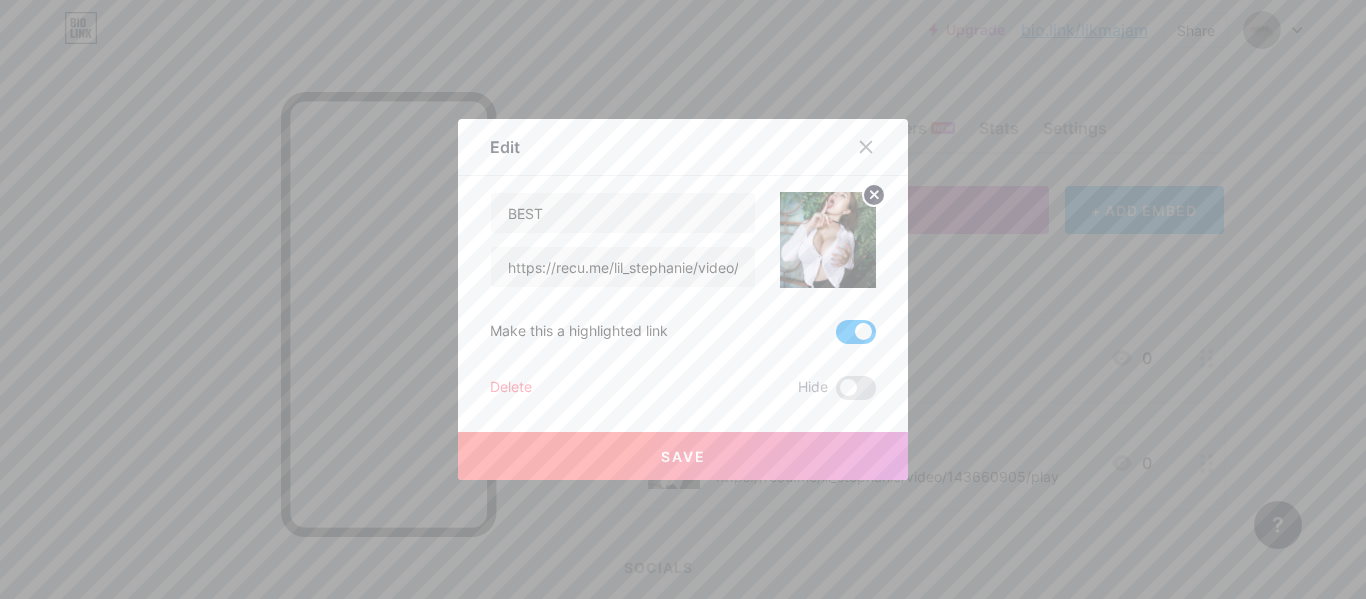 click at bounding box center (856, 332) 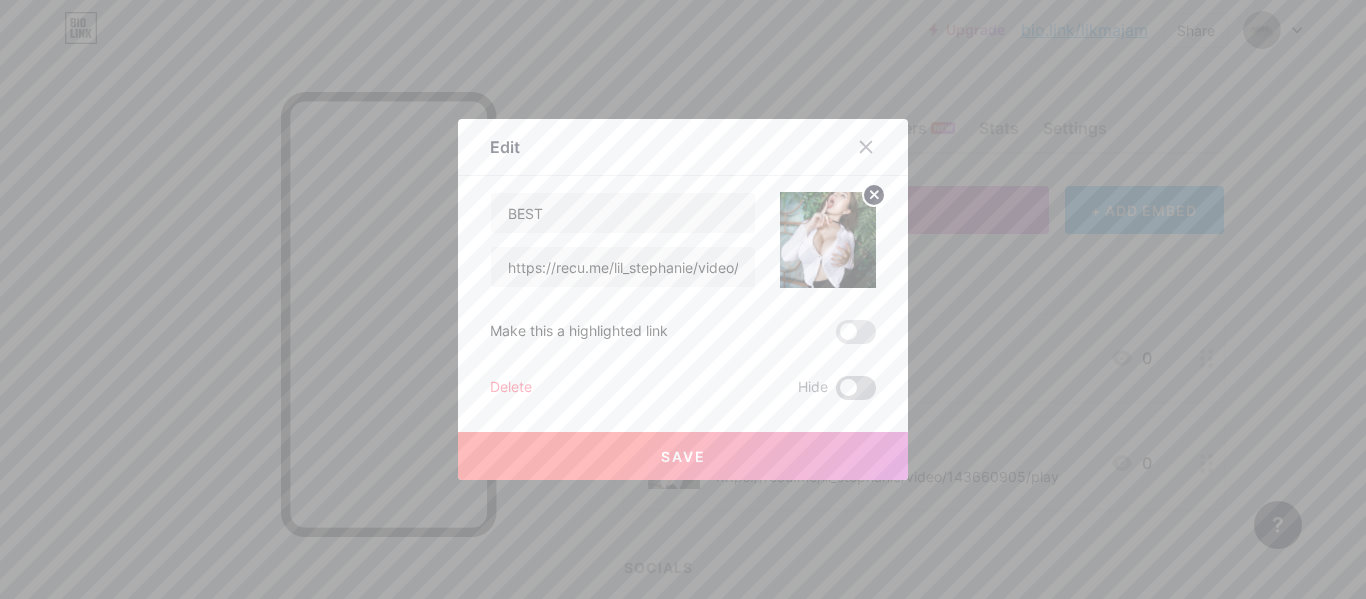 click at bounding box center [856, 388] 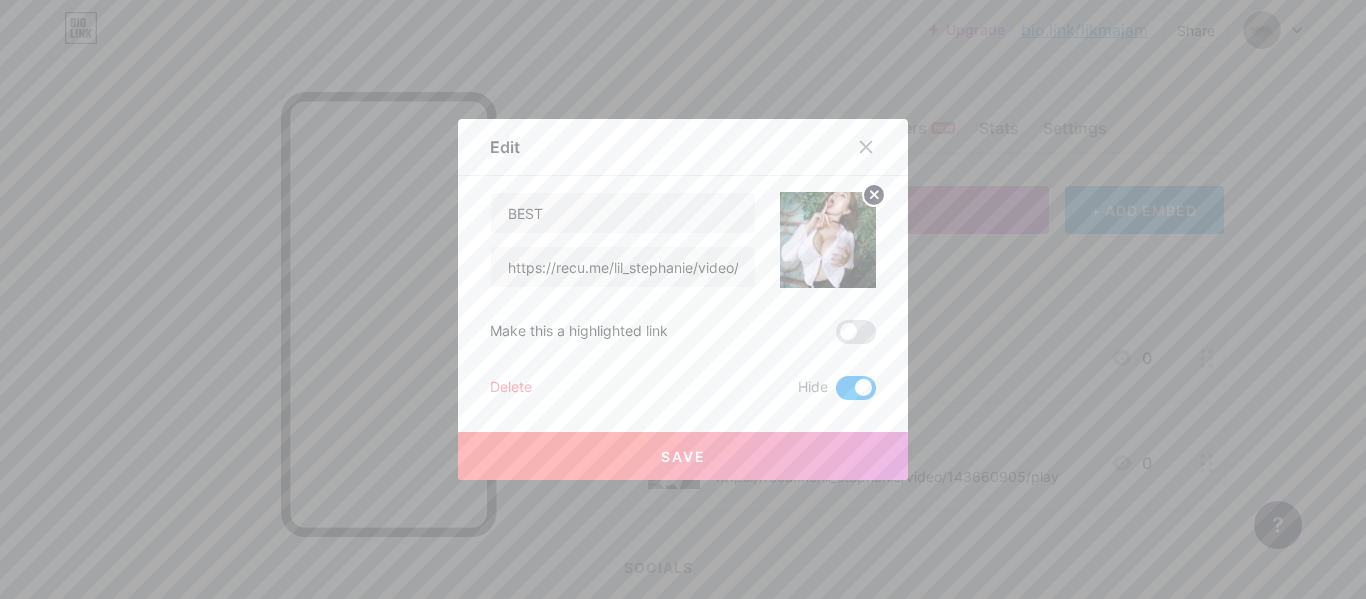 click on "Save" at bounding box center [683, 456] 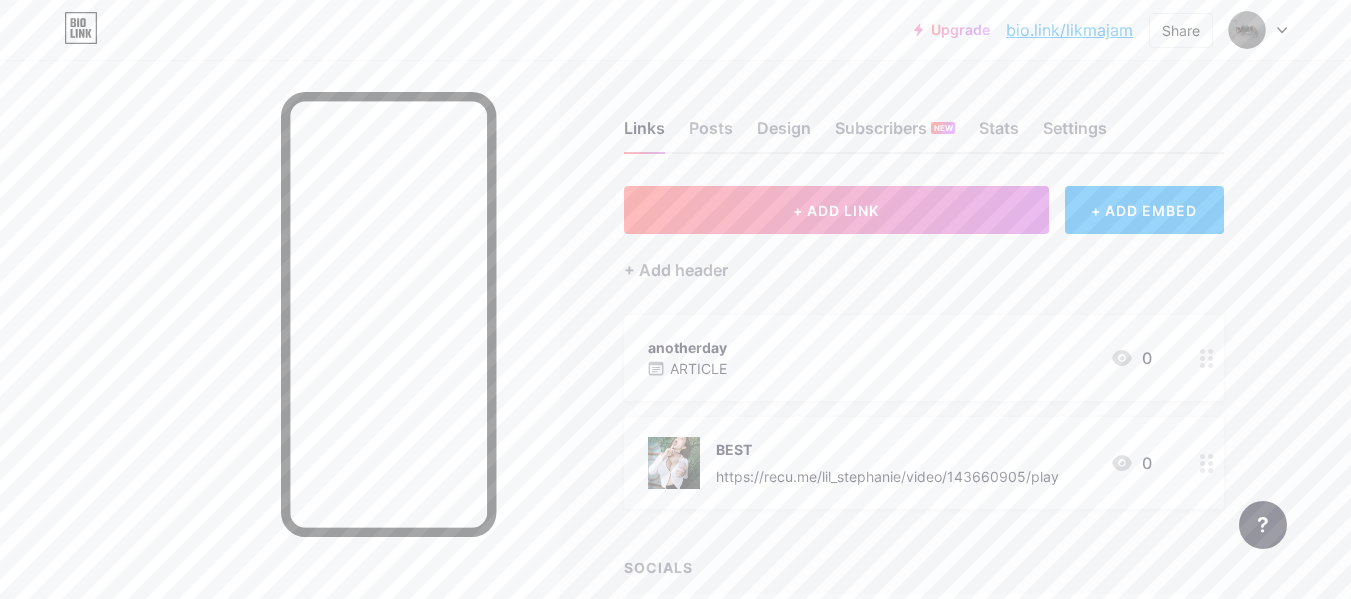 click 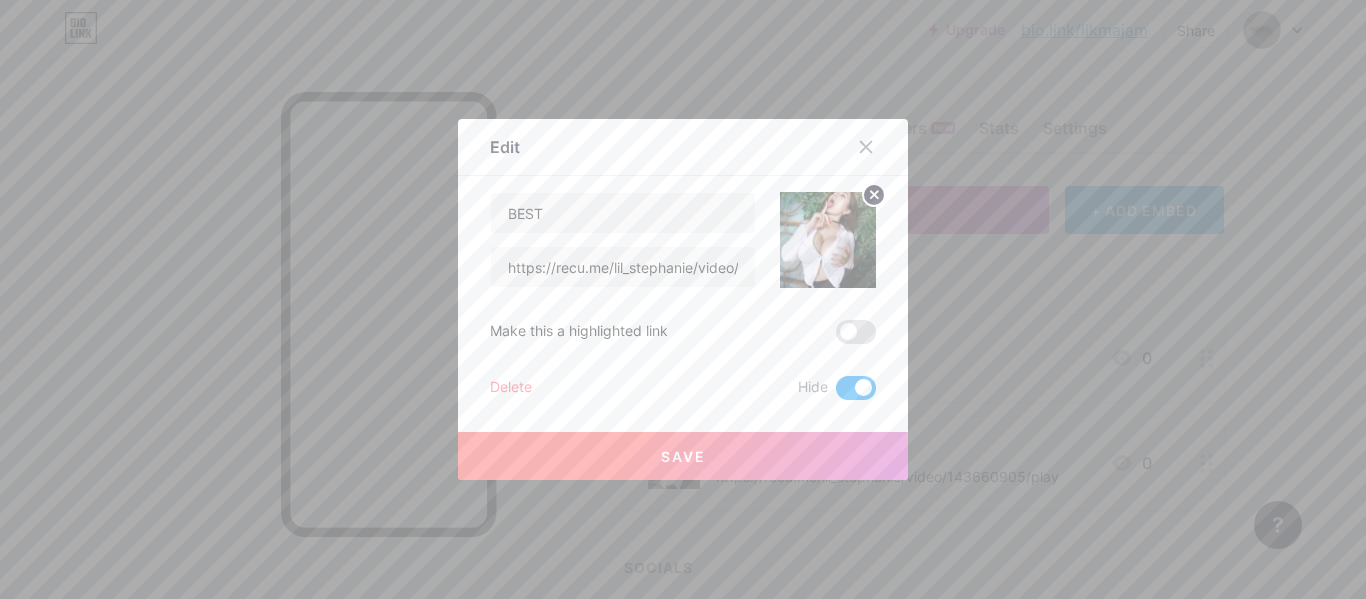 click on "Delete" at bounding box center (511, 388) 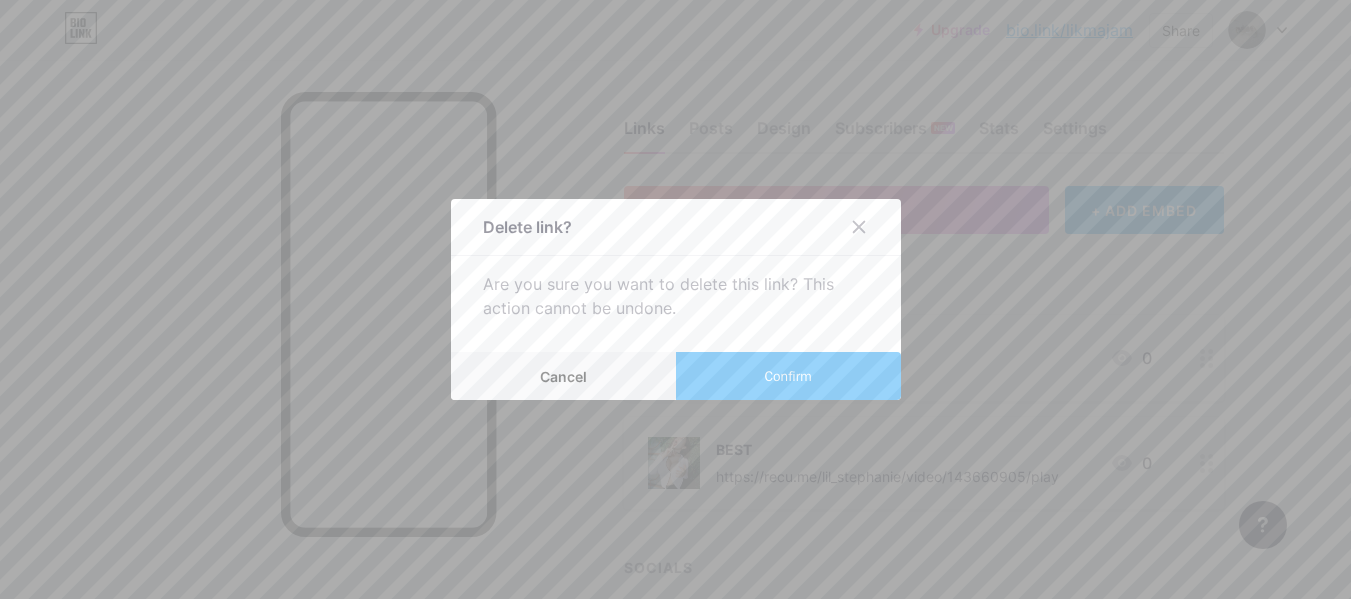 click on "Confirm" at bounding box center (787, 376) 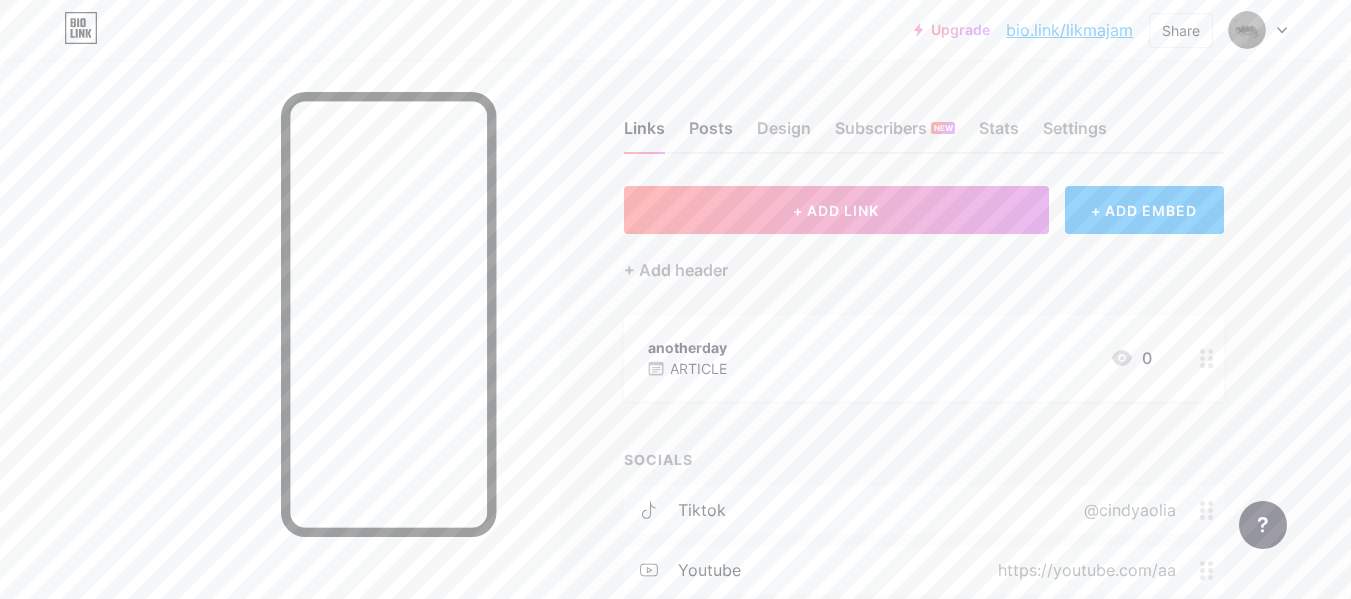 click on "Posts" at bounding box center [711, 134] 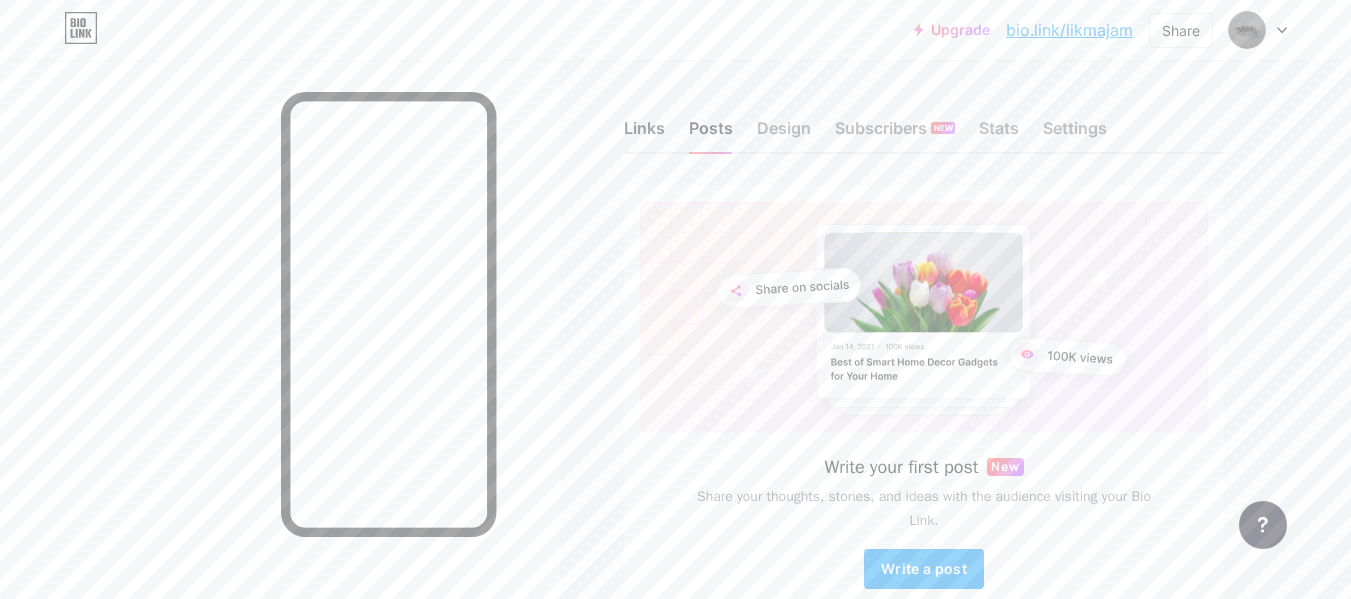 click on "Links" at bounding box center [644, 134] 